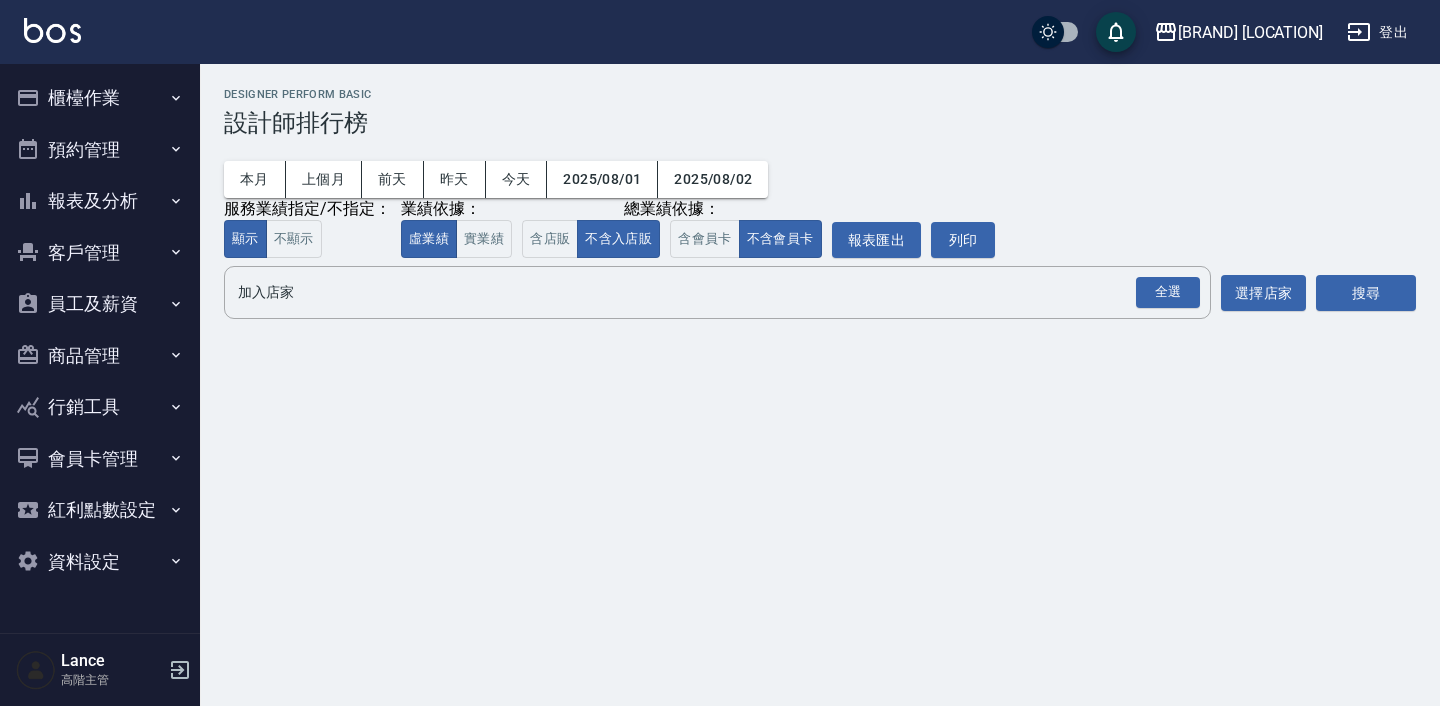 scroll, scrollTop: 0, scrollLeft: 0, axis: both 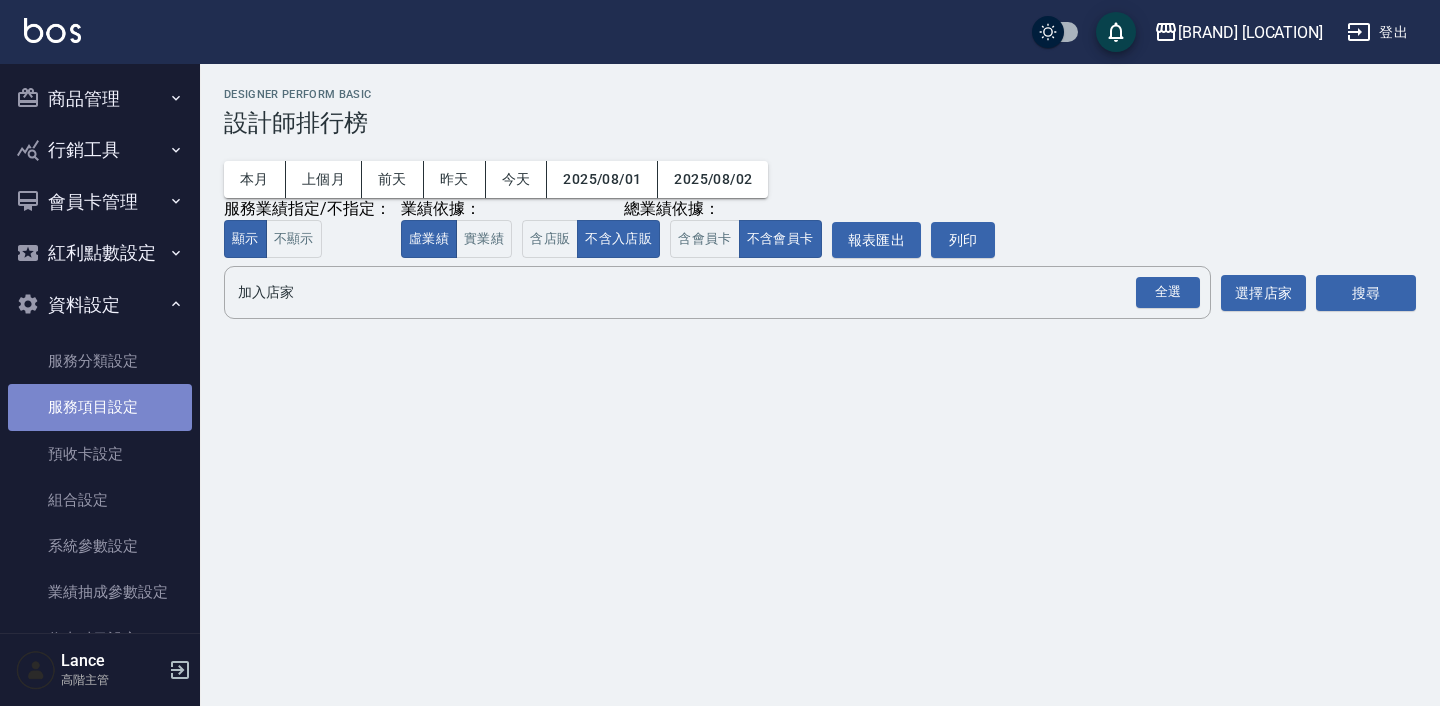 click on "服務項目設定" at bounding box center [100, 407] 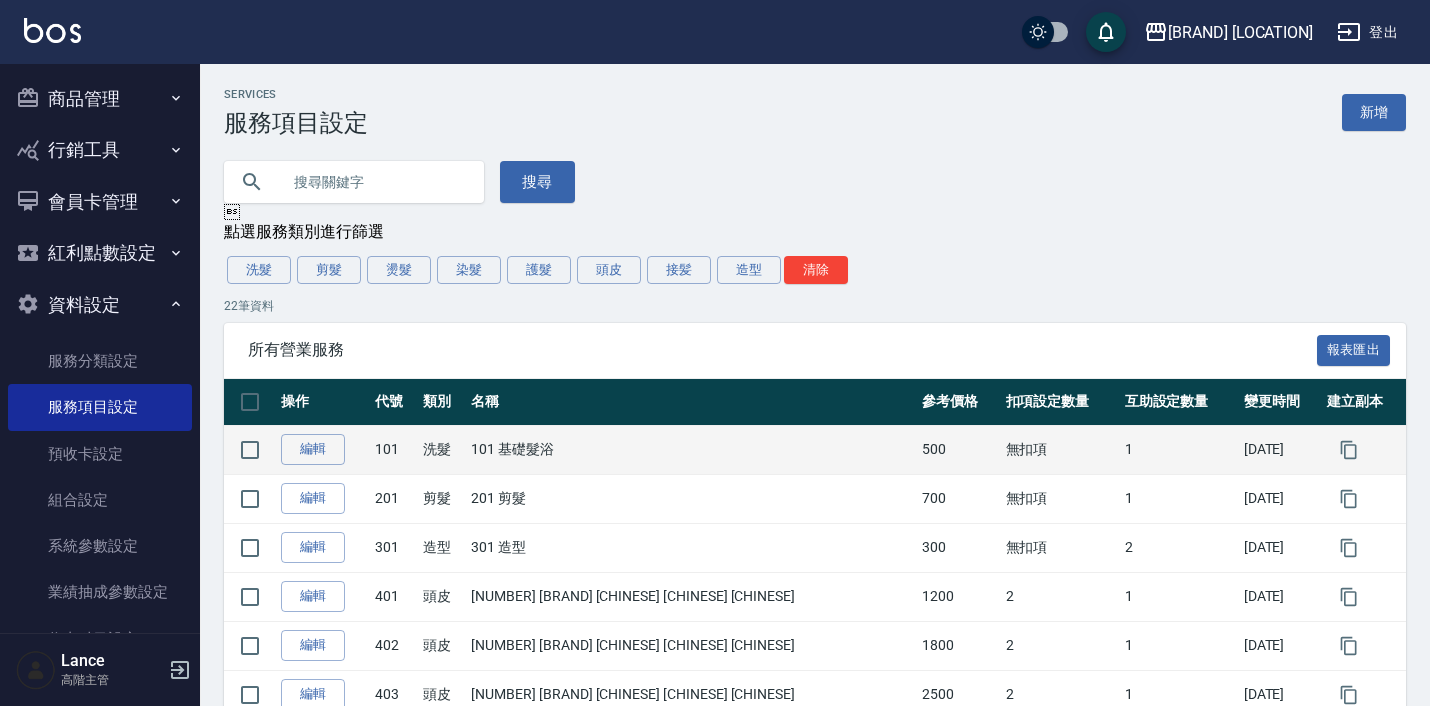 click on "101 基礎髮浴" at bounding box center [691, 449] 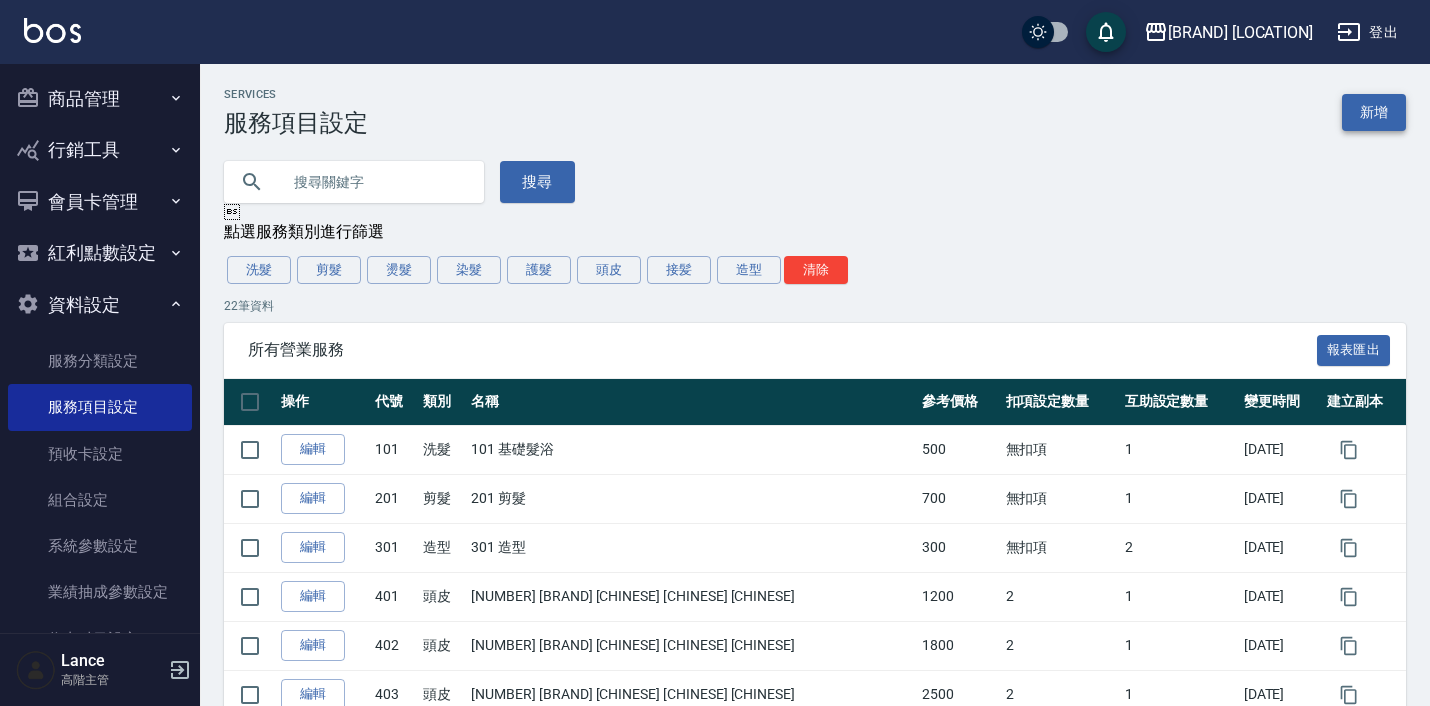 scroll, scrollTop: 0, scrollLeft: 0, axis: both 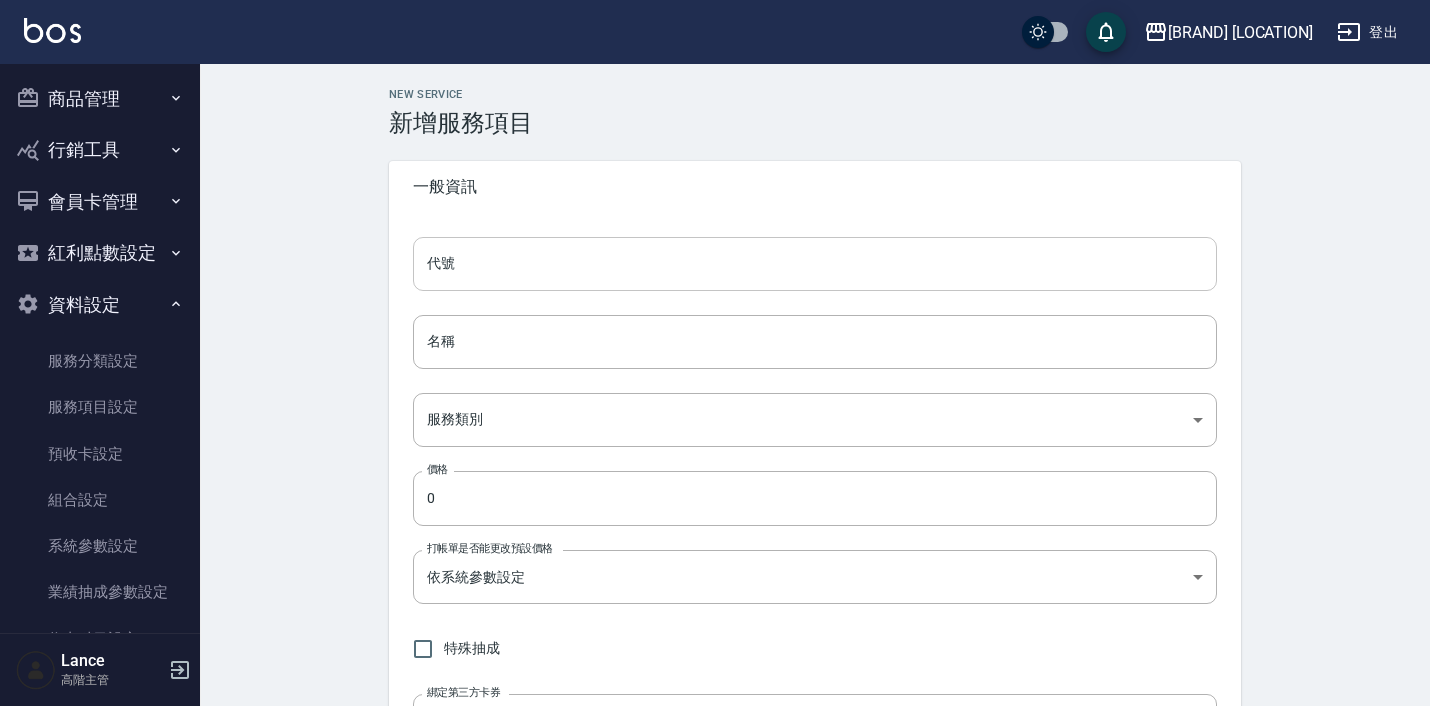 click on "代號" at bounding box center (815, 264) 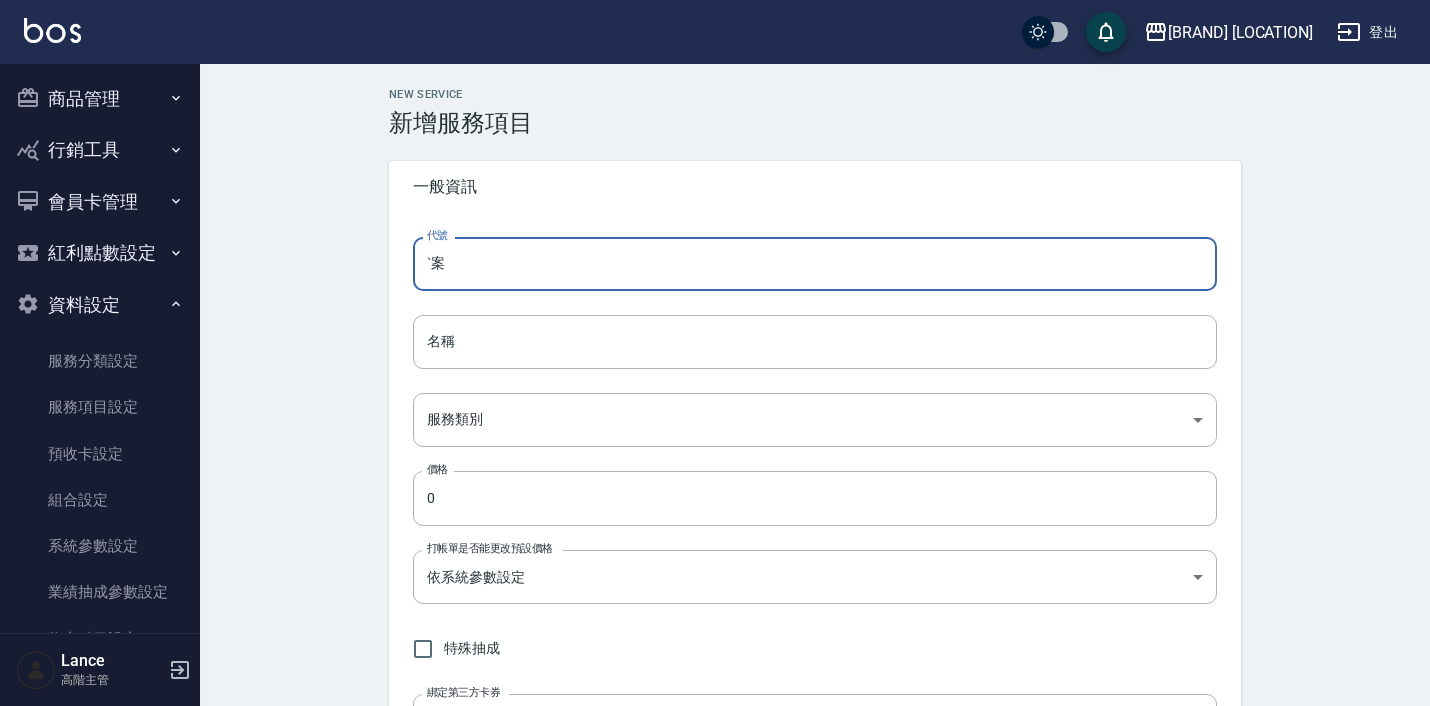 type on "ˋ" 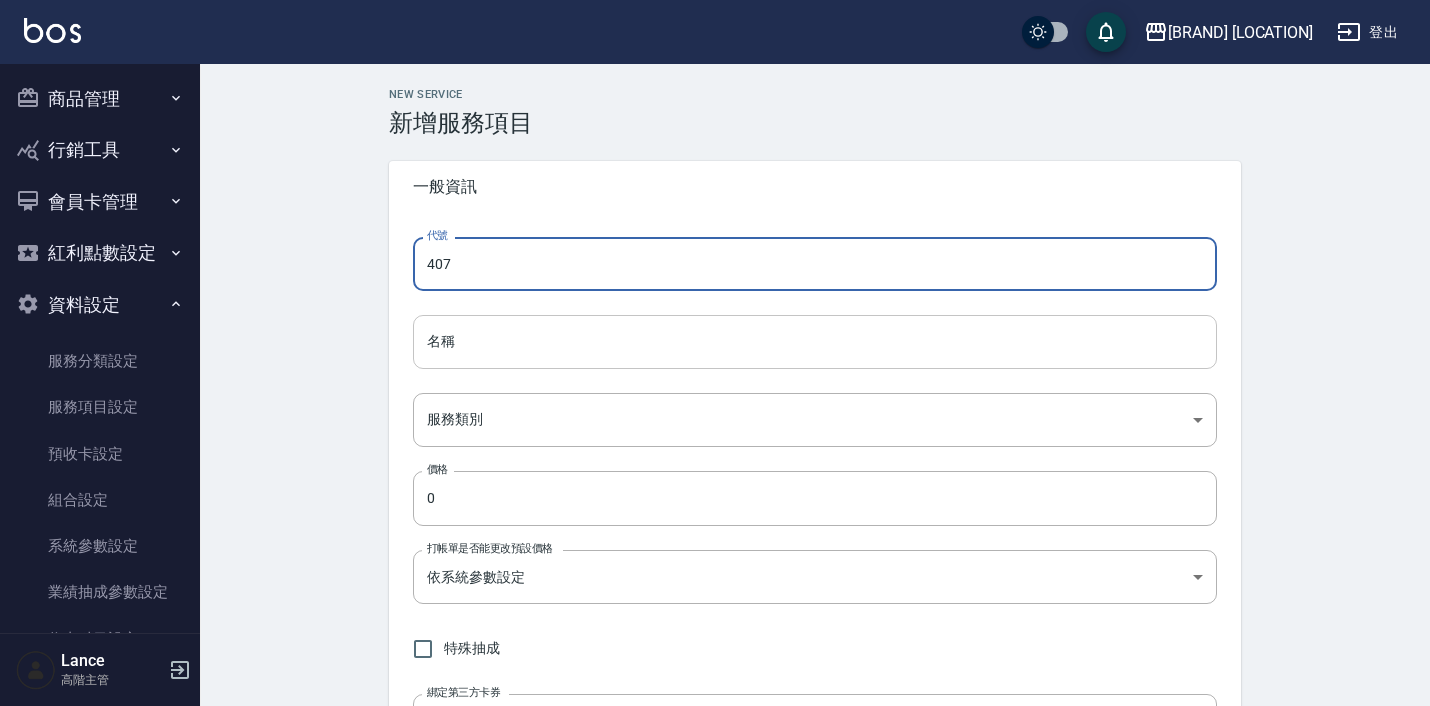 type on "407" 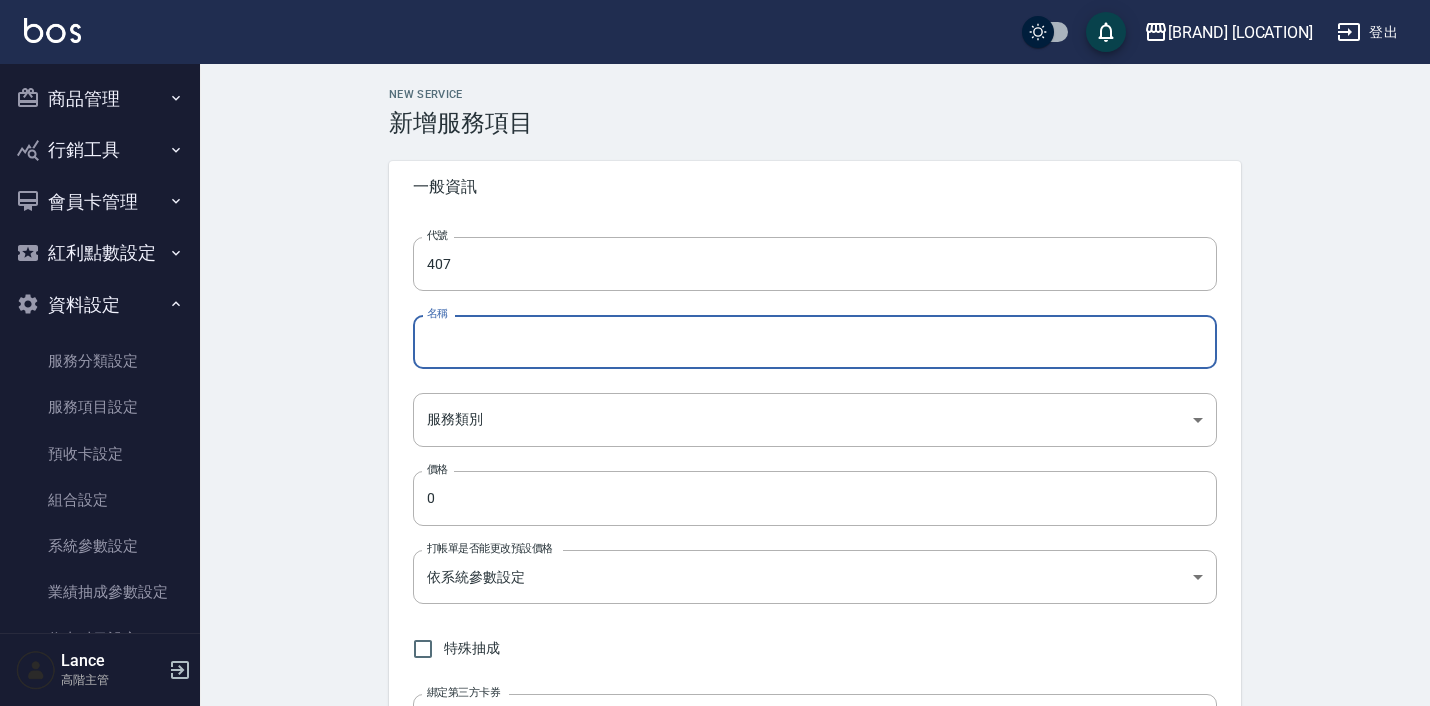 click on "名稱" at bounding box center (815, 342) 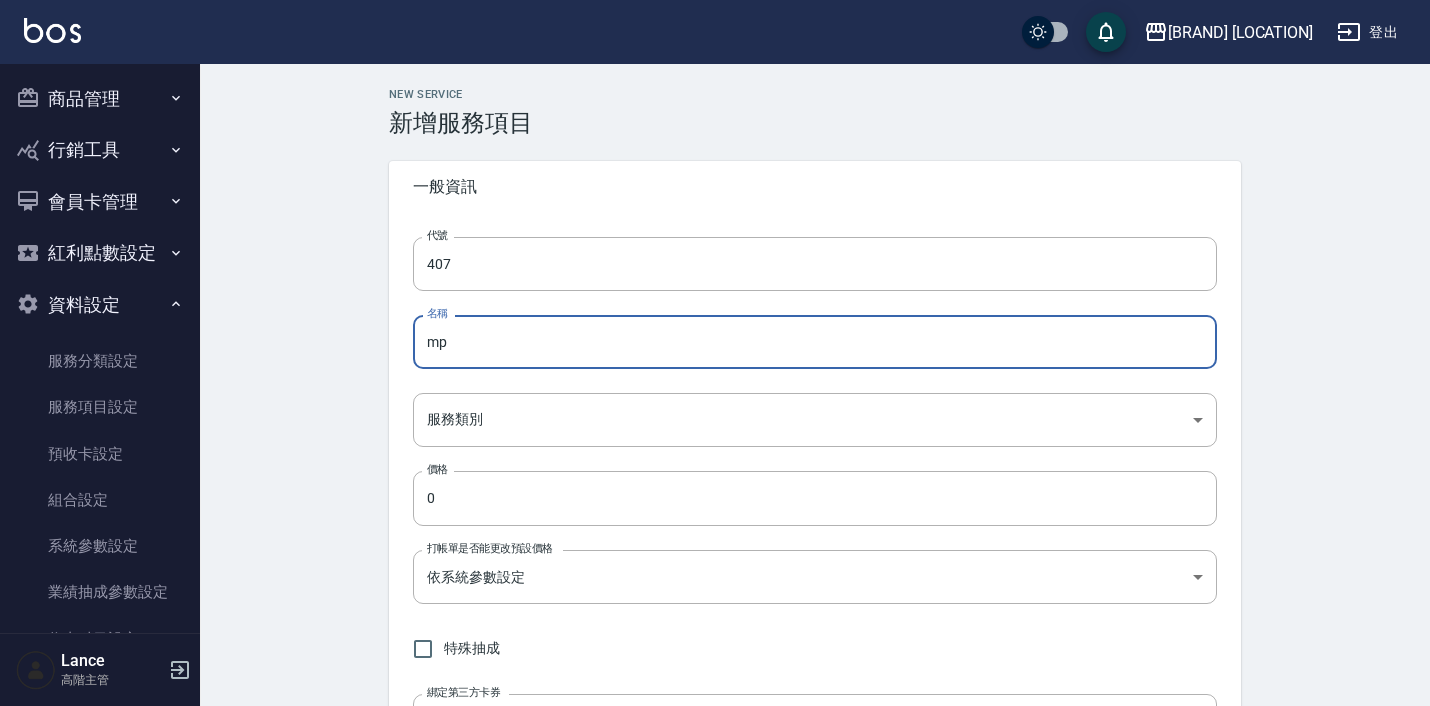 type on "m" 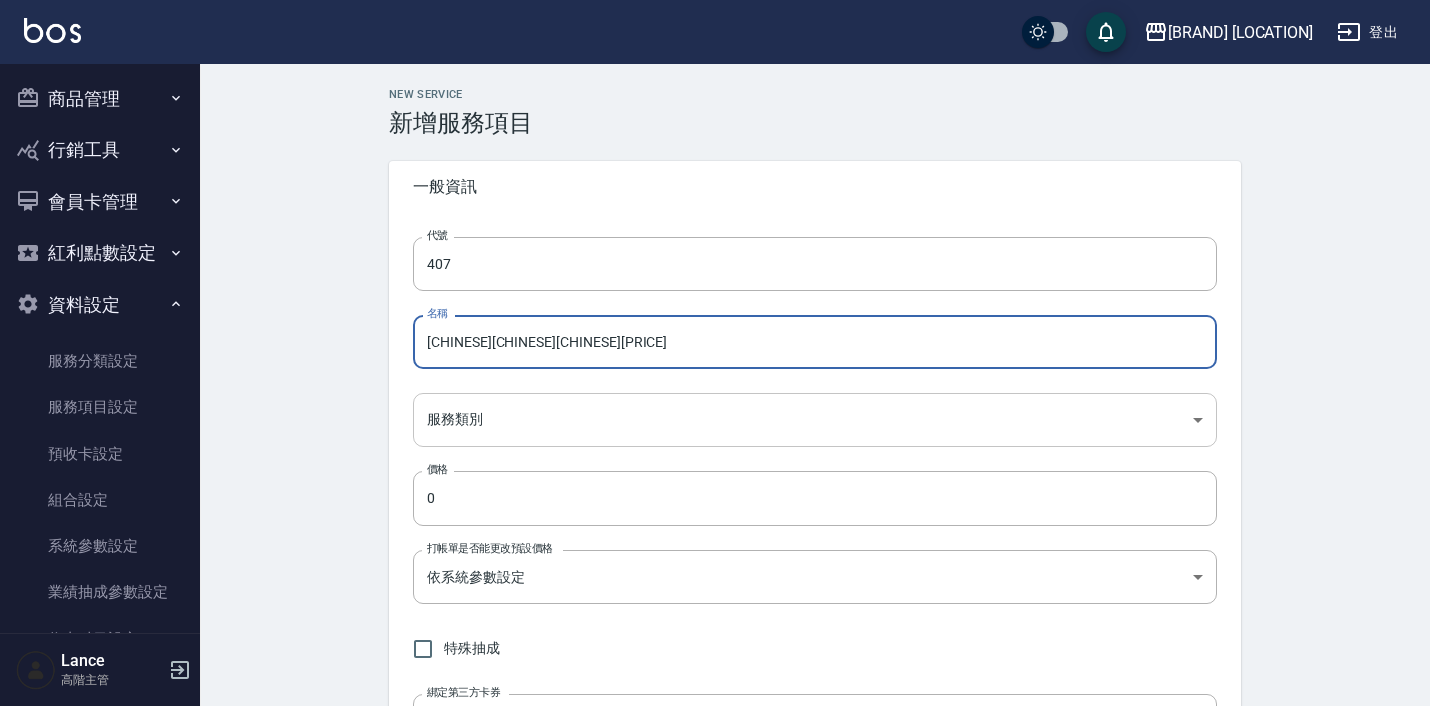 type on "[CHINESE][CHINESE][CHINESE][PRICE]" 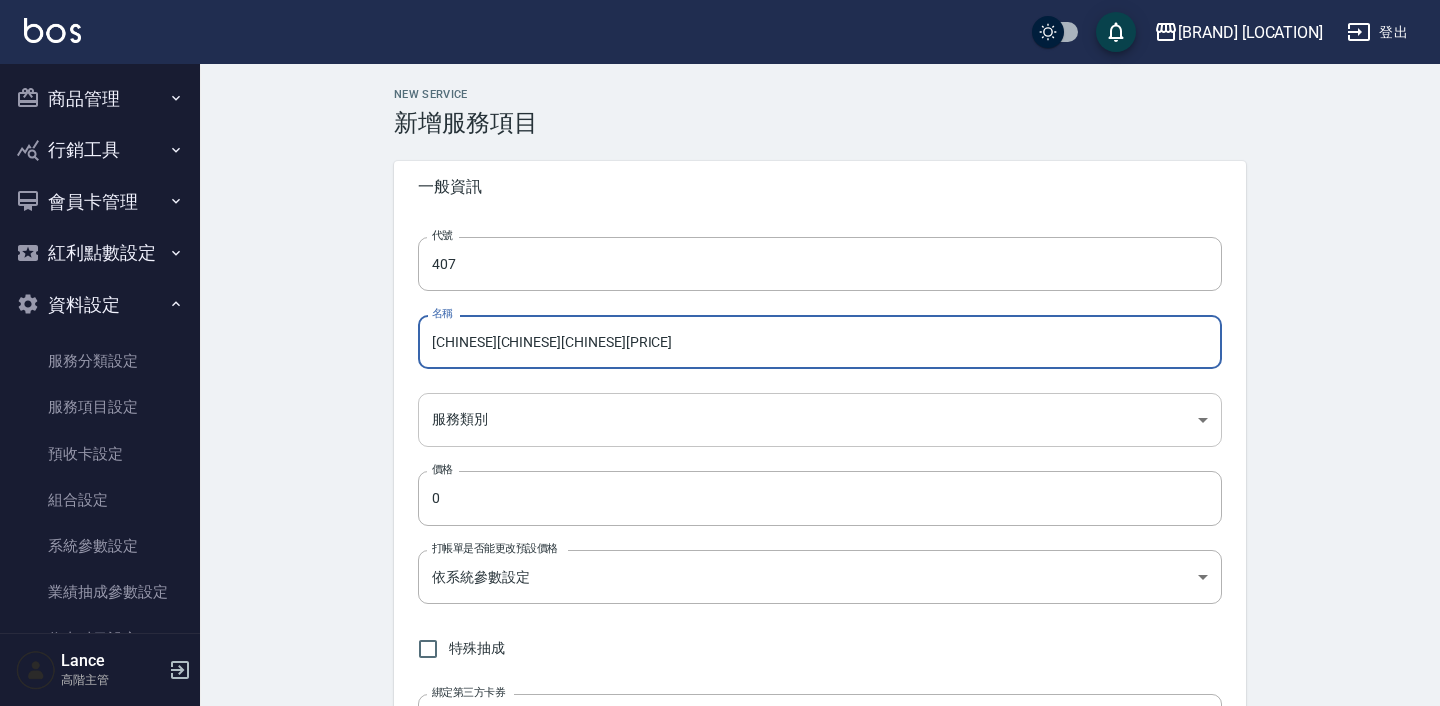 click on "[BRAND] [LOCATION] [DATE] - [DATE] [NUMBER]" at bounding box center [720, 813] 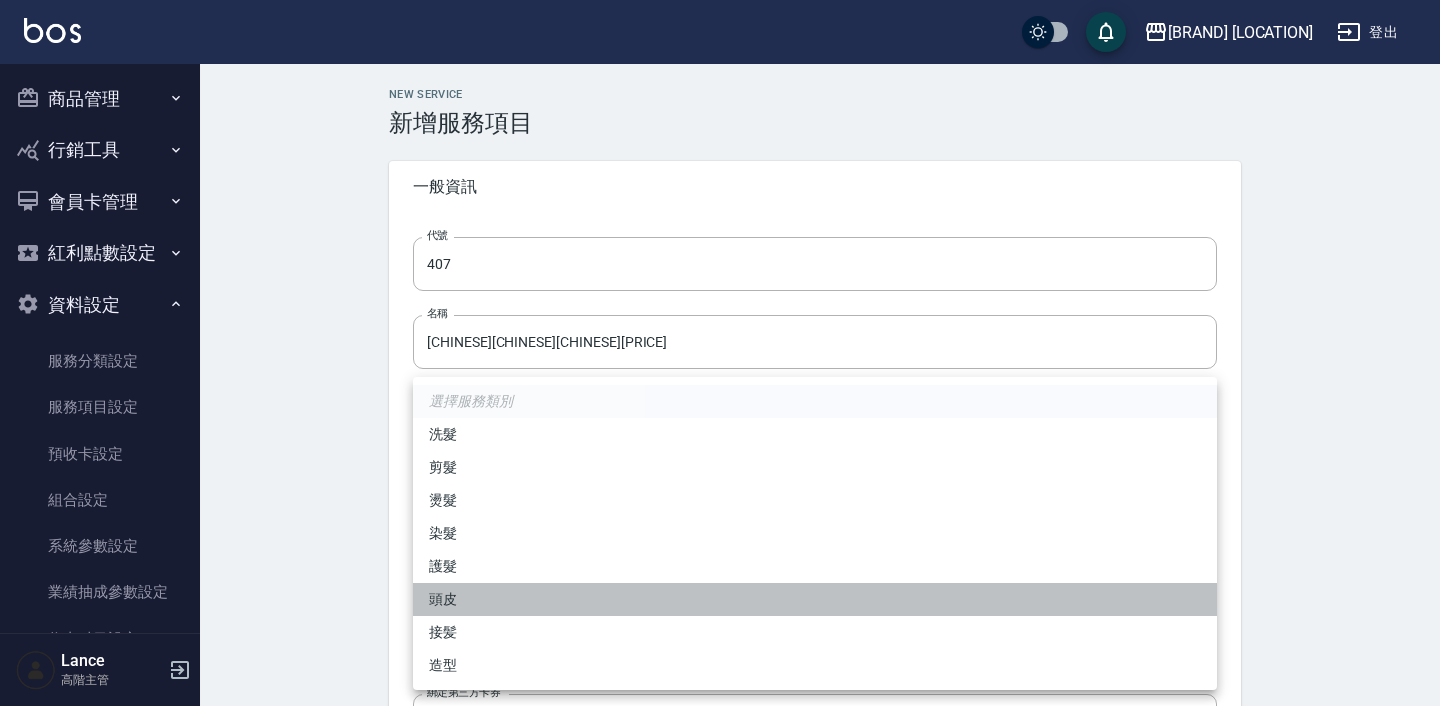 click on "頭皮" at bounding box center (815, 599) 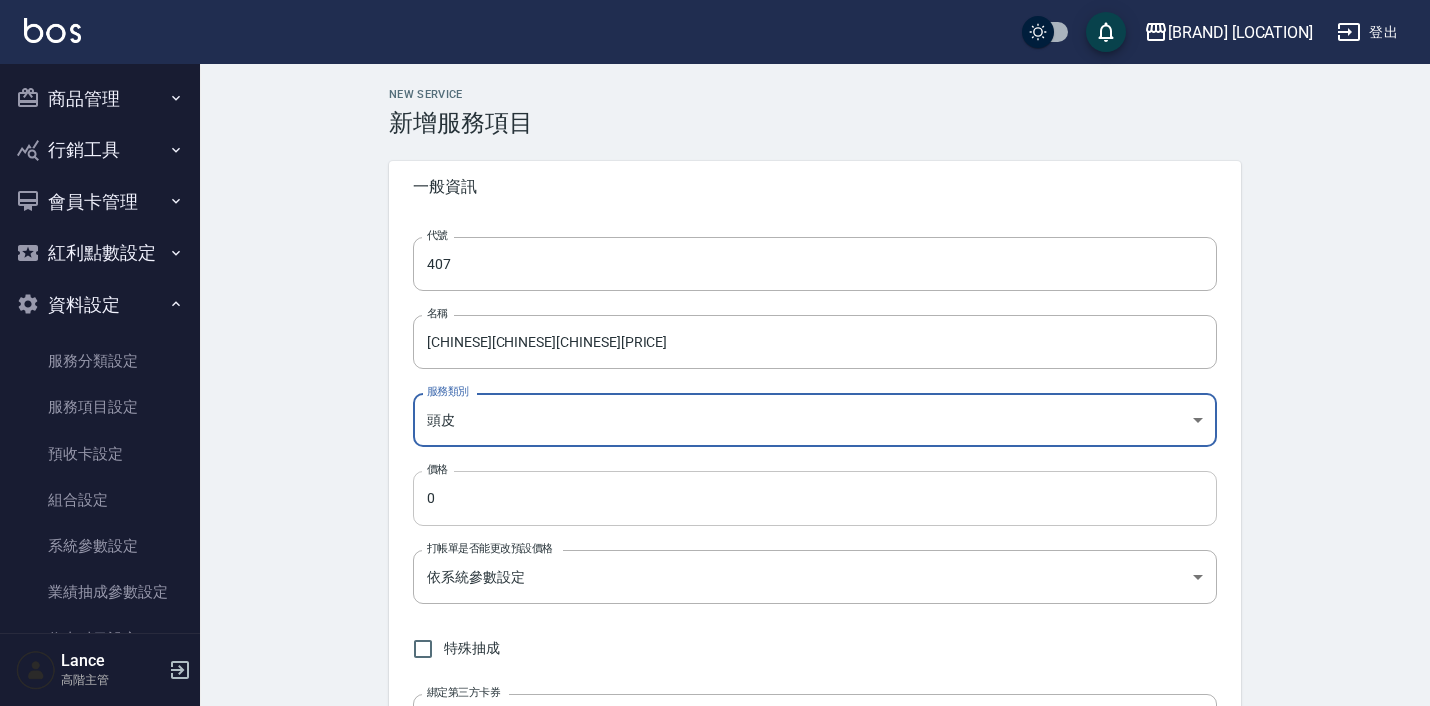 click on "0" at bounding box center (815, 498) 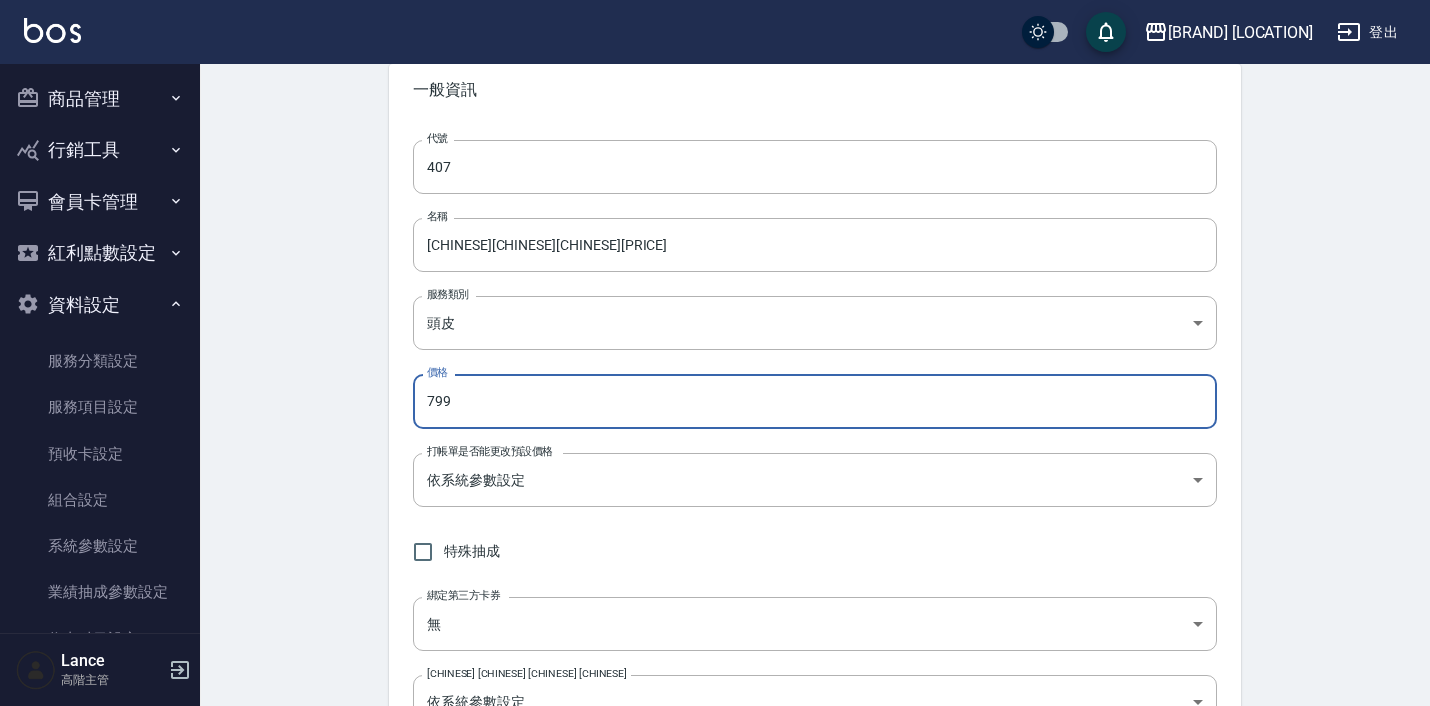 scroll, scrollTop: 99, scrollLeft: 0, axis: vertical 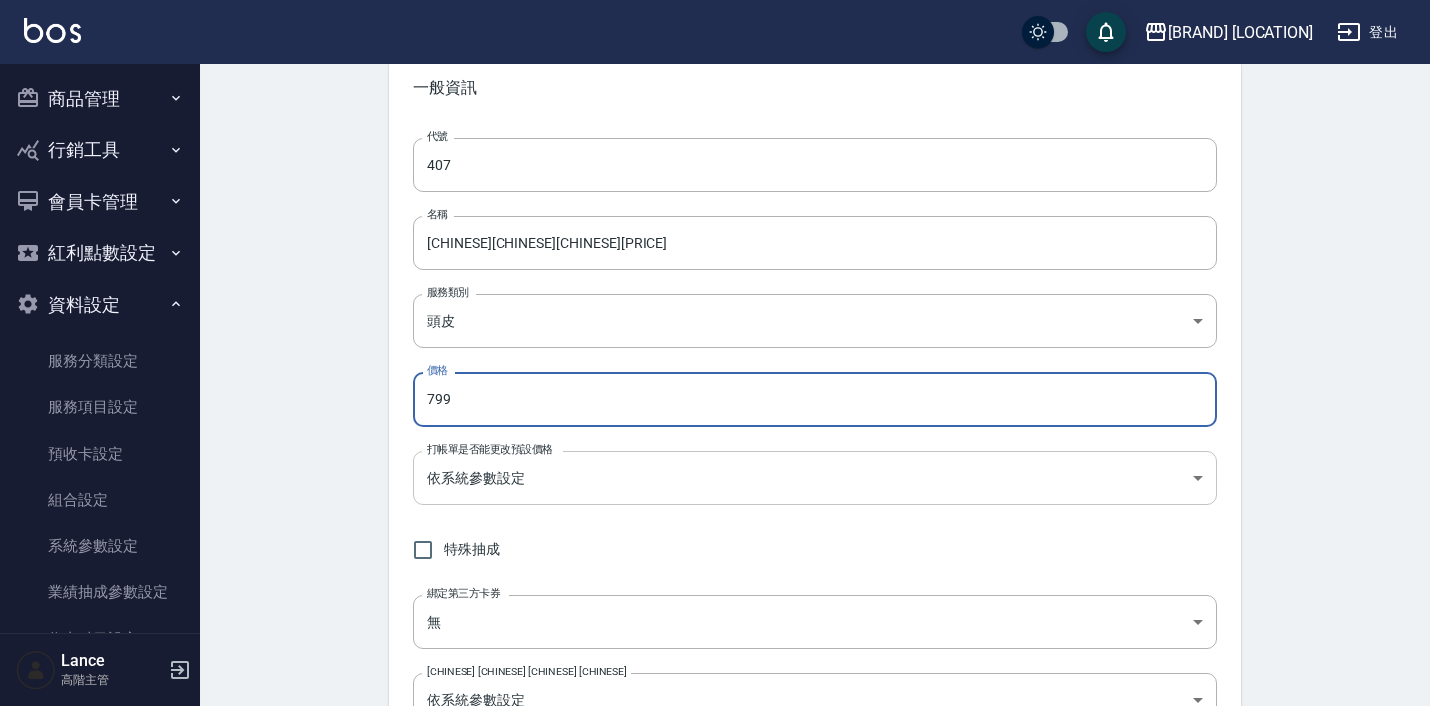 type on "799" 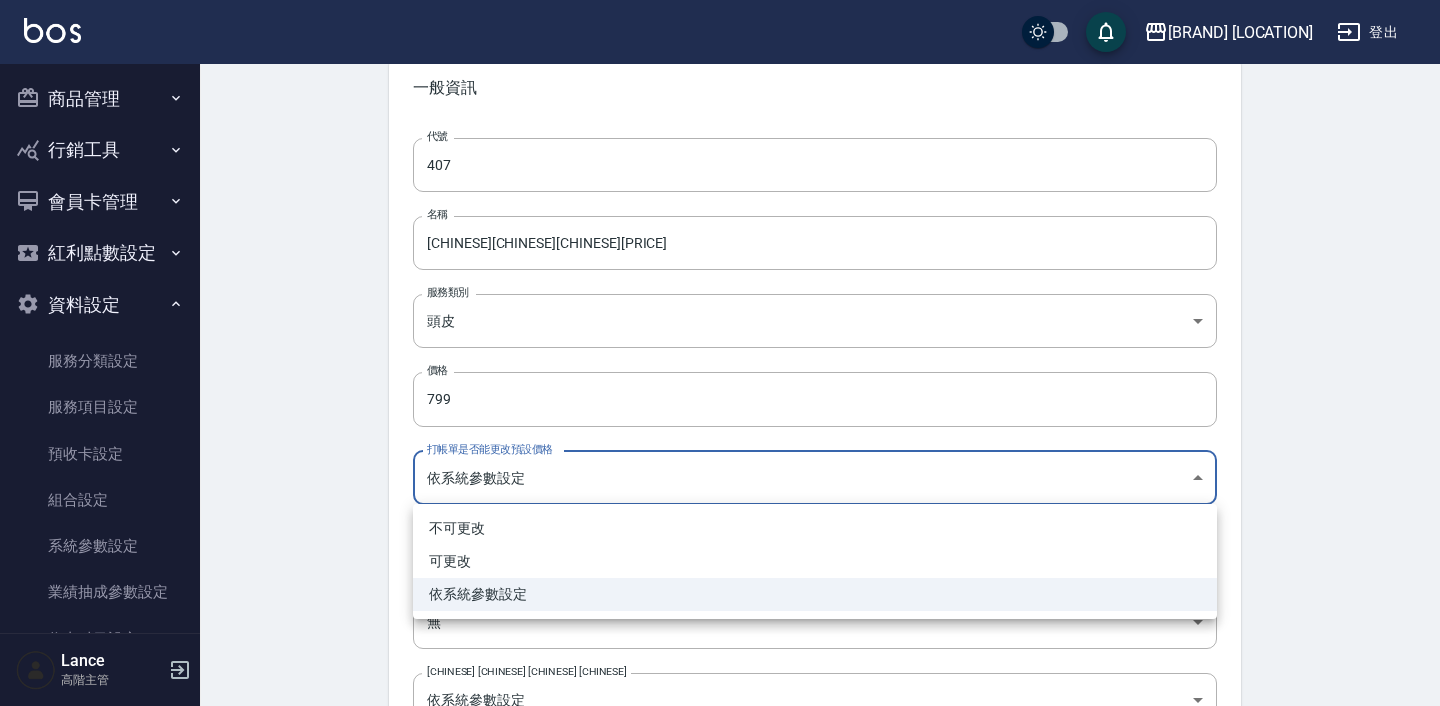 click on "[BRAND] [LOCATION] [DATE] - [DATE] [CHINESE]" at bounding box center [720, 714] 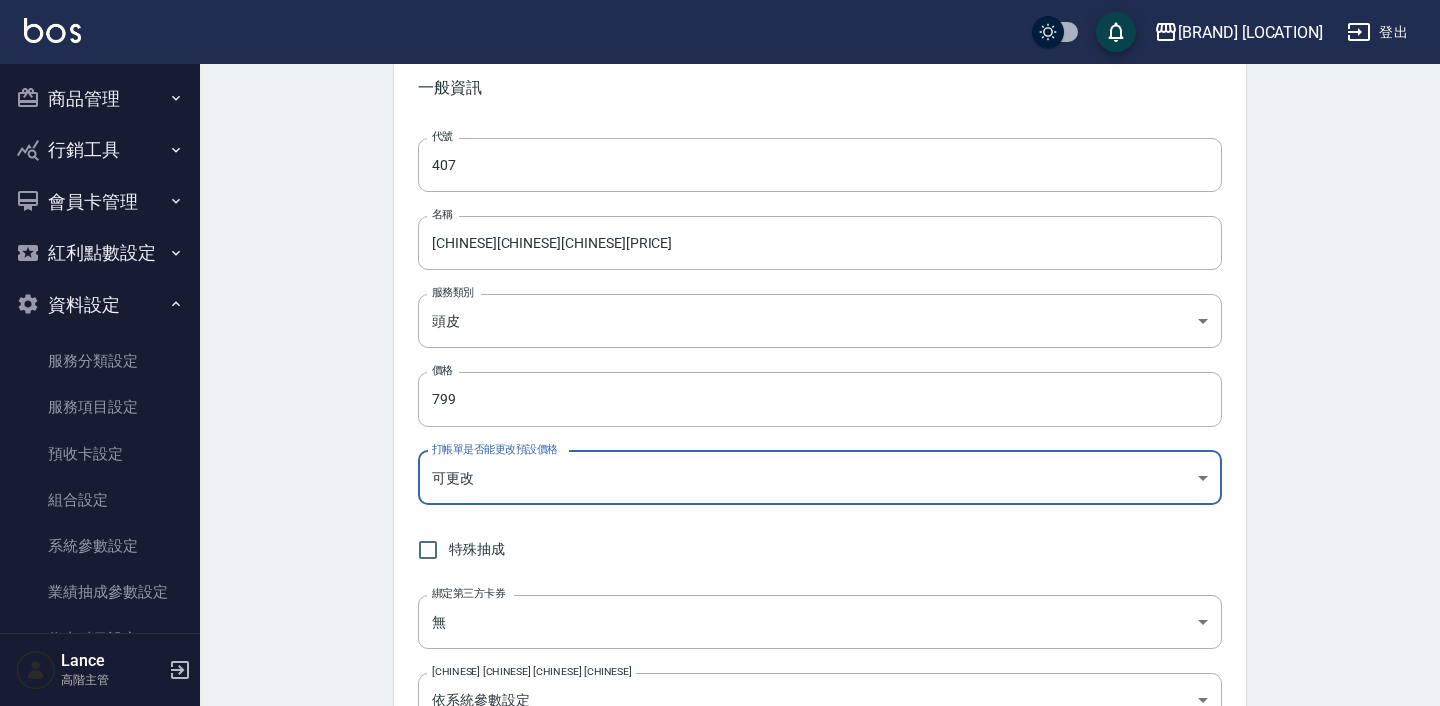 type on "FALSE" 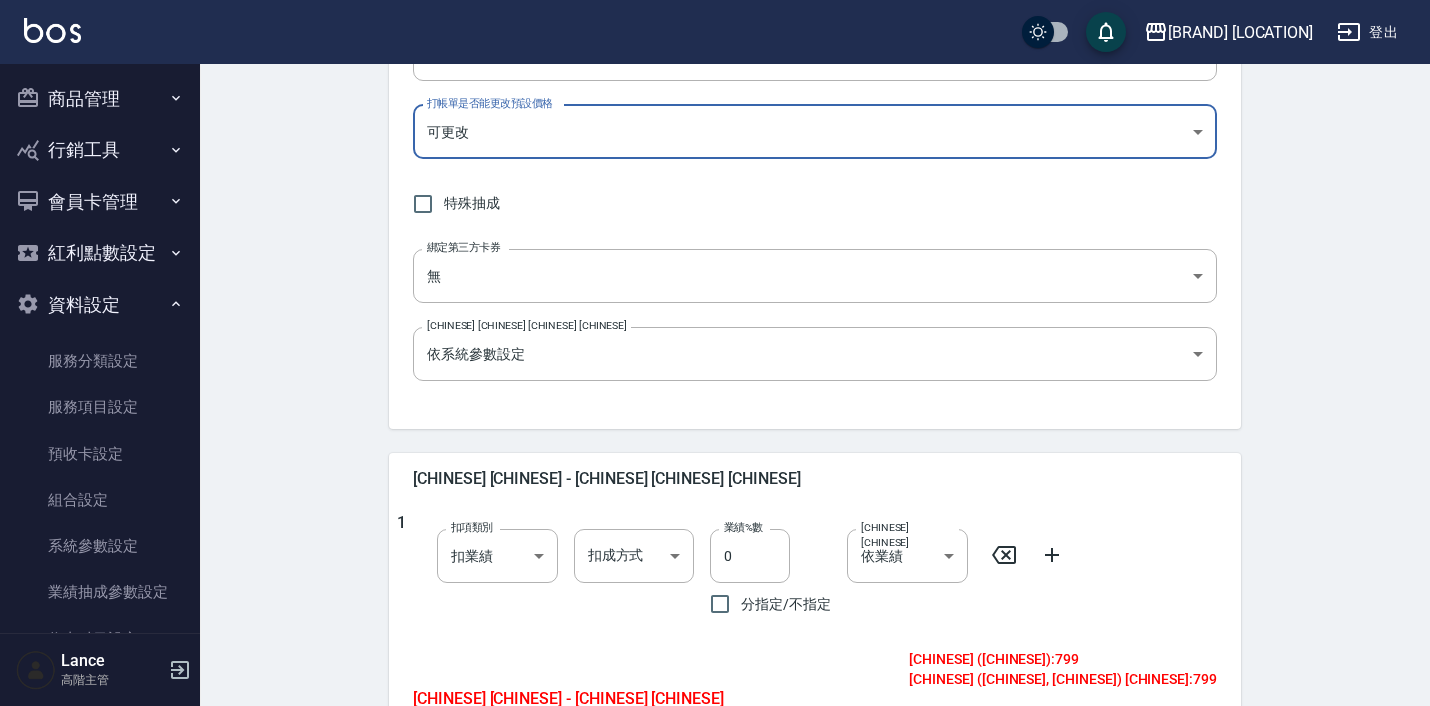 scroll, scrollTop: 452, scrollLeft: 0, axis: vertical 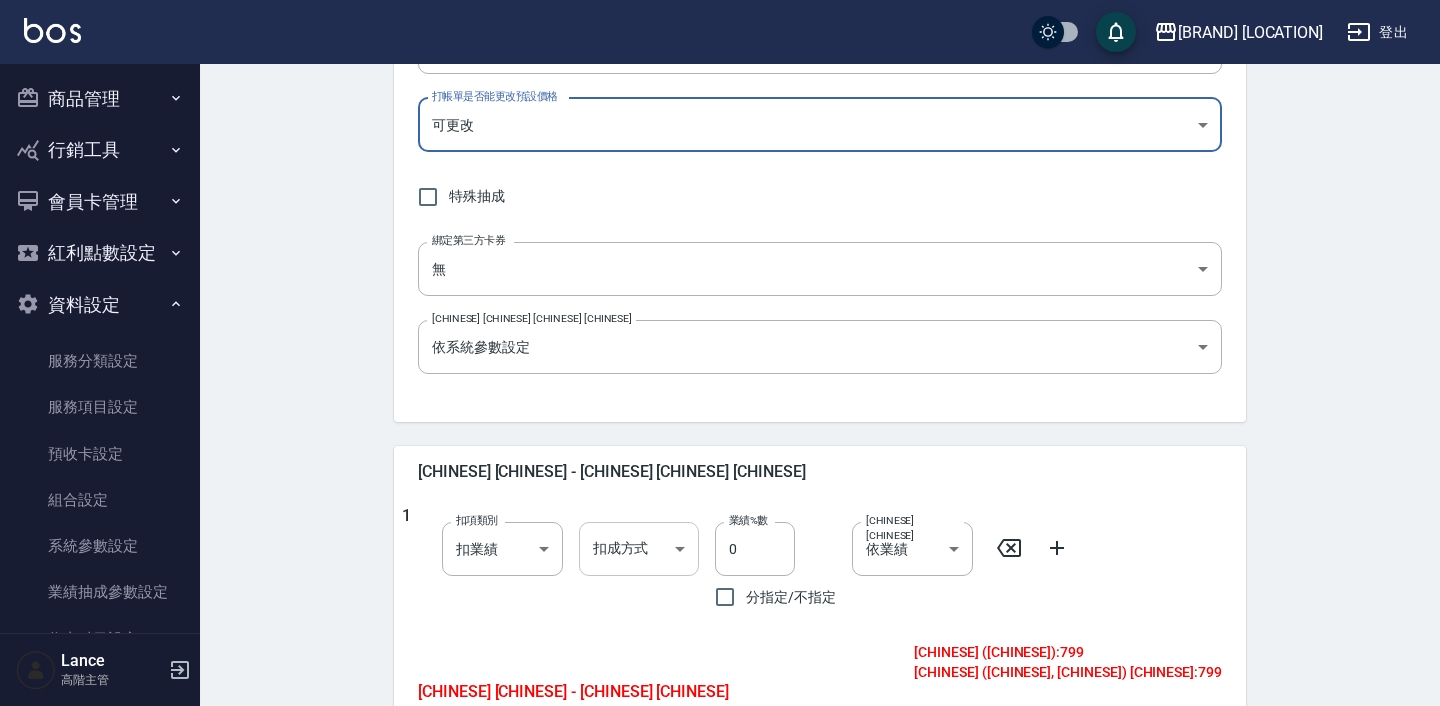 click on "LifeArt Space 登出 櫃檯作業 打帳單 帳單列表 掛單列表 座位開單 營業儀表板 現金收支登錄 高階收支登錄 材料自購登錄 每日結帳 排班表 現場電腦打卡 掃碼打卡 預約管理 預約管理 單日預約紀錄 單週預約紀錄 報表及分析 報表目錄 消費分析儀表板 店家區間累計表 店家日報表 店家排行榜 互助日報表 互助月報表 互助排行榜 互助點數明細 互助業績報表 全店業績分析表 每日業績分析表 營業統計分析表 營業項目月分析表 設計師業績表 設計師日報表 設計師業績分析表 設計師業績月報表 設計師抽成報表 設計師排行榜 商品銷售排行榜 商品消耗明細 商品進銷貨報表 商品庫存表 商品庫存盤點表 會員卡銷售報表 服務扣項明細表 單一服務項目查詢 店販抽成明細 店販分類抽成明細 顧客入金餘額表 顧客卡券餘額表 每日非現金明細 每日收支明細 收支分類明細表 收支匯款表 1" at bounding box center [720, 361] 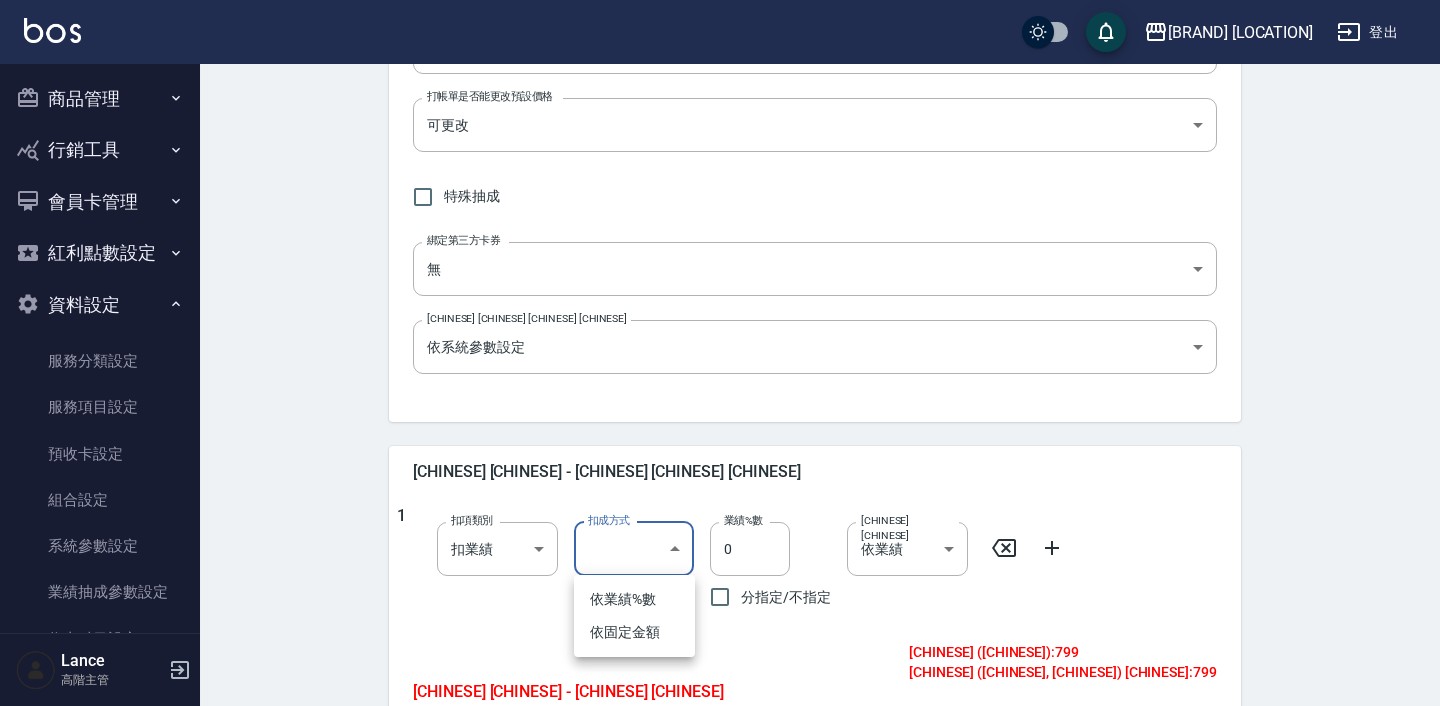 click on "依業績%數" at bounding box center [634, 599] 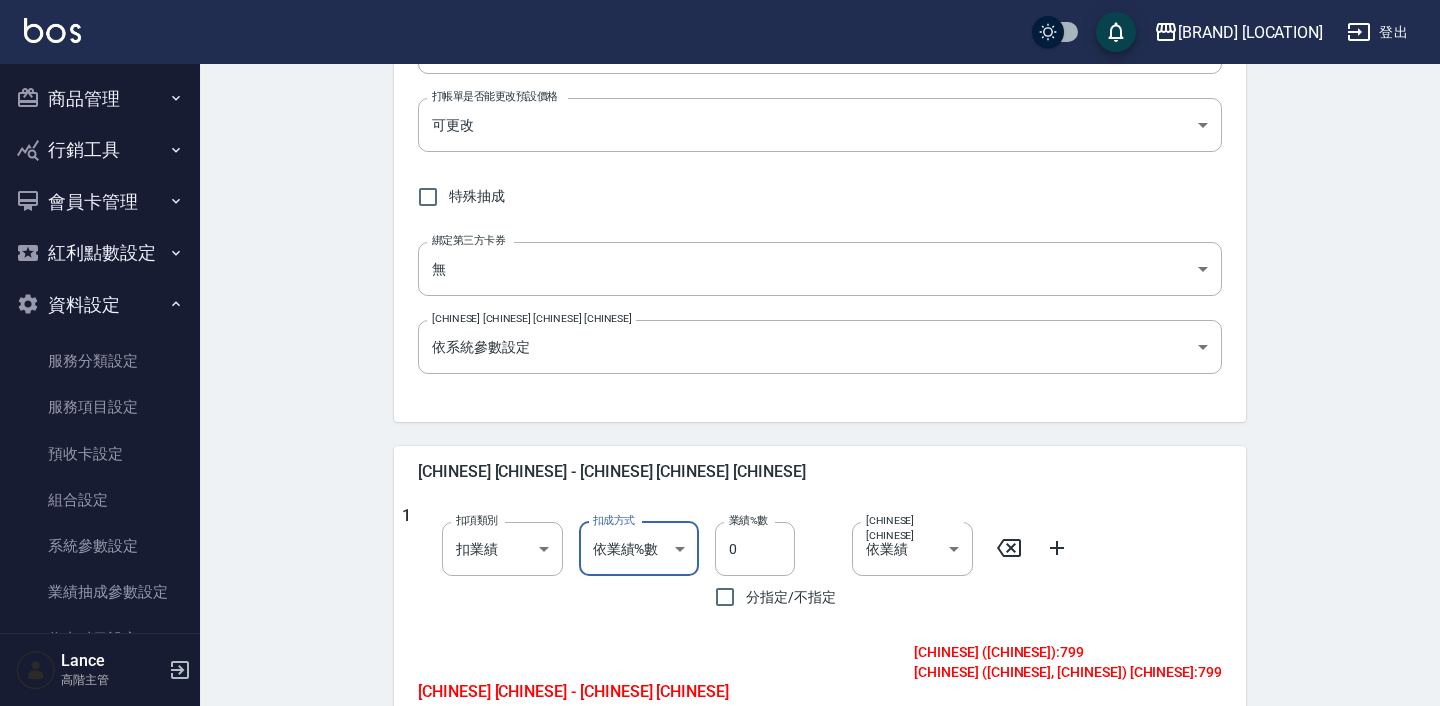 type on "扣趴數" 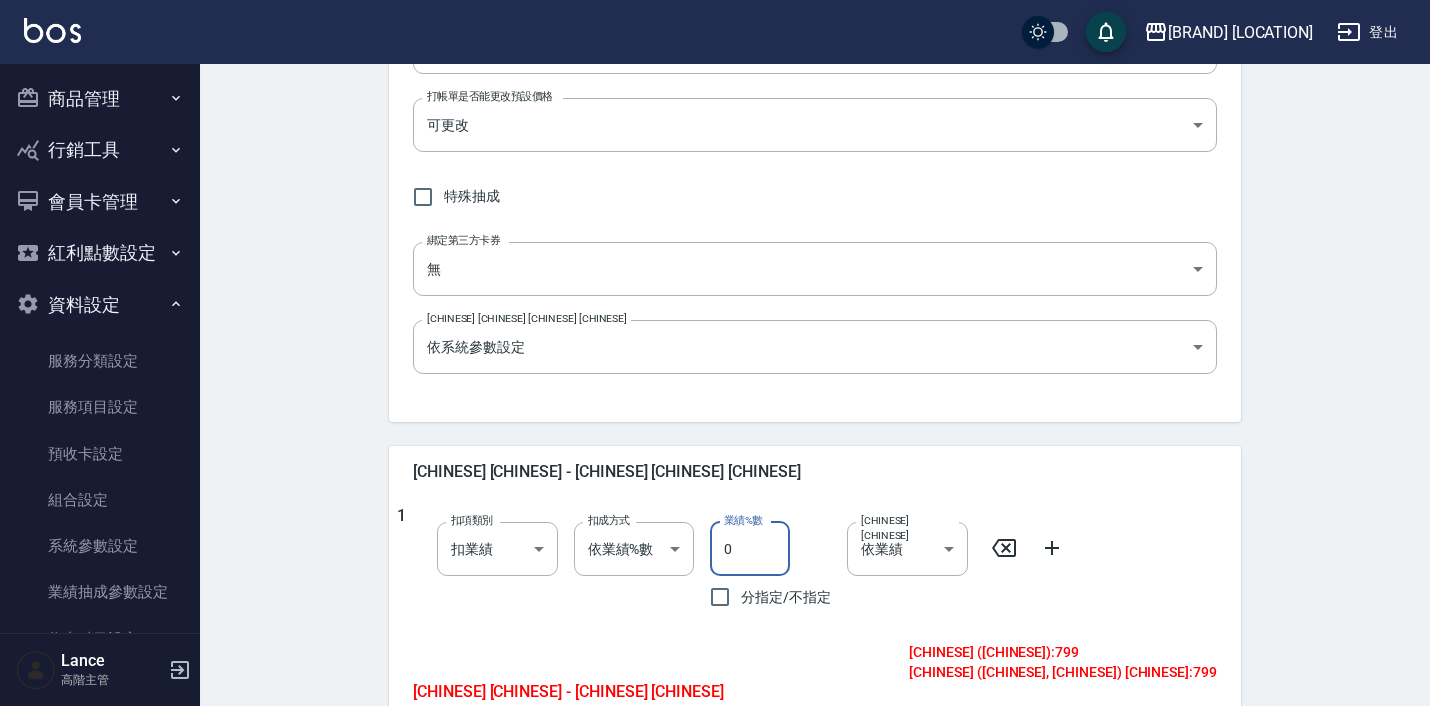 click on "0" at bounding box center (750, 549) 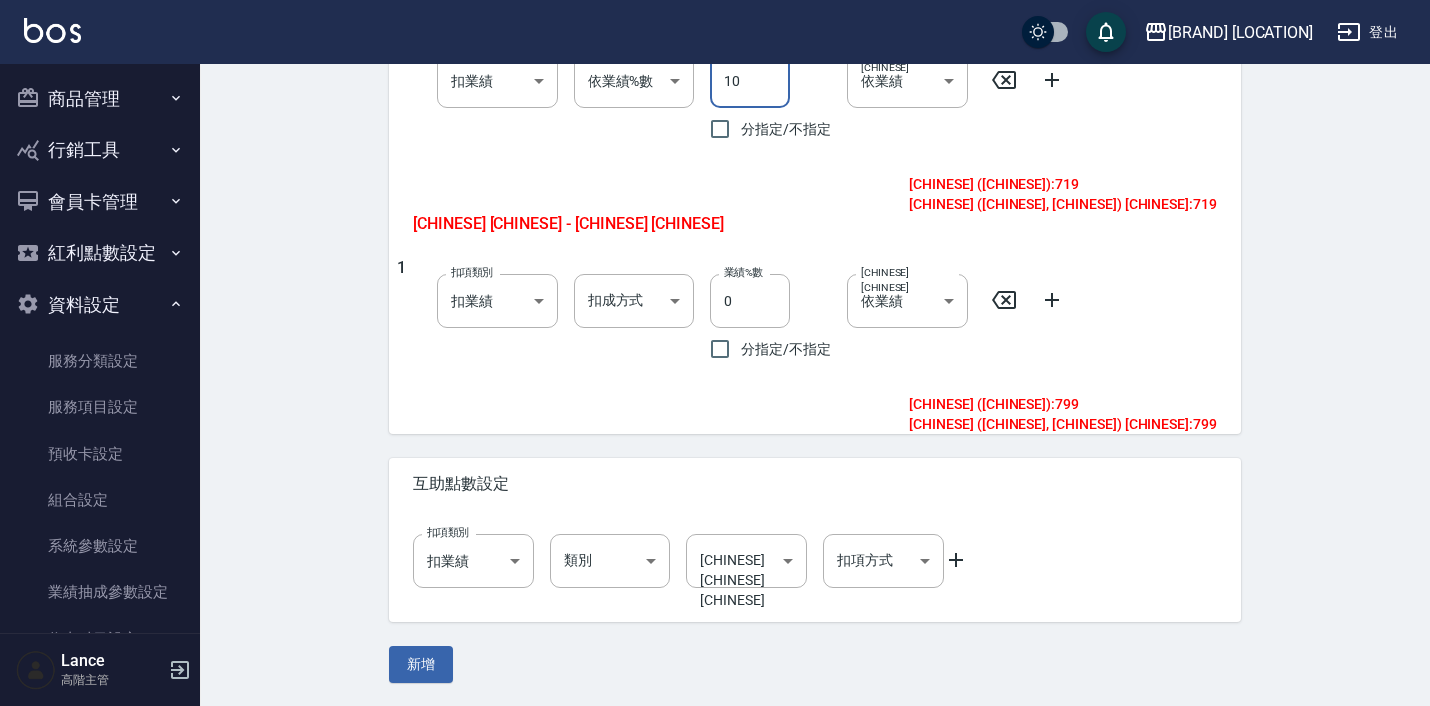 scroll, scrollTop: 919, scrollLeft: 0, axis: vertical 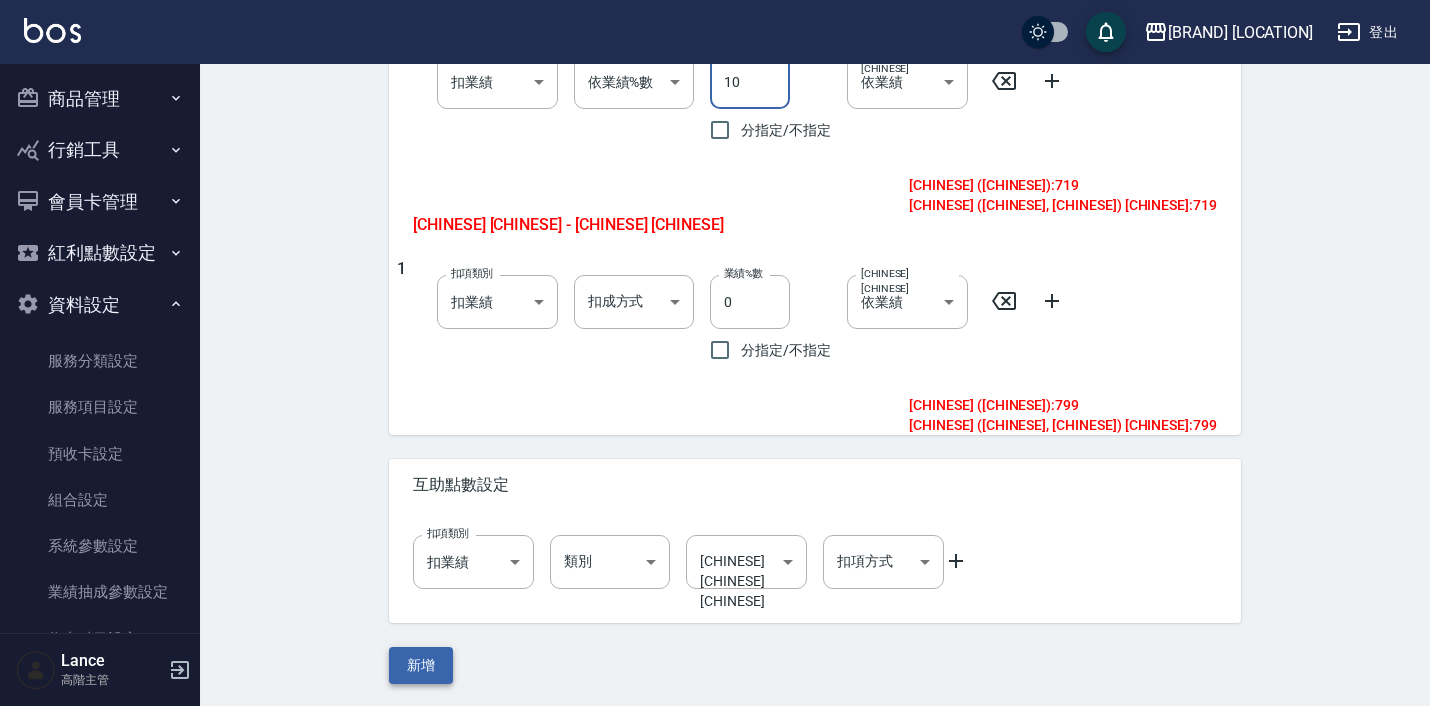 type on "10" 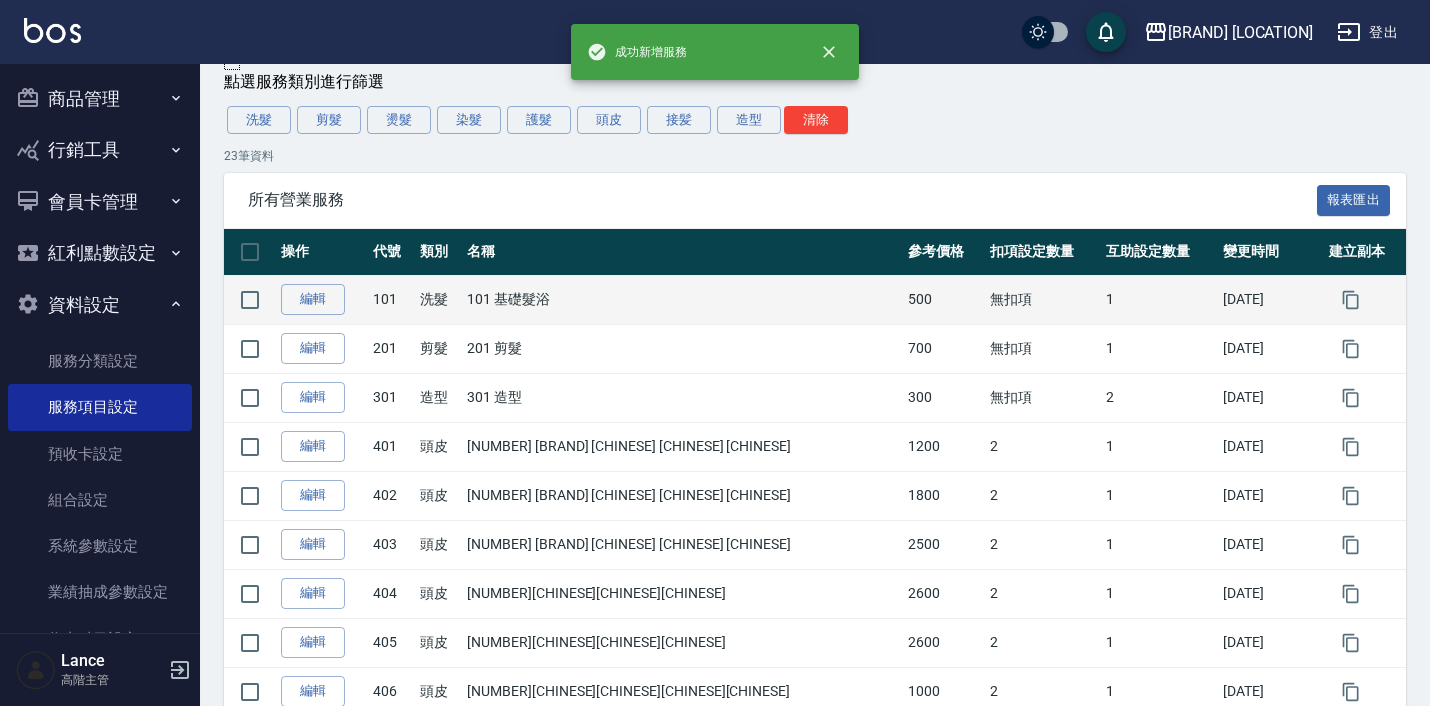 scroll, scrollTop: 151, scrollLeft: 0, axis: vertical 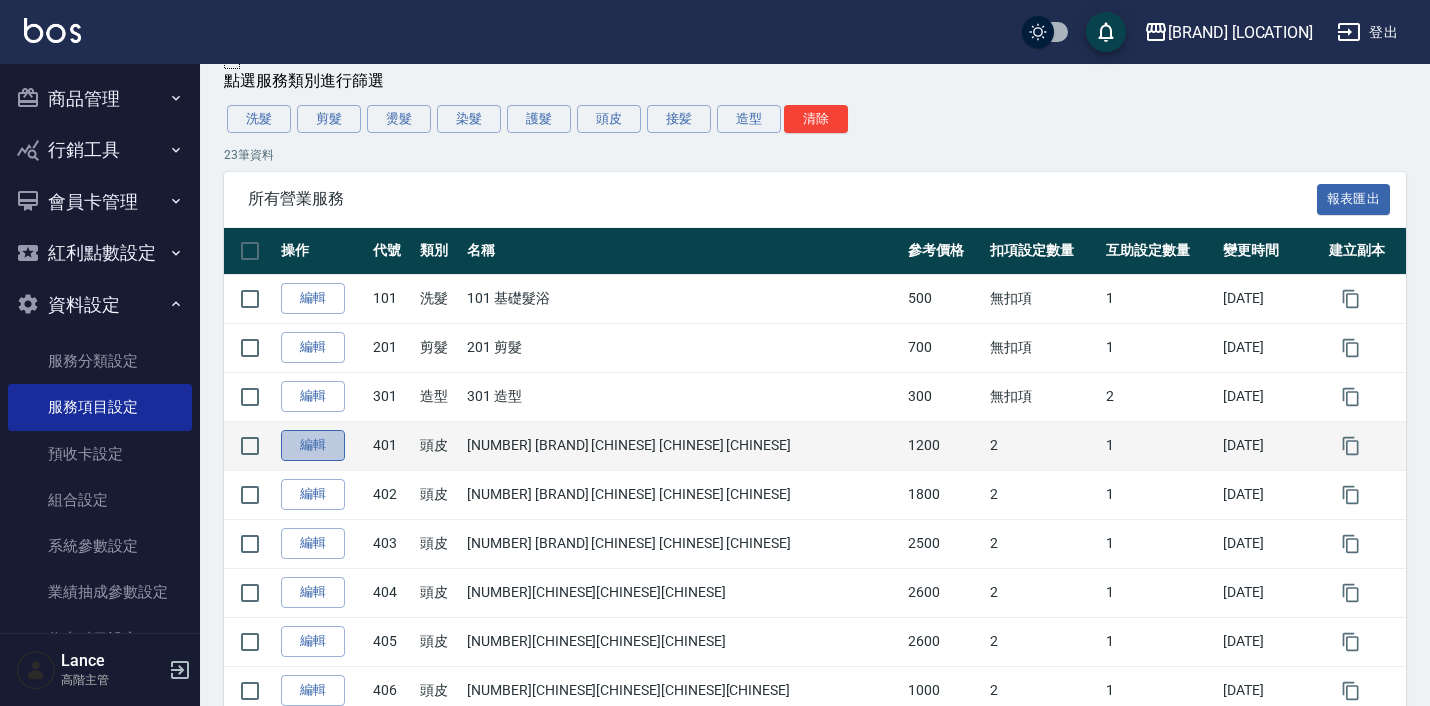 click on "編輯" at bounding box center [313, 445] 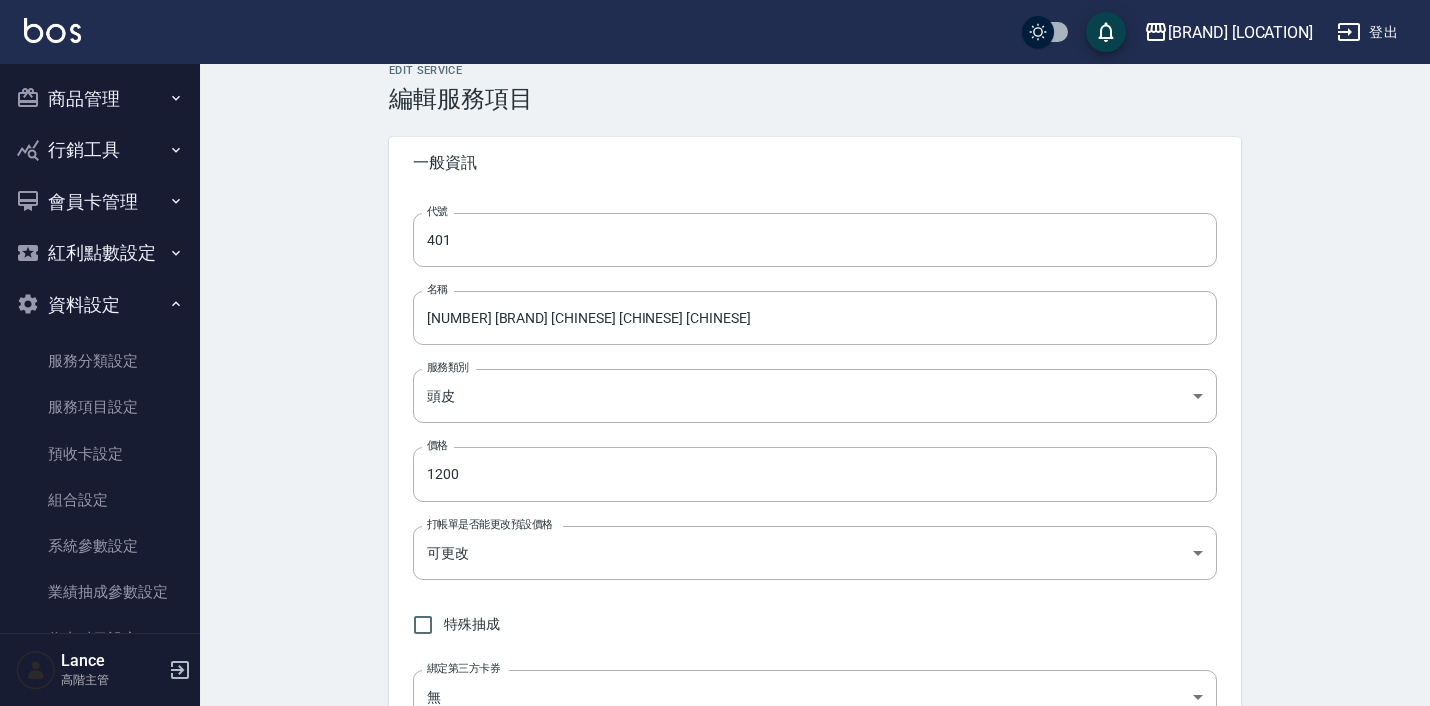 scroll, scrollTop: 0, scrollLeft: 0, axis: both 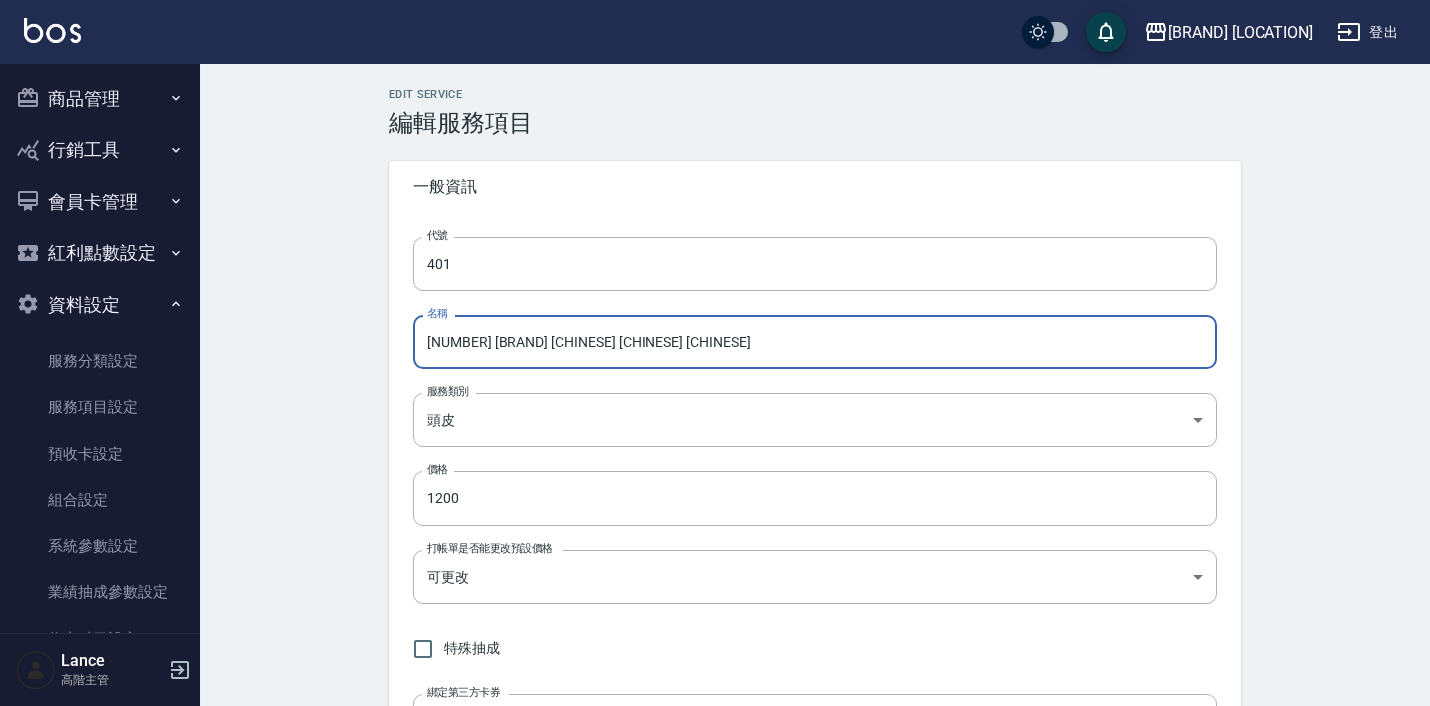 drag, startPoint x: 554, startPoint y: 341, endPoint x: 452, endPoint y: 345, distance: 102.0784 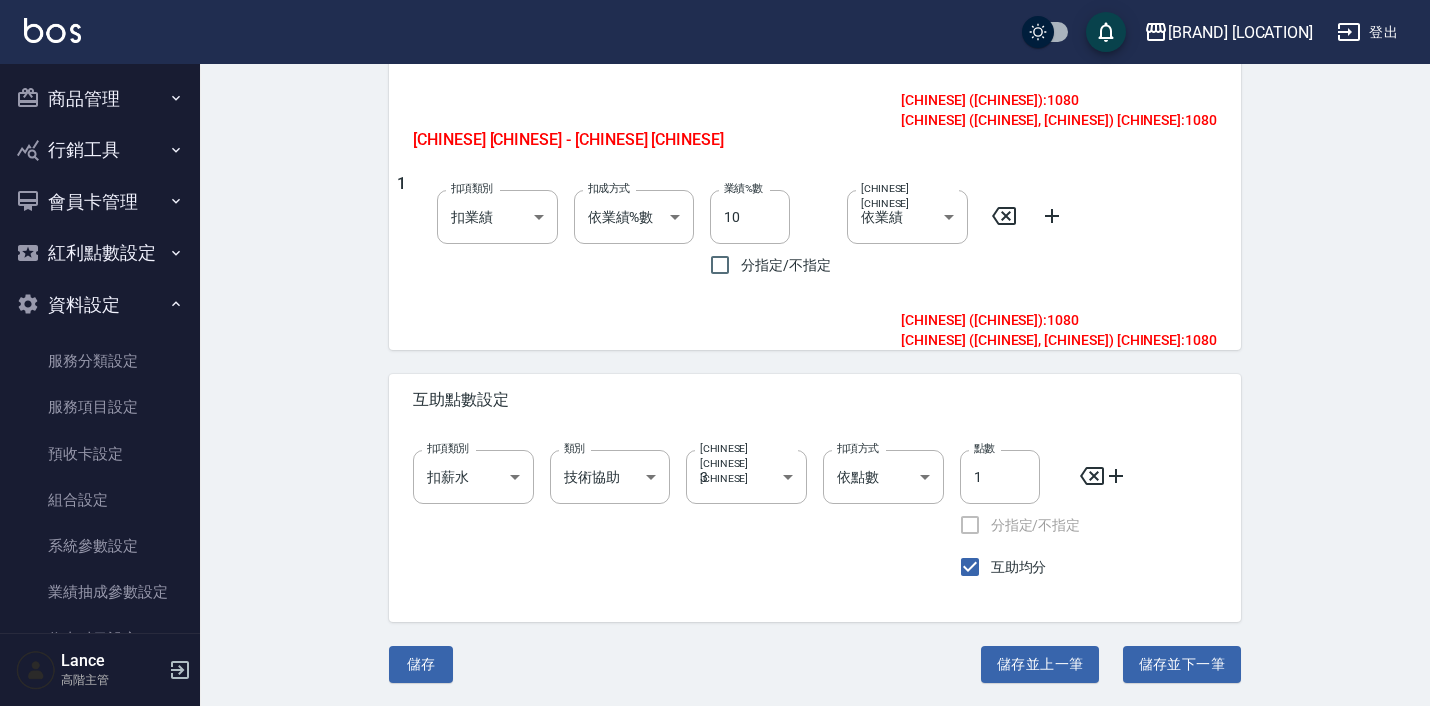scroll, scrollTop: 1003, scrollLeft: 0, axis: vertical 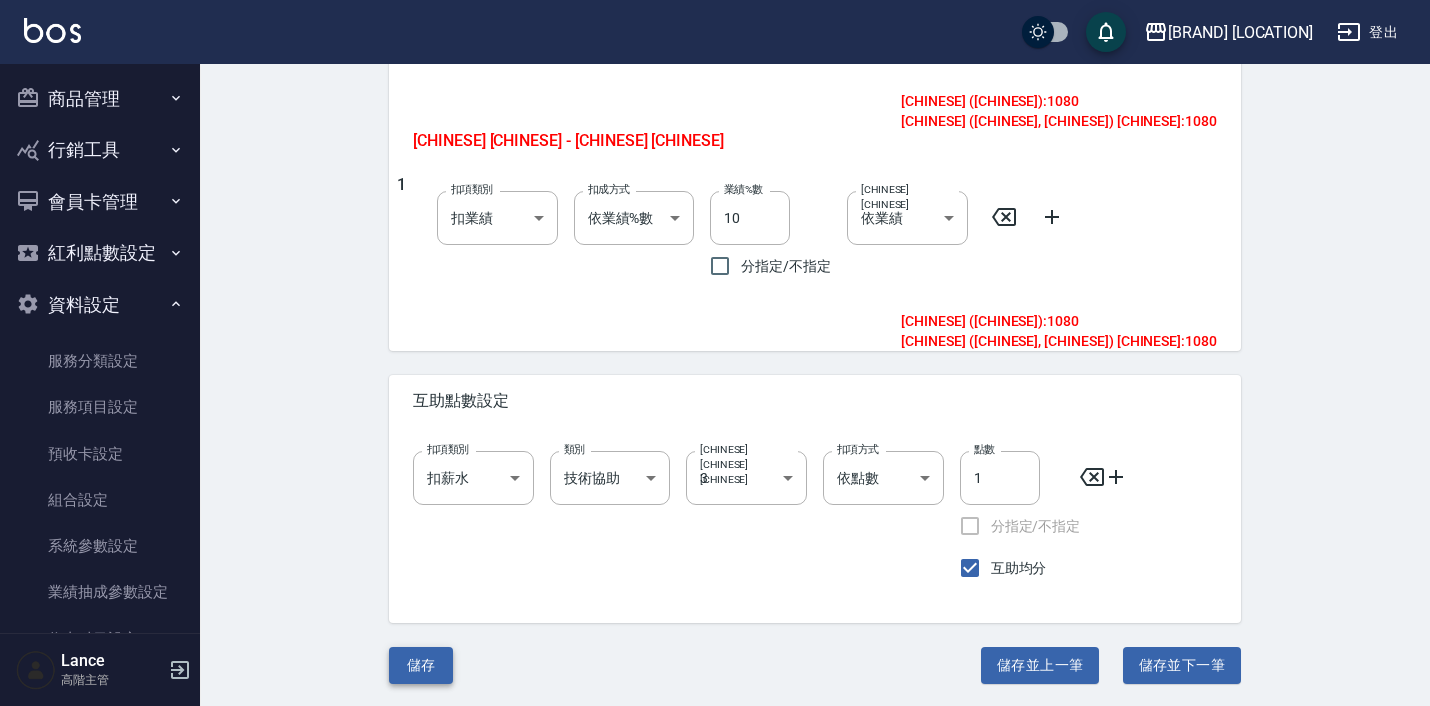 type on "401蘊洛頭皮養護" 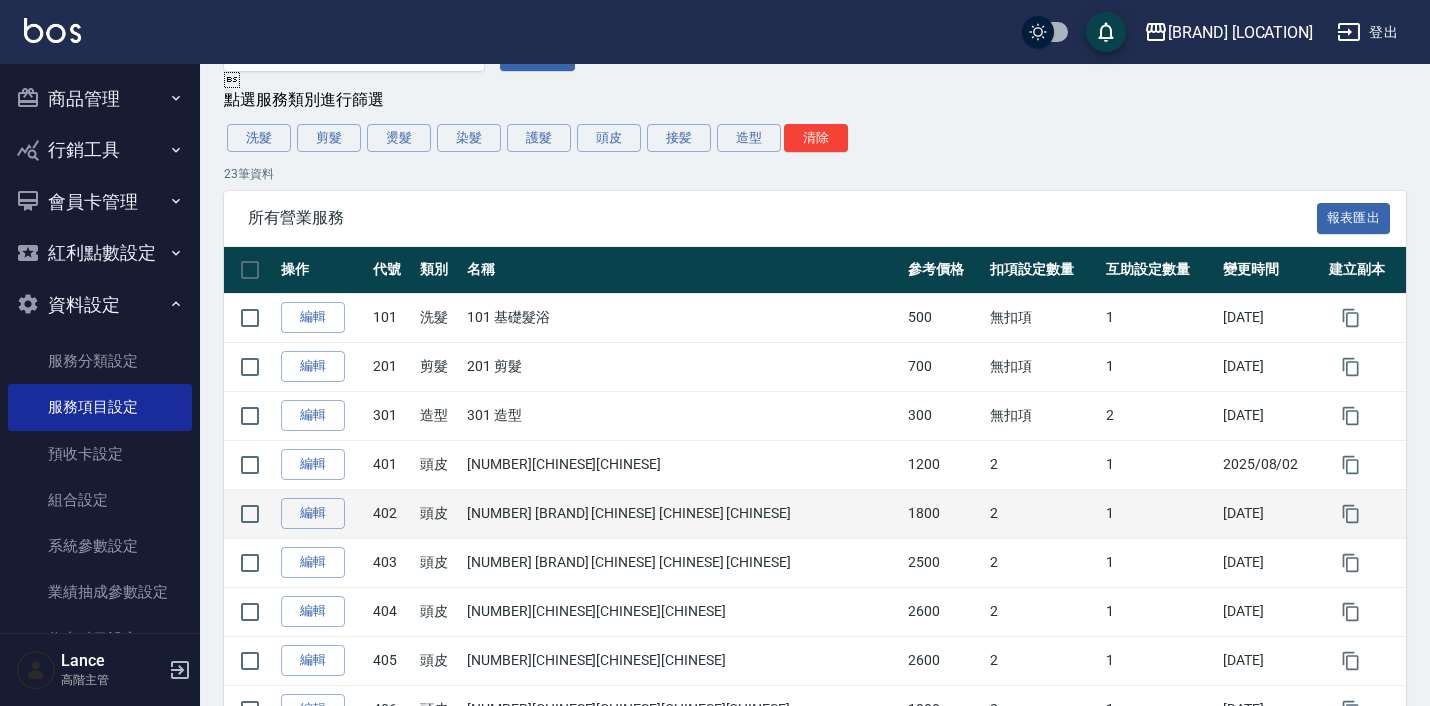 scroll, scrollTop: 228, scrollLeft: 0, axis: vertical 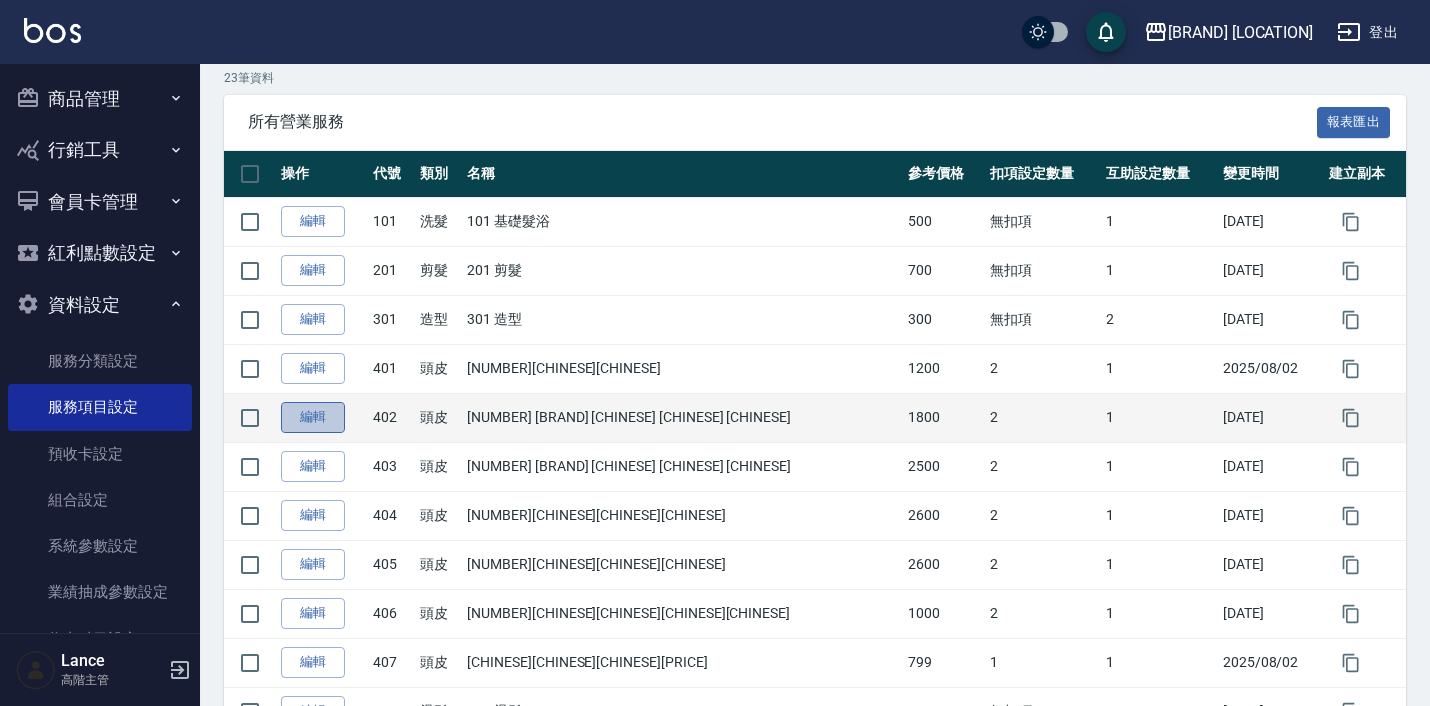 click on "編輯" at bounding box center (313, 417) 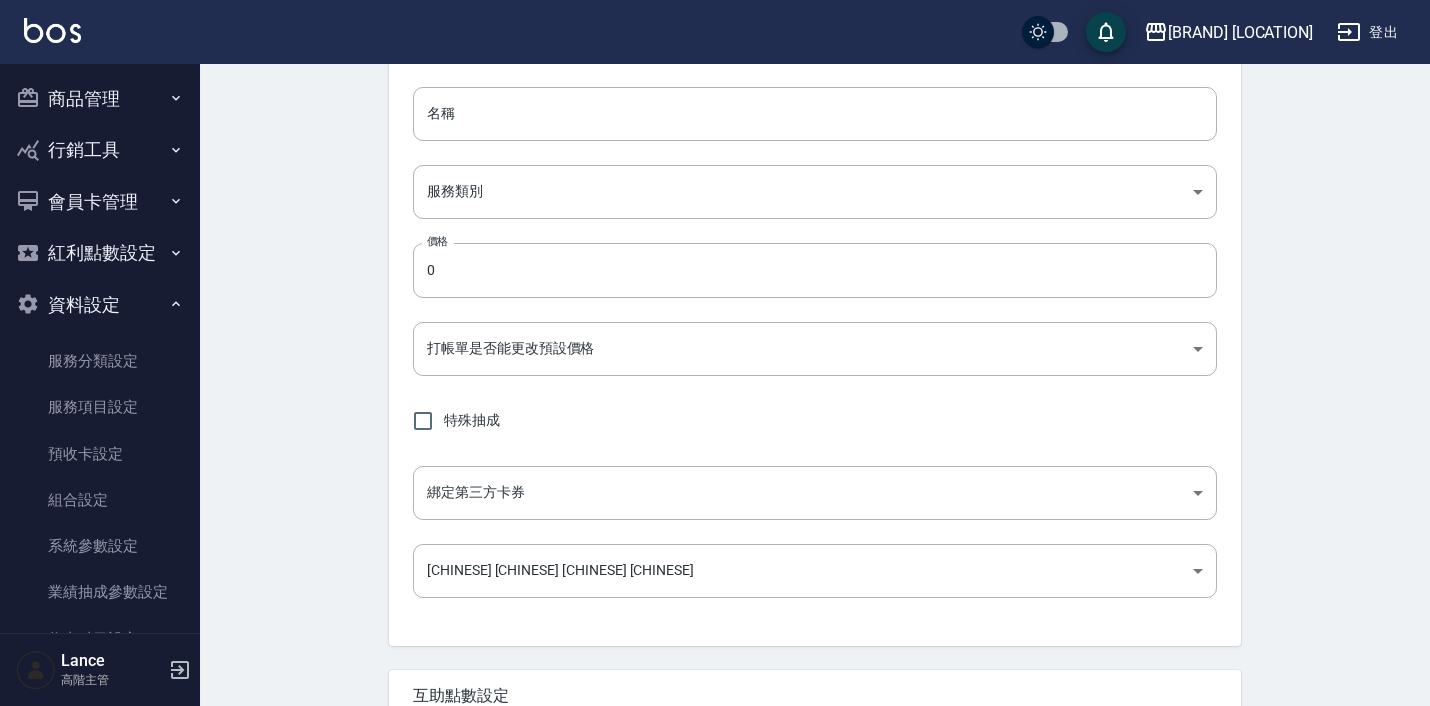 scroll, scrollTop: 0, scrollLeft: 0, axis: both 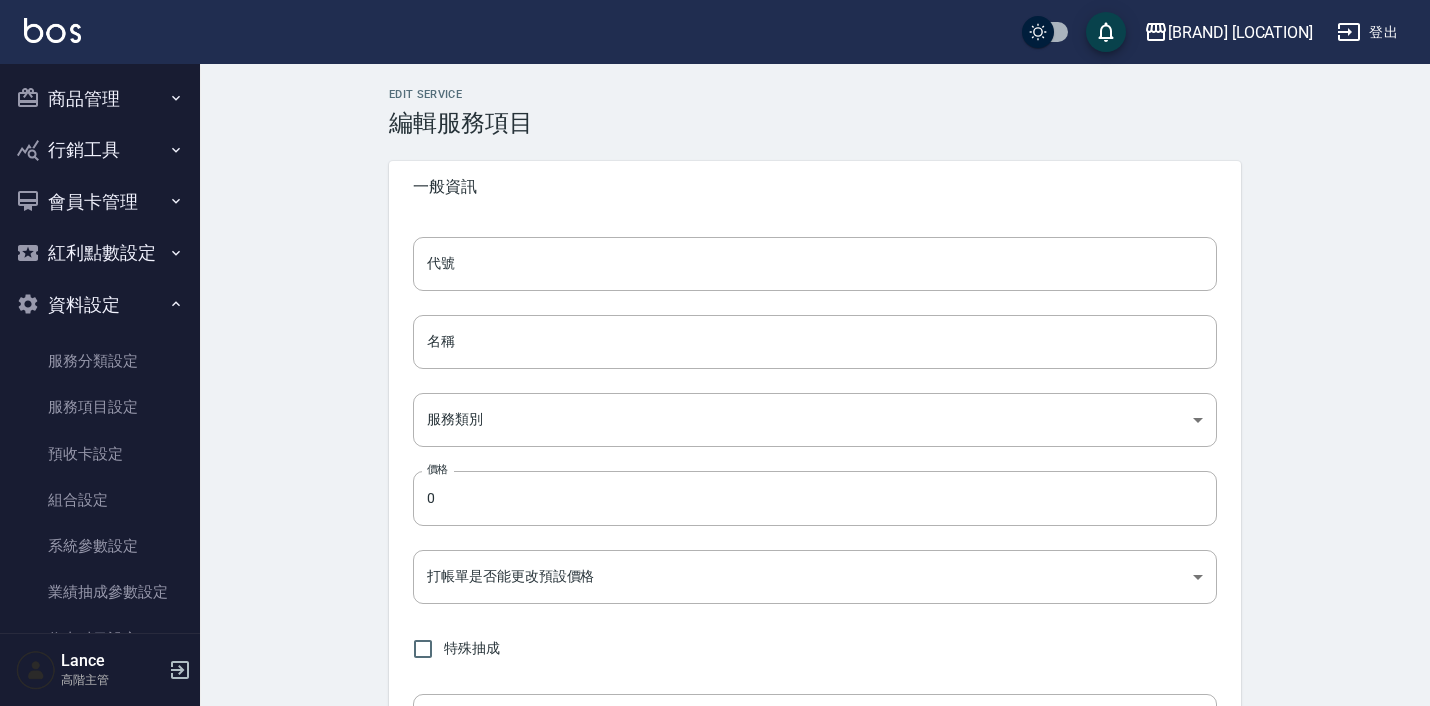 type on "402" 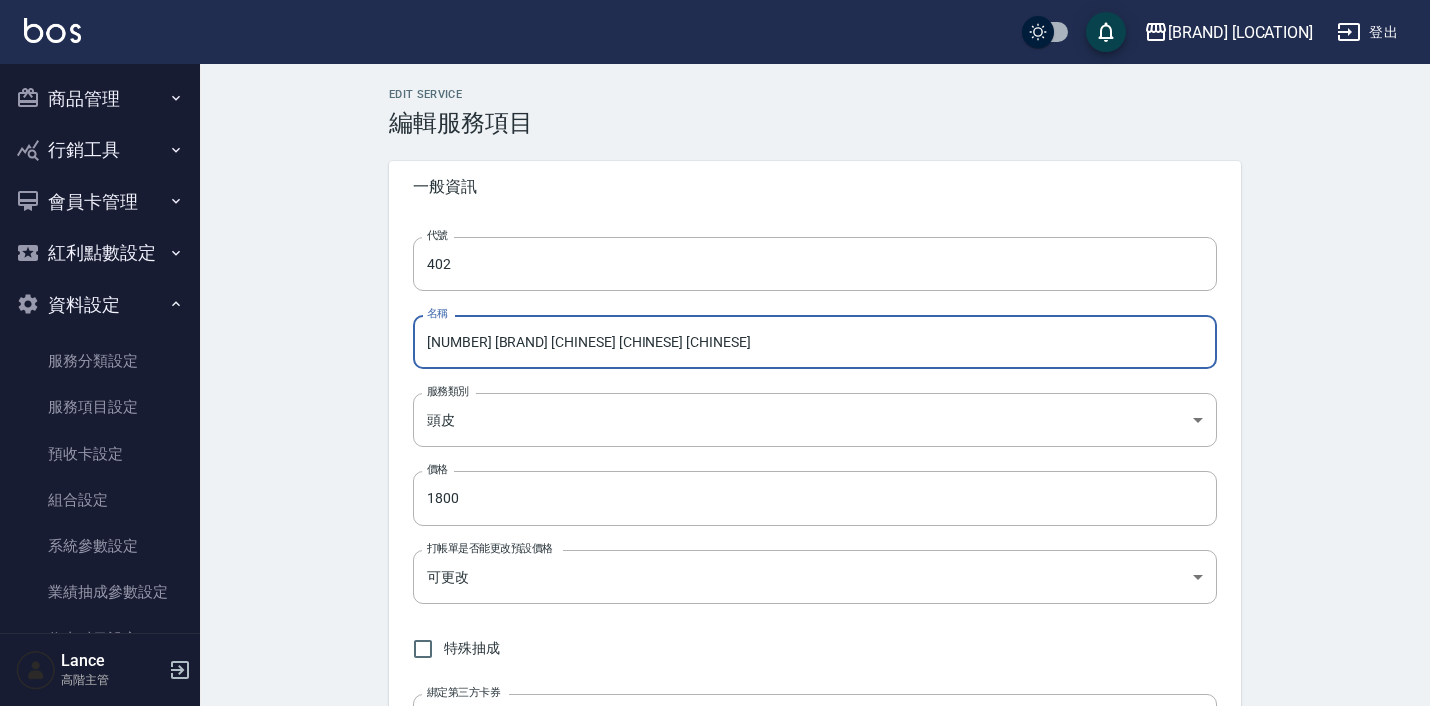 drag, startPoint x: 516, startPoint y: 346, endPoint x: 457, endPoint y: 340, distance: 59.3043 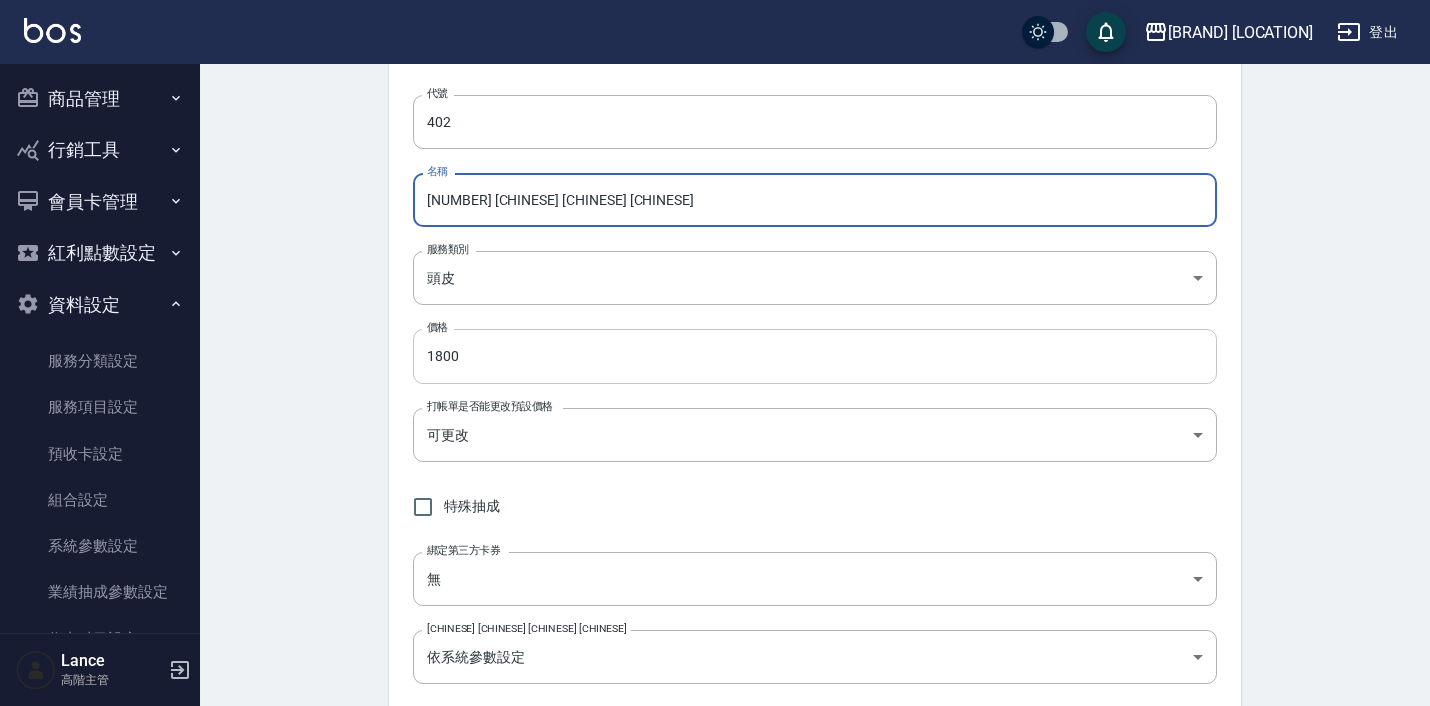 type on "402 蘊洛 進階 頭皮養護" 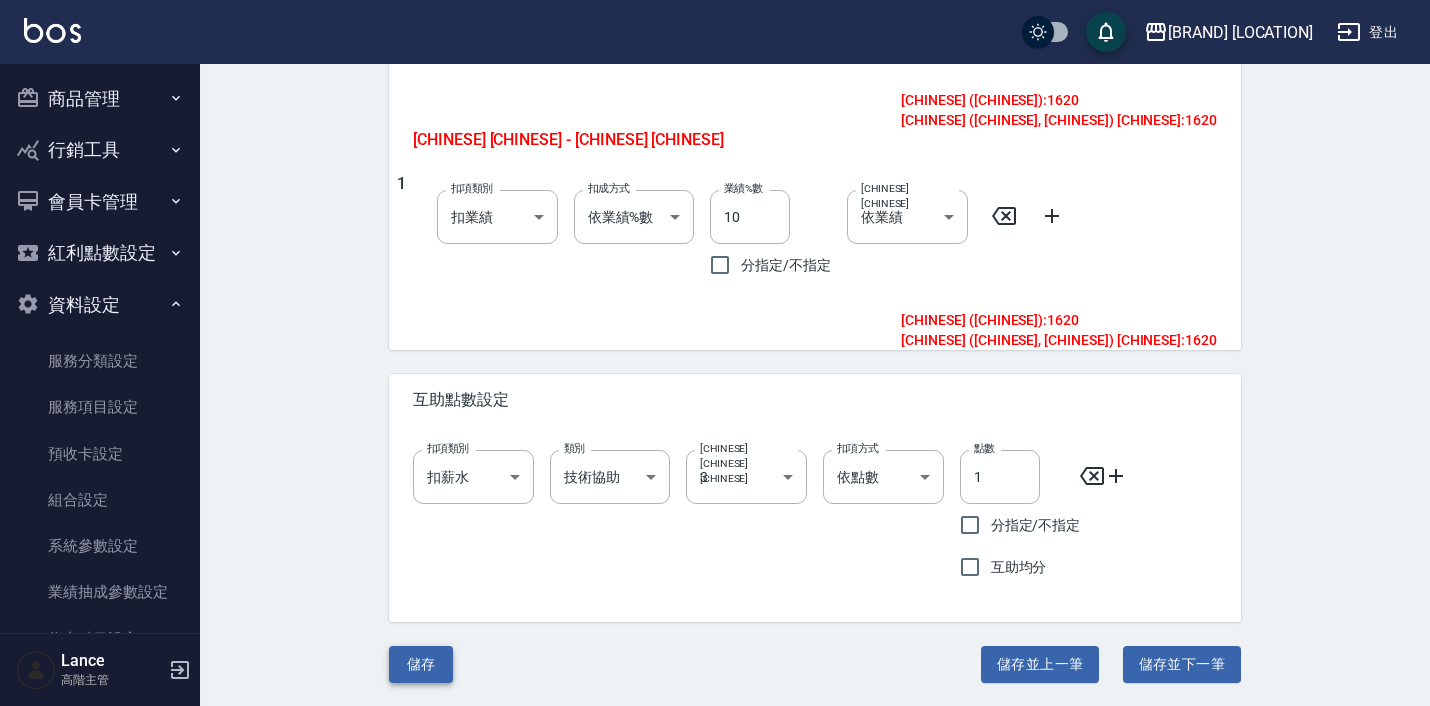 scroll, scrollTop: 1003, scrollLeft: 0, axis: vertical 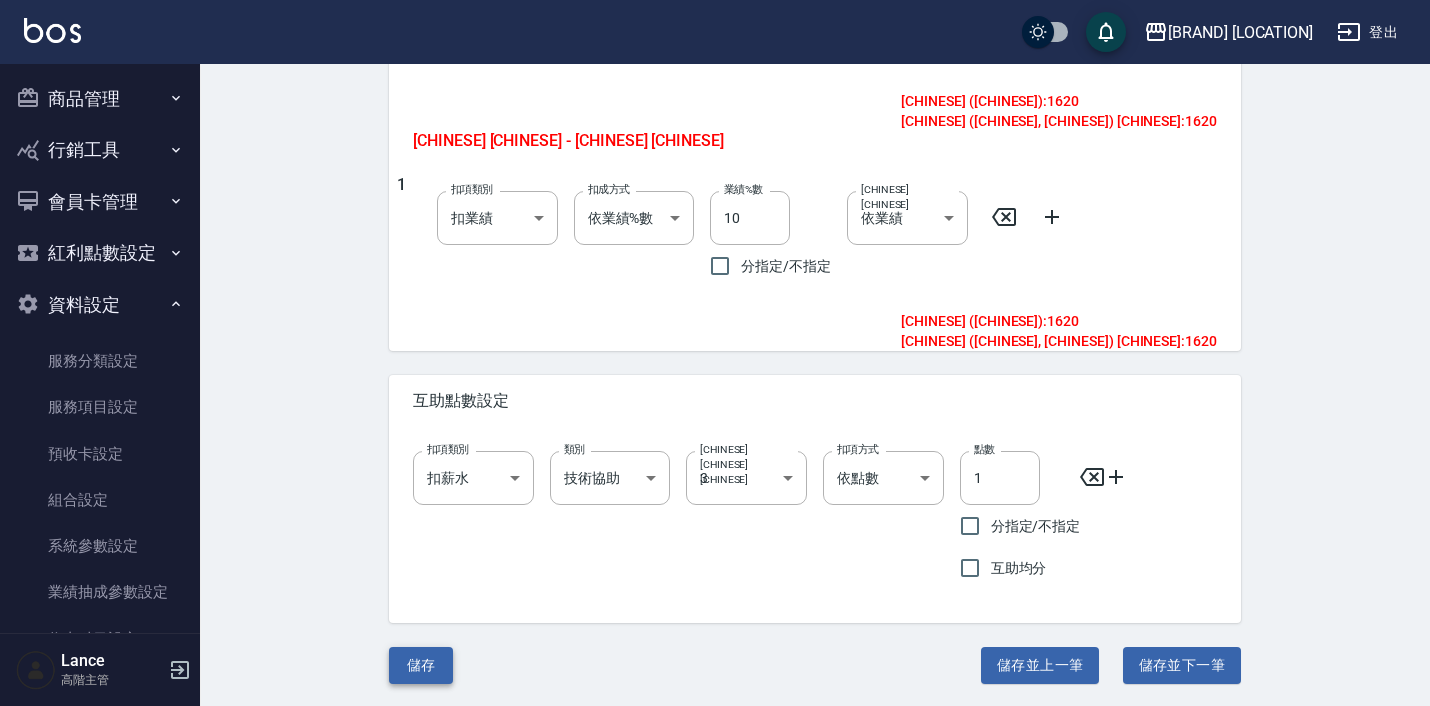 click on "儲存" at bounding box center (421, 665) 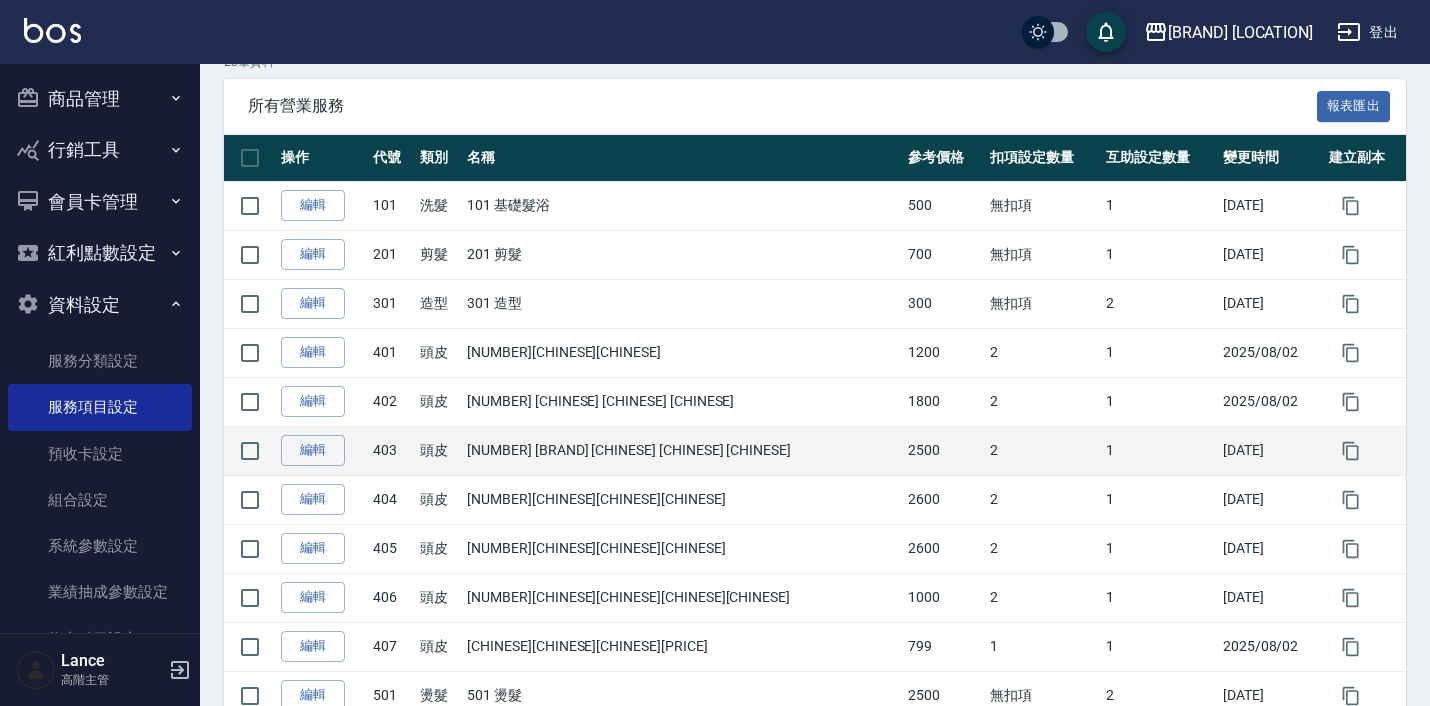 scroll, scrollTop: 262, scrollLeft: 0, axis: vertical 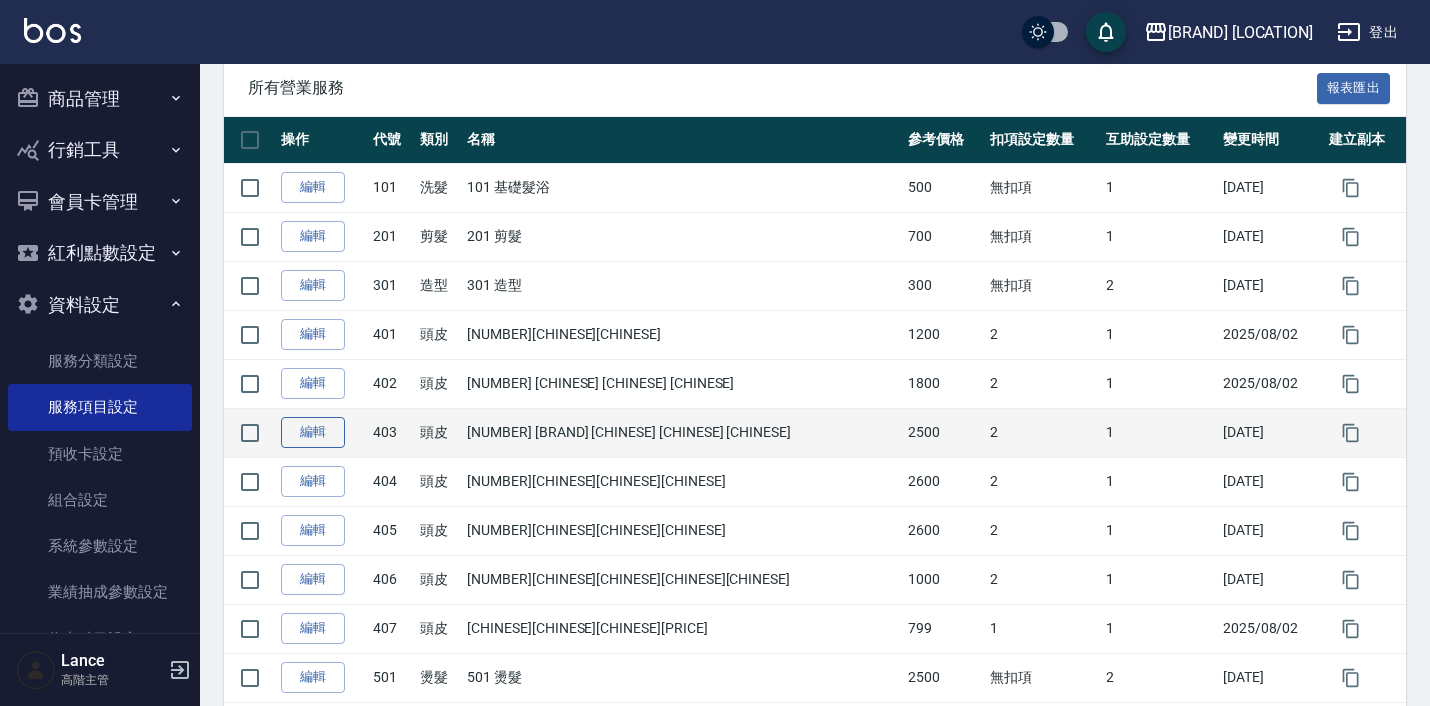 click on "編輯" at bounding box center [313, 432] 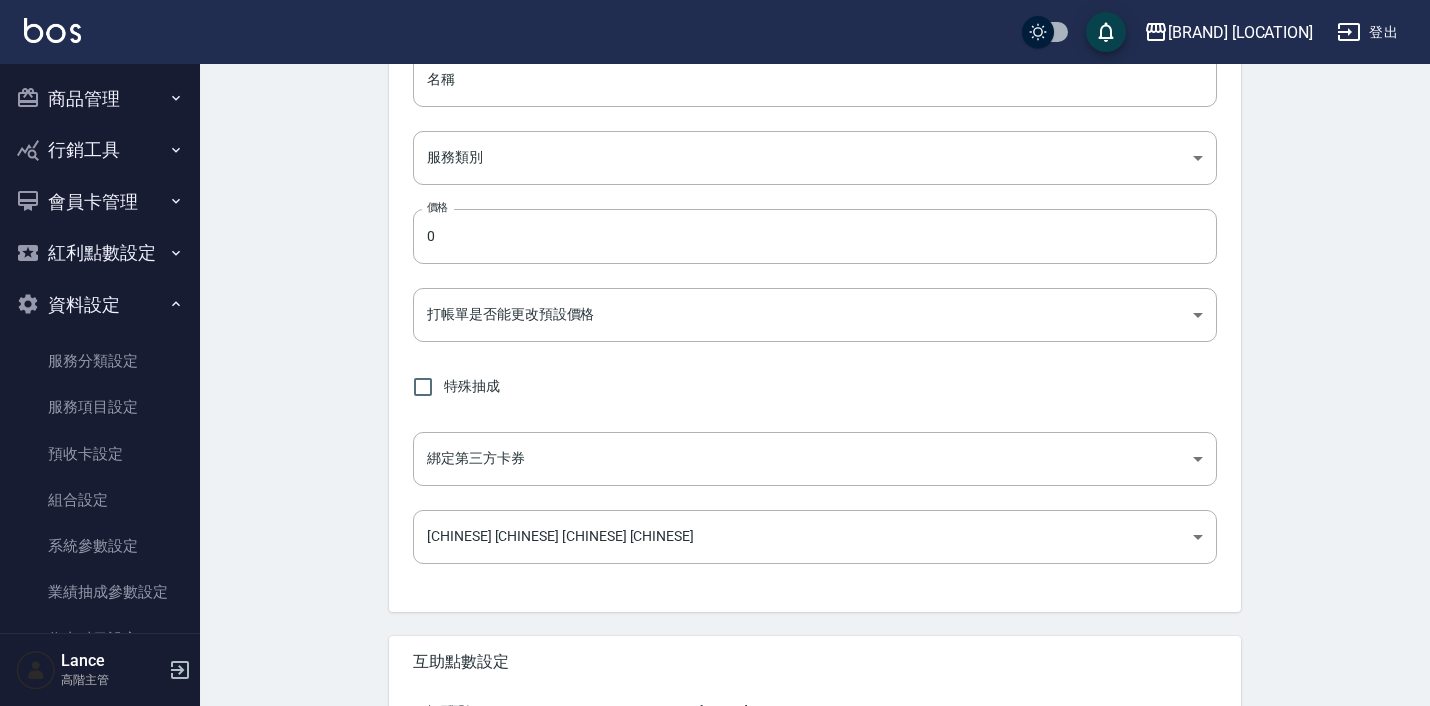 scroll, scrollTop: 0, scrollLeft: 0, axis: both 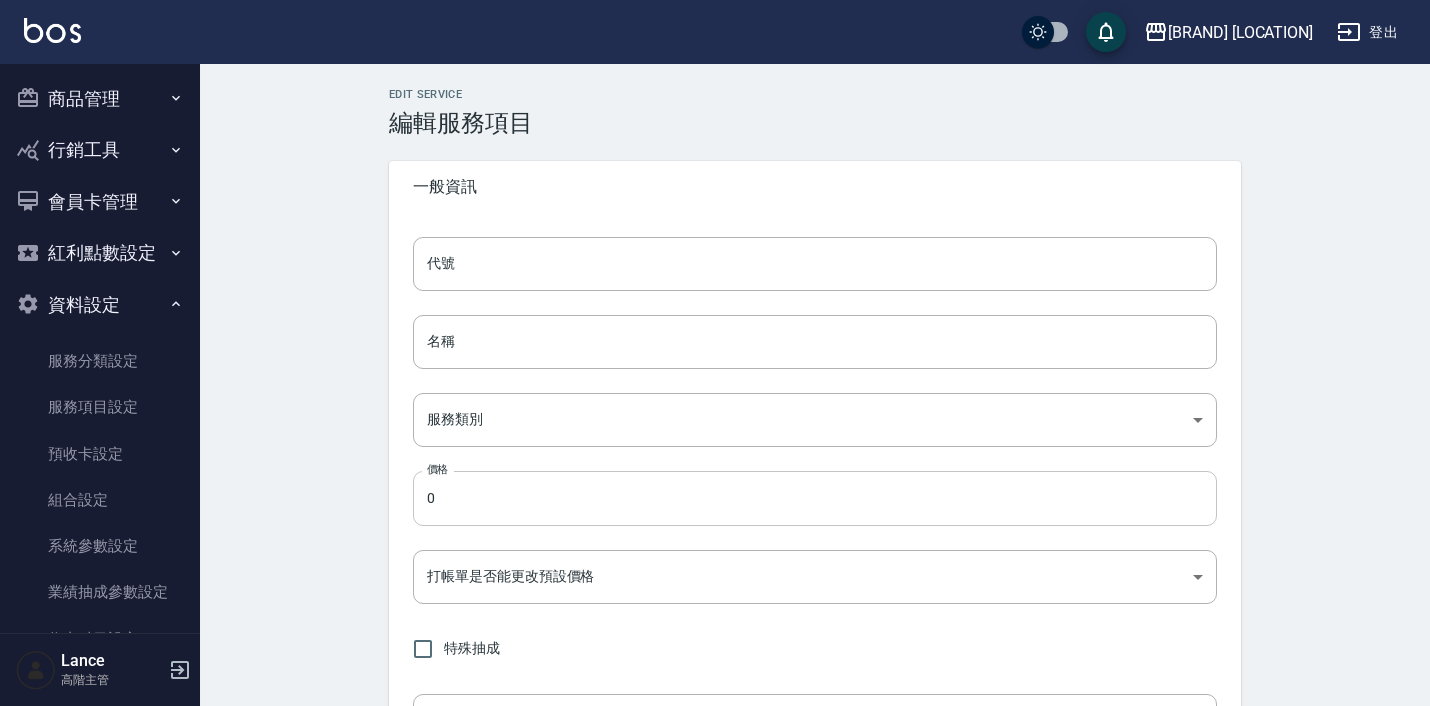 type on "403" 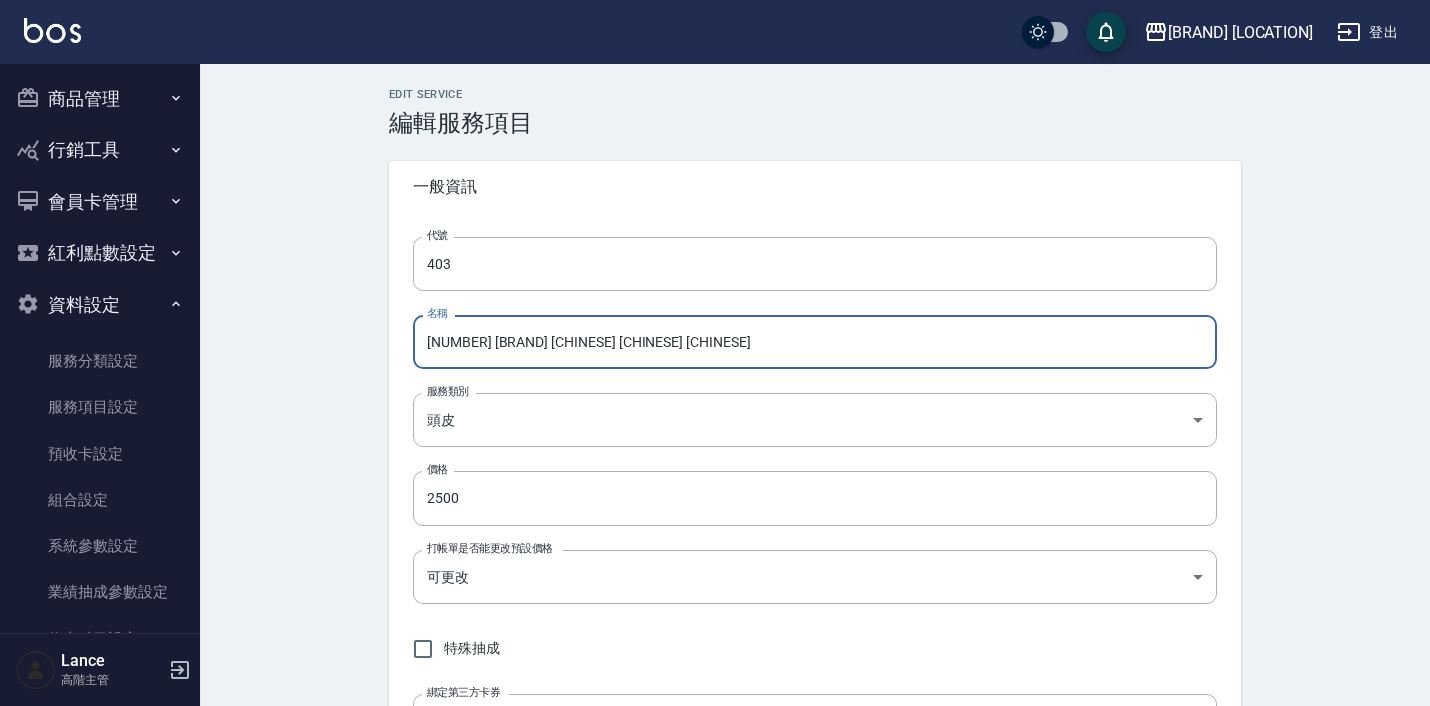 drag, startPoint x: 611, startPoint y: 348, endPoint x: 442, endPoint y: 355, distance: 169.14491 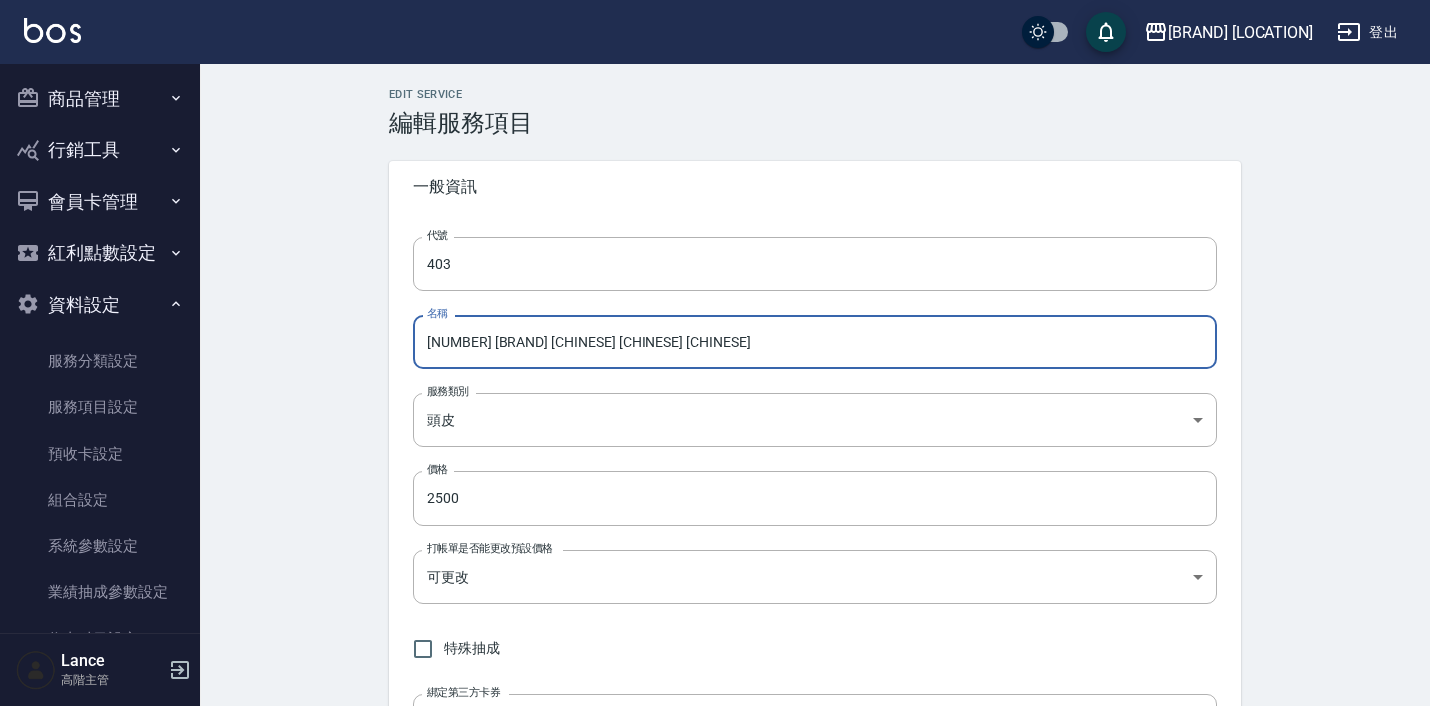 drag, startPoint x: 632, startPoint y: 340, endPoint x: 451, endPoint y: 337, distance: 181.02486 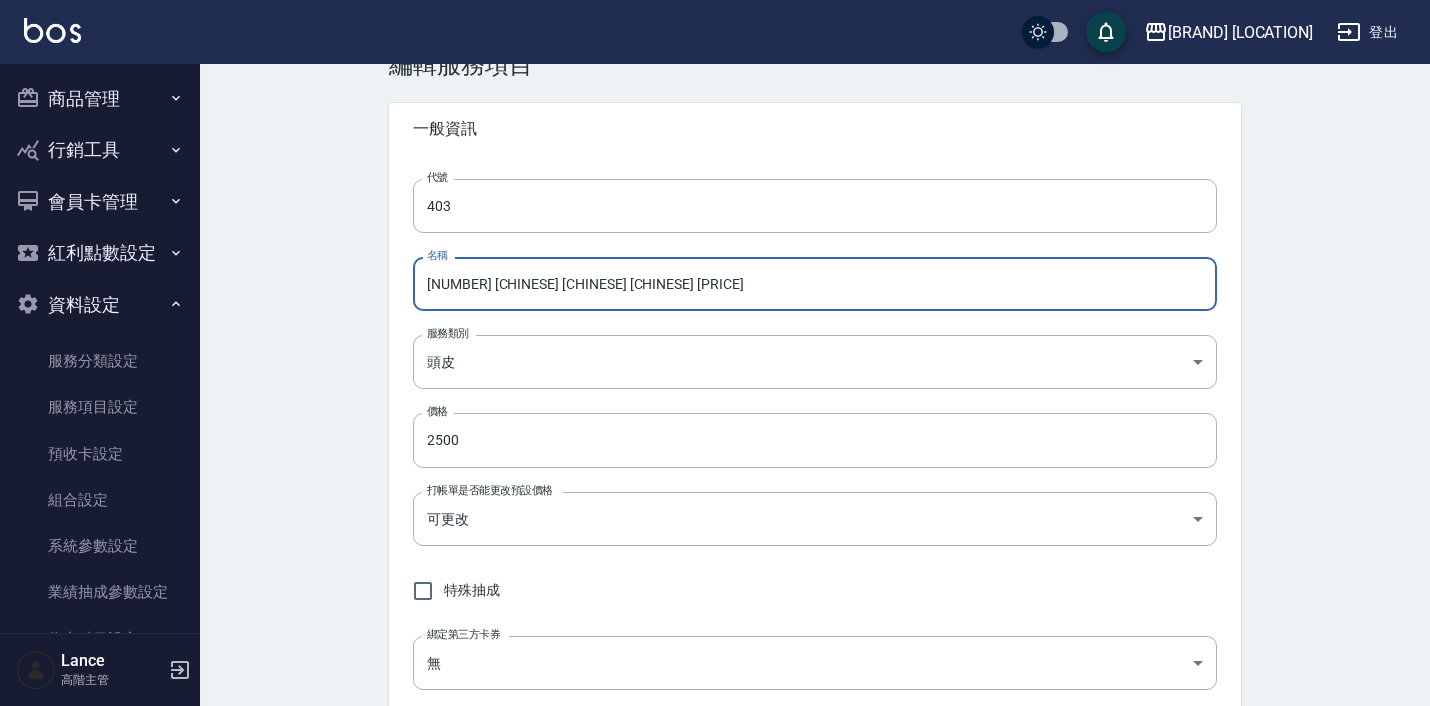 scroll, scrollTop: 95, scrollLeft: 0, axis: vertical 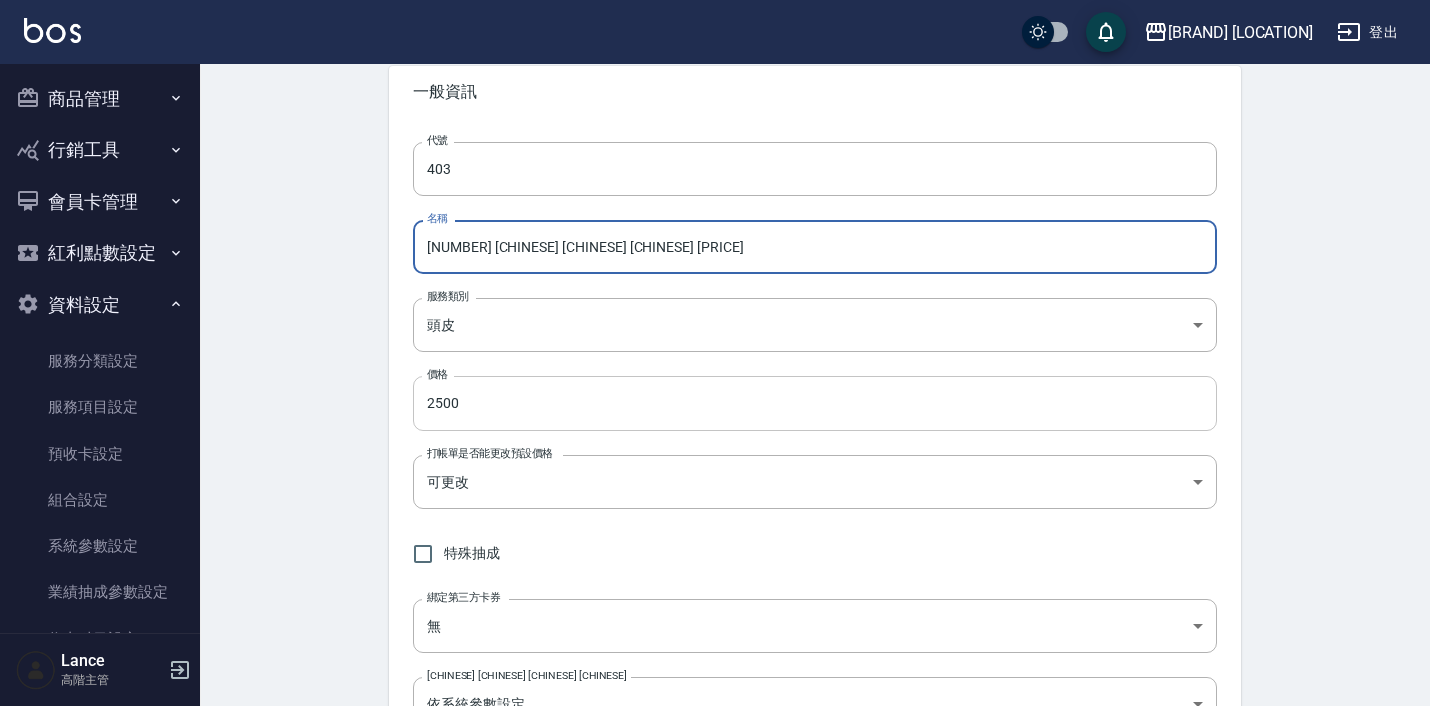 type on "403 蘊洛頭皮加購799" 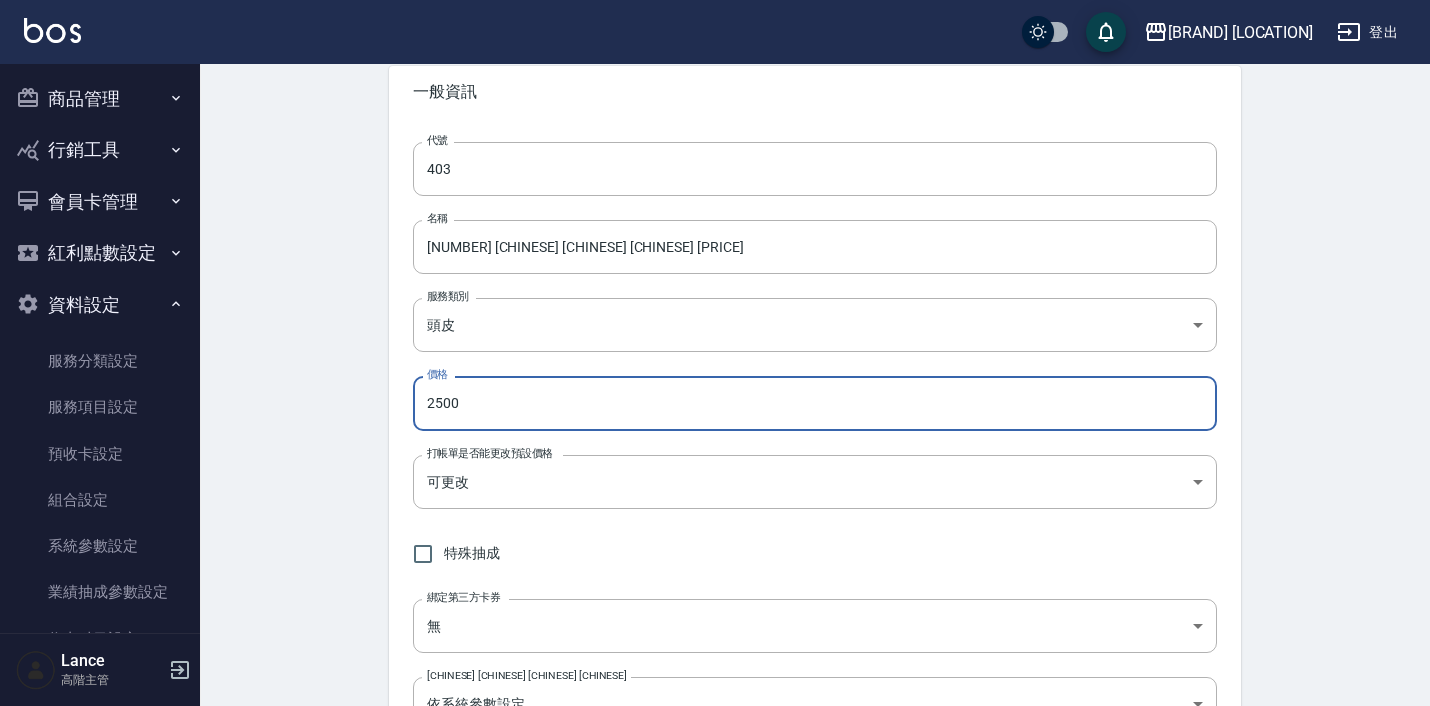 click on "2500" at bounding box center (815, 403) 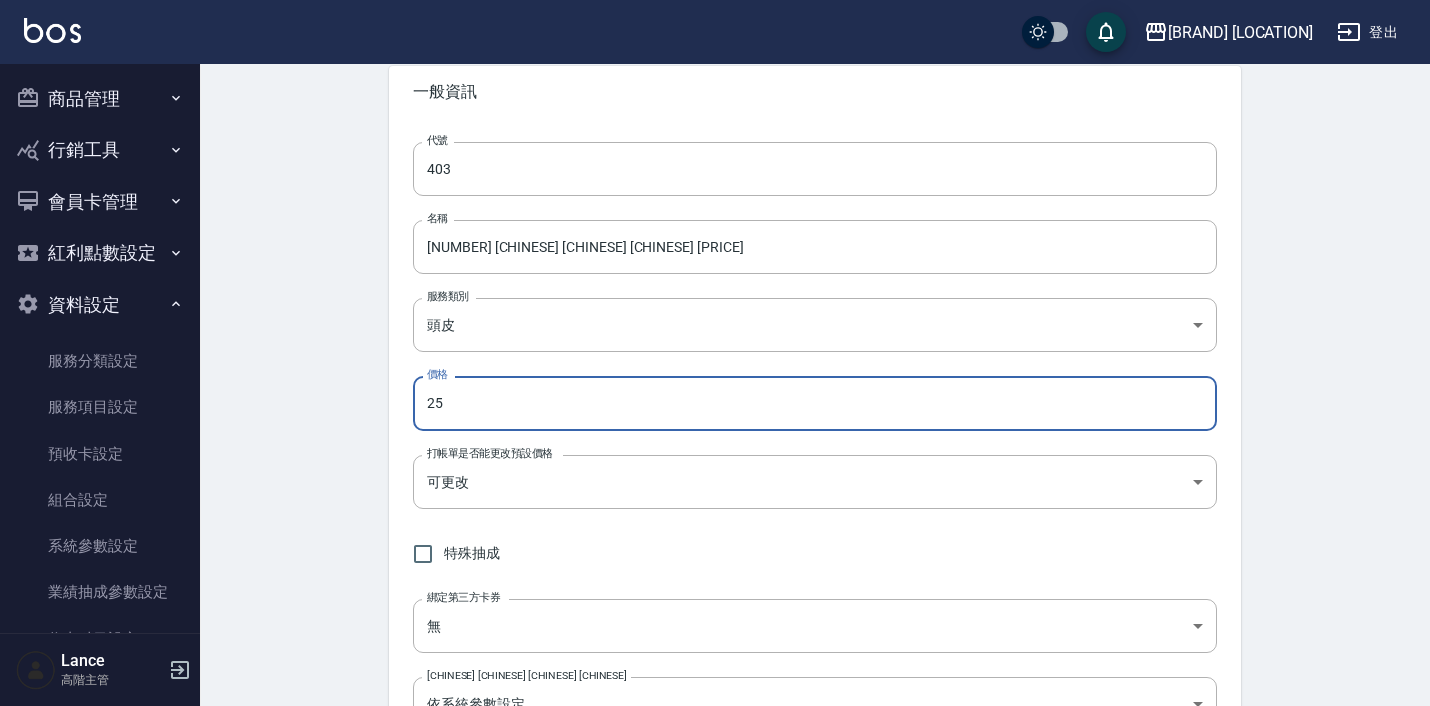type on "2" 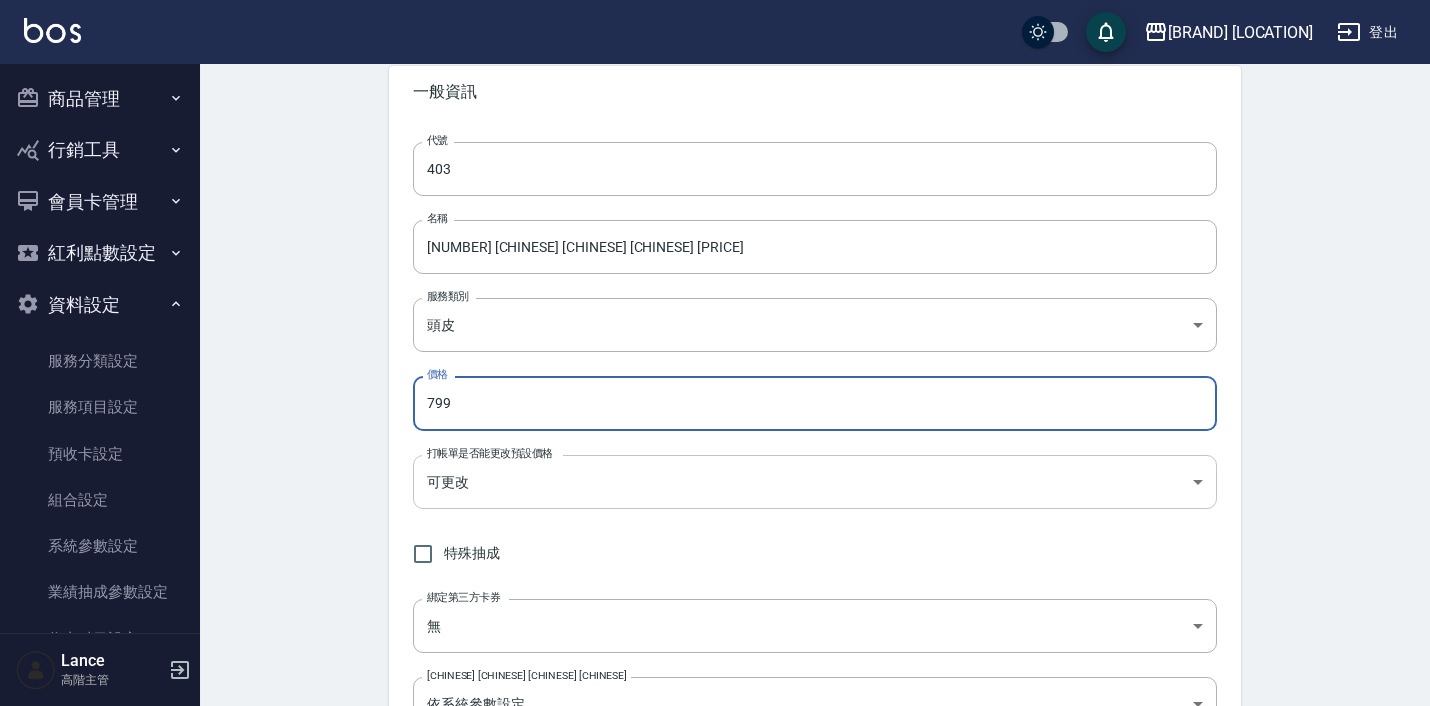 type on "799" 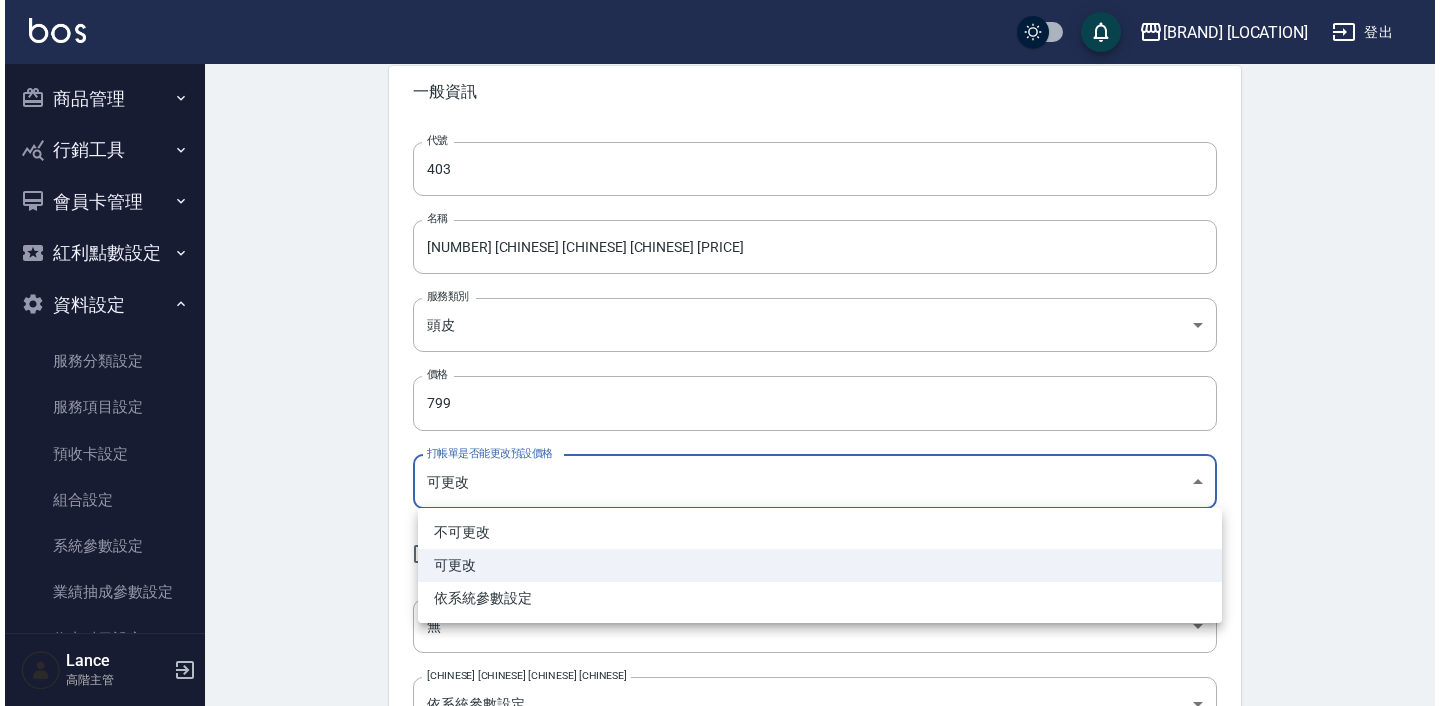 click on "LifeArt Space 登出 櫃檯作業 打帳單 帳單列表 掛單列表 座位開單 營業儀表板 現金收支登錄 高階收支登錄 材料自購登錄 每日結帳 排班表 現場電腦打卡 掃碼打卡 預約管理 預約管理 單日預約紀錄 單週預約紀錄 報表及分析 報表目錄 消費分析儀表板 店家區間累計表 店家日報表 店家排行榜 互助日報表 互助月報表 互助排行榜 互助點數明細 互助業績報表 全店業績分析表 每日業績分析表 營業統計分析表 營業項目月分析表 設計師業績表 設計師日報表 設計師業績分析表 設計師業績月報表 設計師抽成報表 設計師排行榜 商品銷售排行榜 商品消耗明細 商品進銷貨報表 商品庫存表 商品庫存盤點表 會員卡銷售報表 服務扣項明細表 單一服務項目查詢 店販抽成明細 店販分類抽成明細 顧客入金餘額表 顧客卡券餘額表 每日非現金明細 每日收支明細 收支分類明細表 收支匯款表 1" at bounding box center (715, 760) 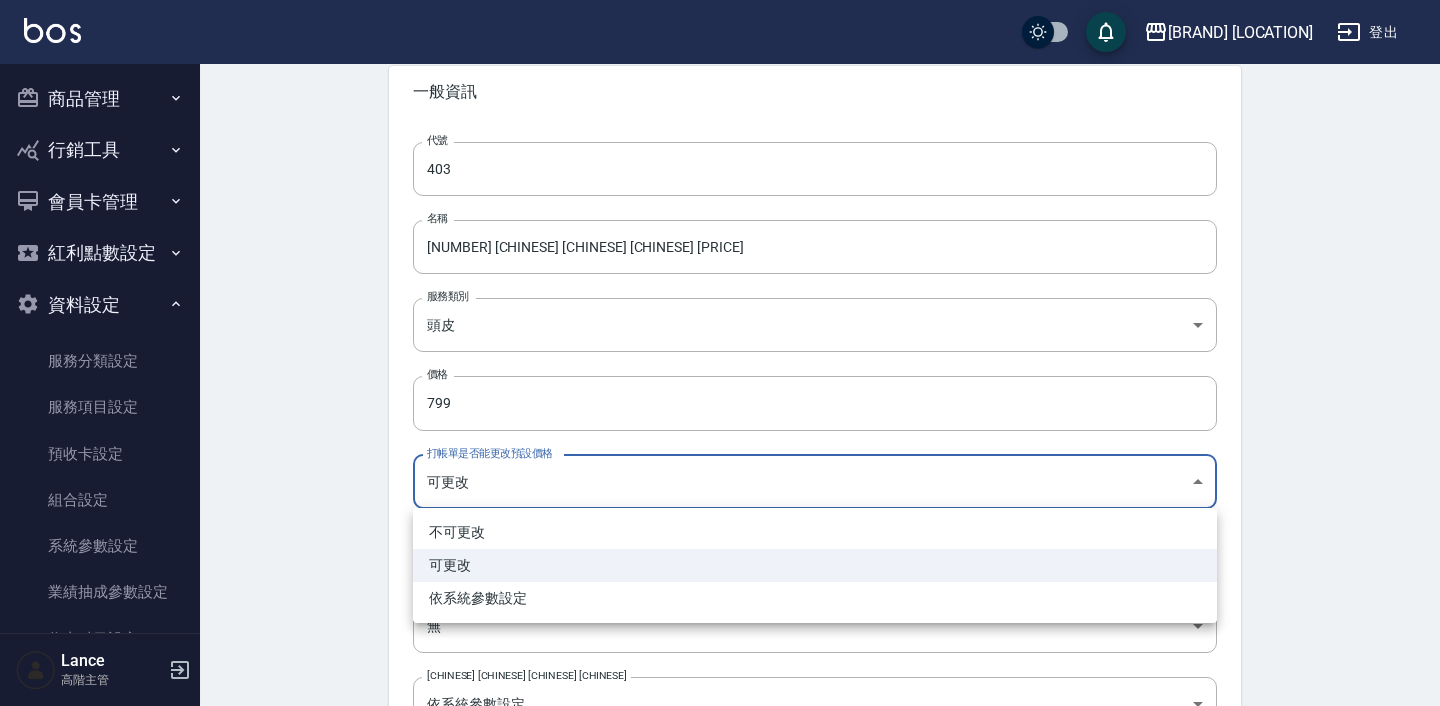 click on "可更改" at bounding box center [815, 565] 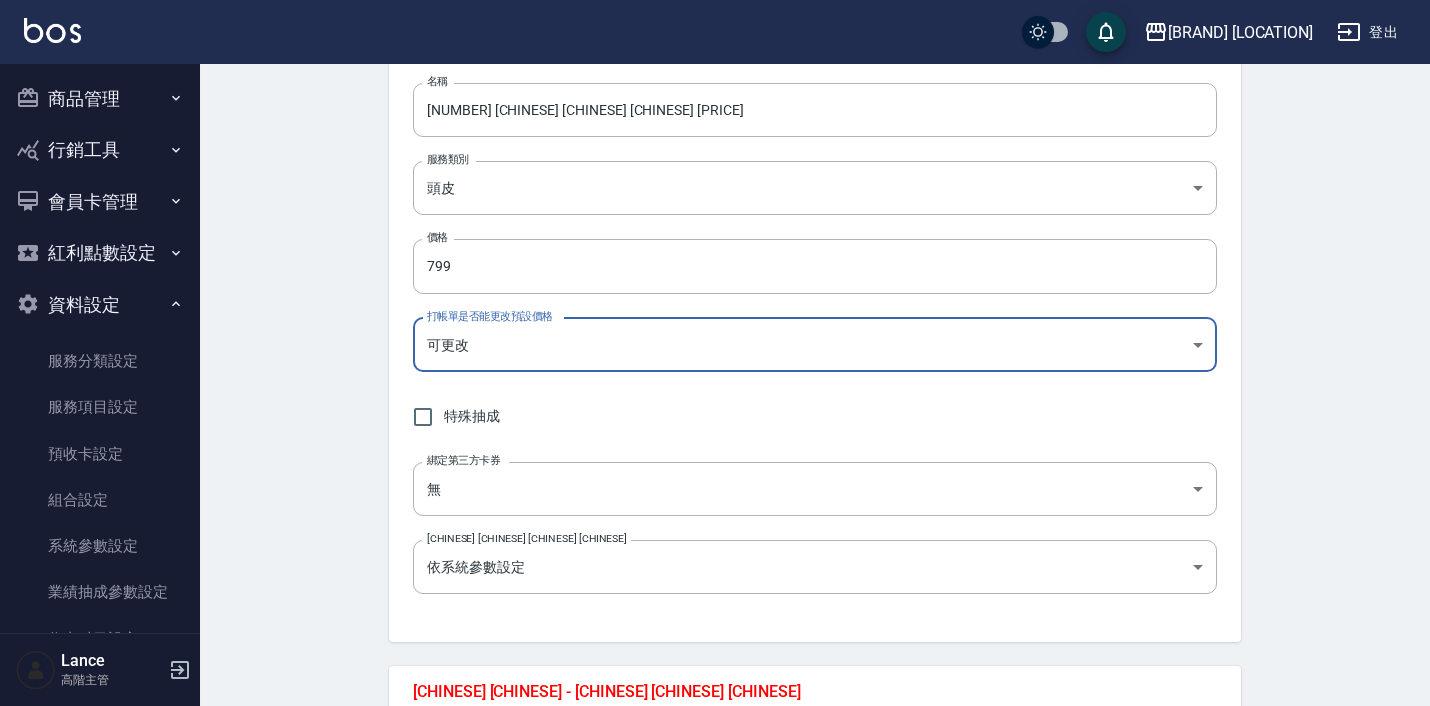 scroll, scrollTop: 234, scrollLeft: 0, axis: vertical 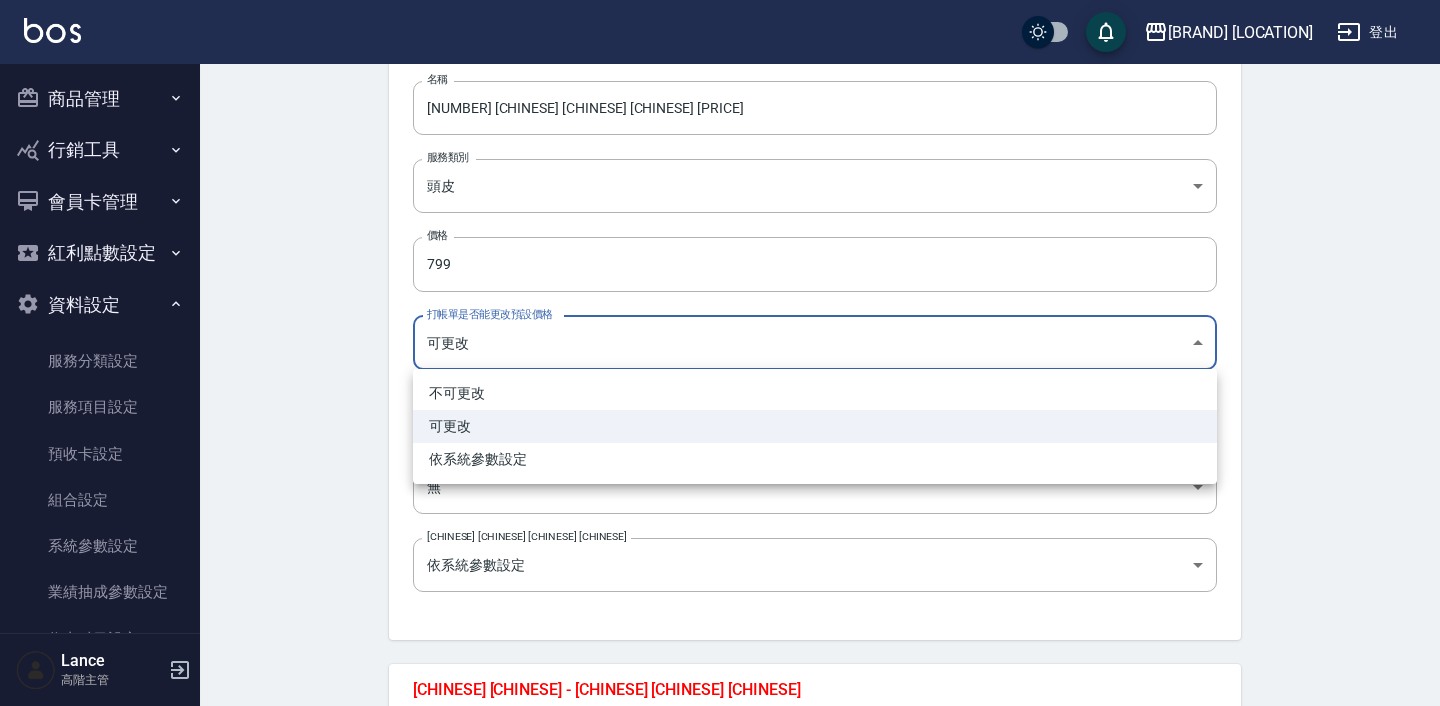 click on "LifeArt Space 登出 櫃檯作業 打帳單 帳單列表 掛單列表 座位開單 營業儀表板 現金收支登錄 高階收支登錄 材料自購登錄 每日結帳 排班表 現場電腦打卡 掃碼打卡 預約管理 預約管理 單日預約紀錄 單週預約紀錄 報表及分析 報表目錄 消費分析儀表板 店家區間累計表 店家日報表 店家排行榜 互助日報表 互助月報表 互助排行榜 互助點數明細 互助業績報表 全店業績分析表 每日業績分析表 營業統計分析表 營業項目月分析表 設計師業績表 設計師日報表 設計師業績分析表 設計師業績月報表 設計師抽成報表 設計師排行榜 商品銷售排行榜 商品消耗明細 商品進銷貨報表 商品庫存表 商品庫存盤點表 會員卡銷售報表 服務扣項明細表 單一服務項目查詢 店販抽成明細 店販分類抽成明細 顧客入金餘額表 顧客卡券餘額表 每日非現金明細 每日收支明細 收支分類明細表 收支匯款表 1" at bounding box center [720, 621] 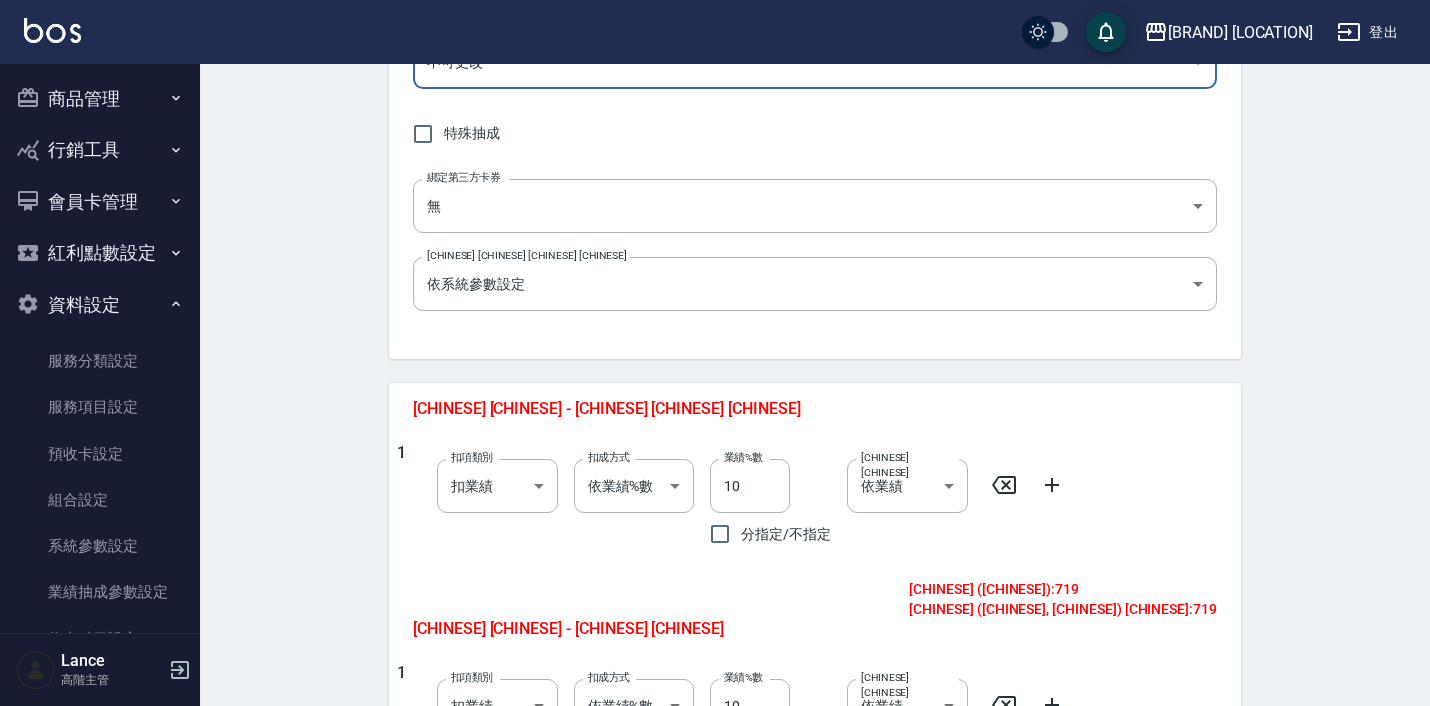 scroll, scrollTop: 517, scrollLeft: 0, axis: vertical 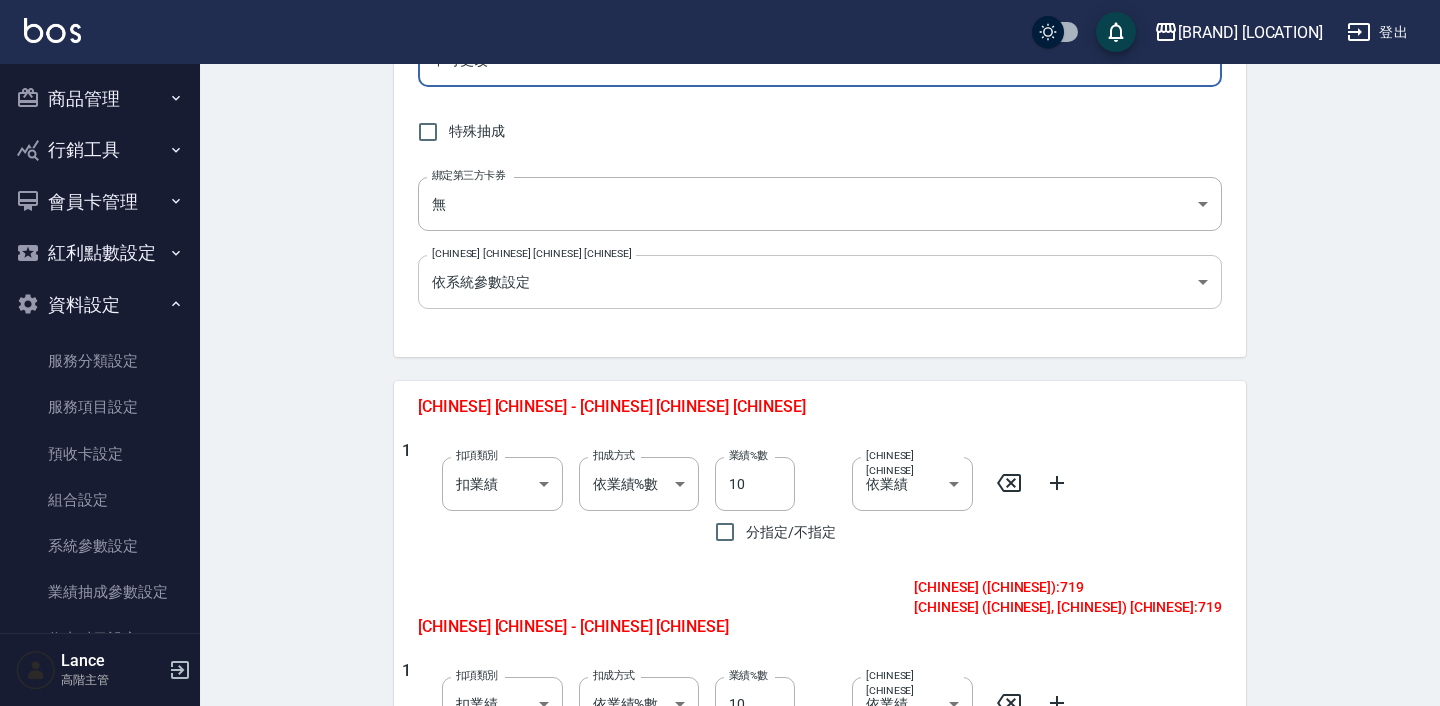 click on "LifeArt Space 登出 櫃檯作業 打帳單 帳單列表 掛單列表 座位開單 營業儀表板 現金收支登錄 高階收支登錄 材料自購登錄 每日結帳 排班表 現場電腦打卡 掃碼打卡 預約管理 預約管理 單日預約紀錄 單週預約紀錄 報表及分析 報表目錄 消費分析儀表板 店家區間累計表 店家日報表 店家排行榜 互助日報表 互助月報表 互助排行榜 互助點數明細 互助業績報表 全店業績分析表 每日業績分析表 營業統計分析表 營業項目月分析表 設計師業績表 設計師日報表 設計師業績分析表 設計師業績月報表 設計師抽成報表 設計師排行榜 商品銷售排行榜 商品消耗明細 商品進銷貨報表 商品庫存表 商品庫存盤點表 會員卡銷售報表 服務扣項明細表 單一服務項目查詢 店販抽成明細 店販分類抽成明細 顧客入金餘額表 顧客卡券餘額表 每日非現金明細 每日收支明細 收支分類明細表 收支匯款表 1" at bounding box center (720, 338) 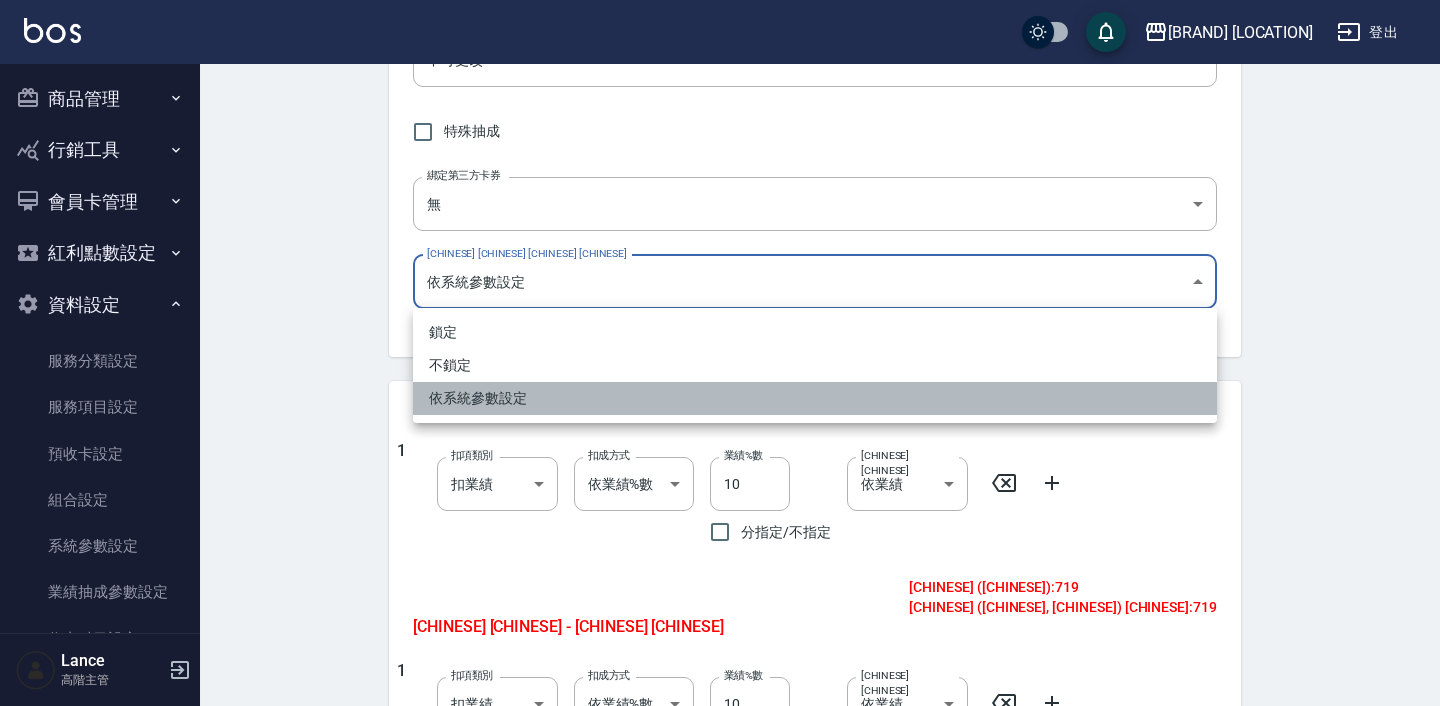 click on "依系統參數設定" at bounding box center [815, 398] 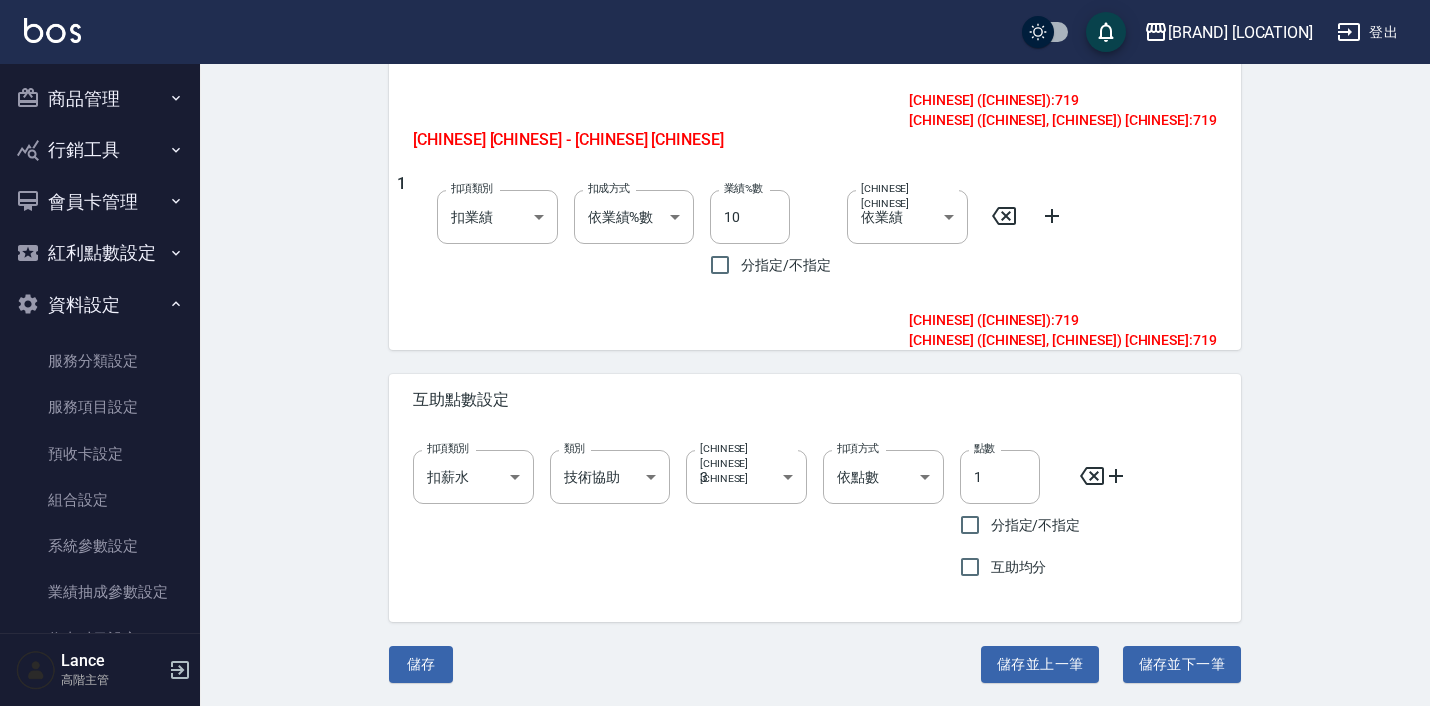scroll, scrollTop: 1003, scrollLeft: 0, axis: vertical 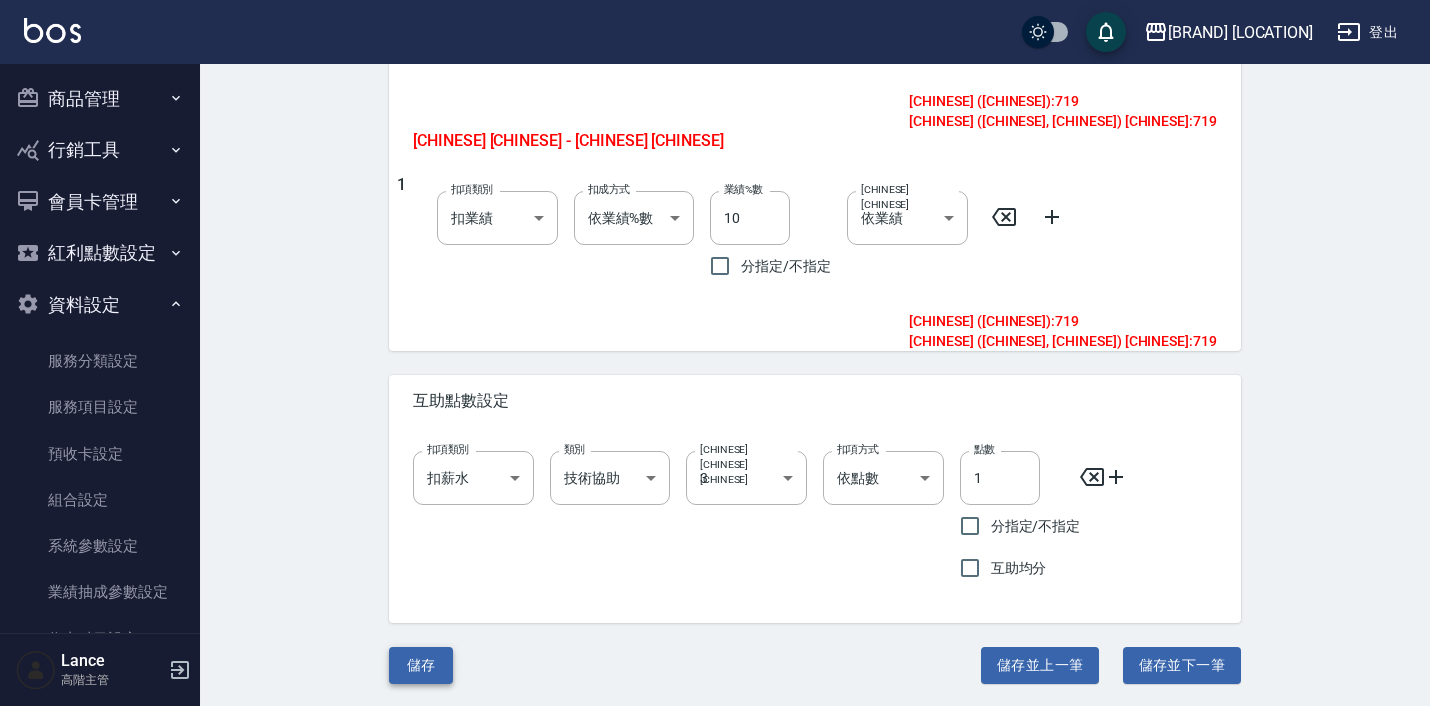 click on "儲存" at bounding box center [421, 665] 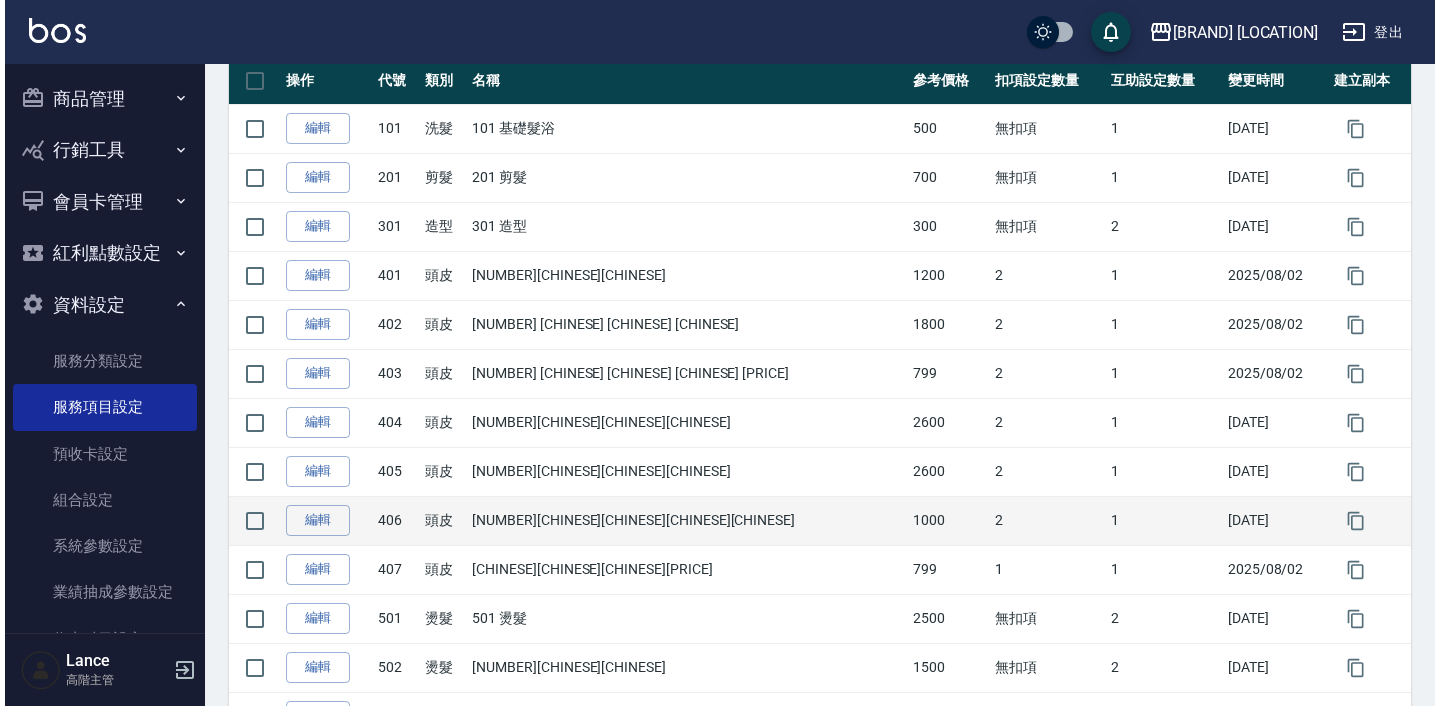scroll, scrollTop: 343, scrollLeft: 0, axis: vertical 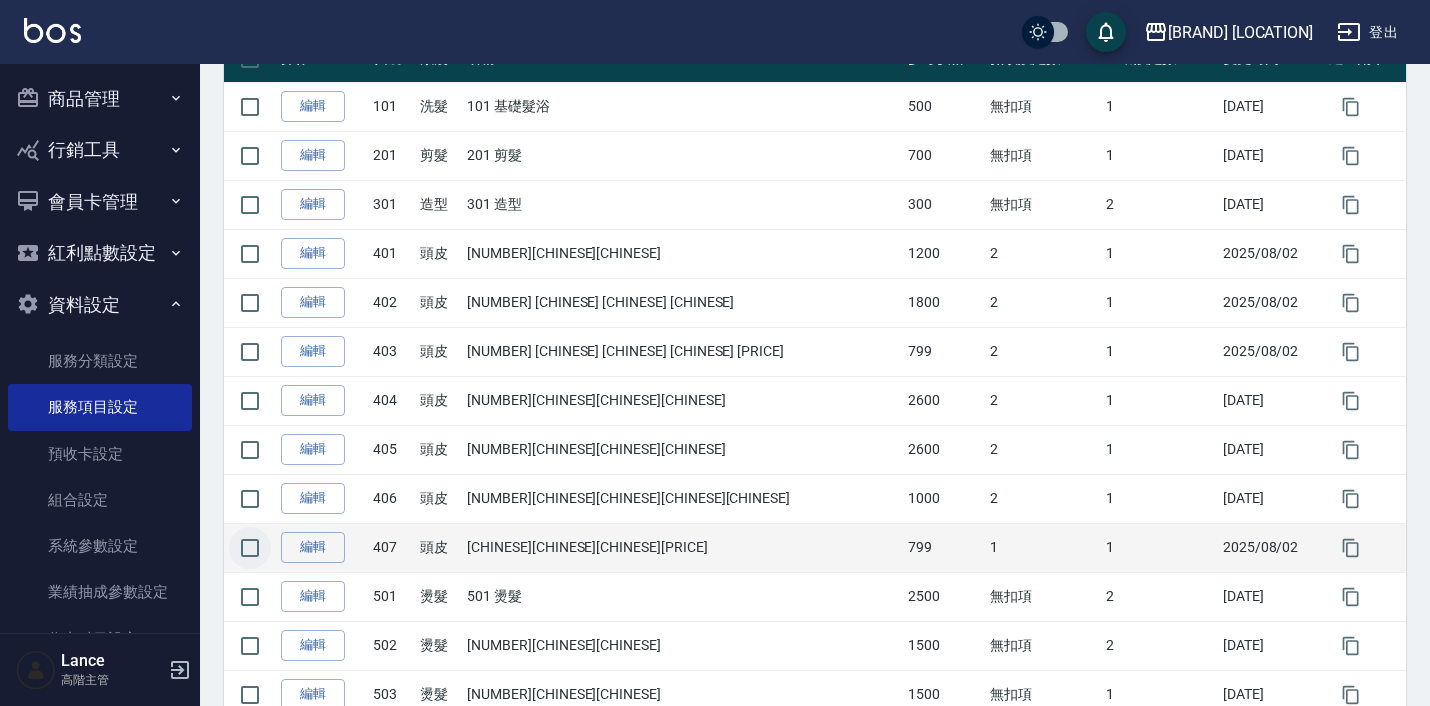 click at bounding box center (250, 548) 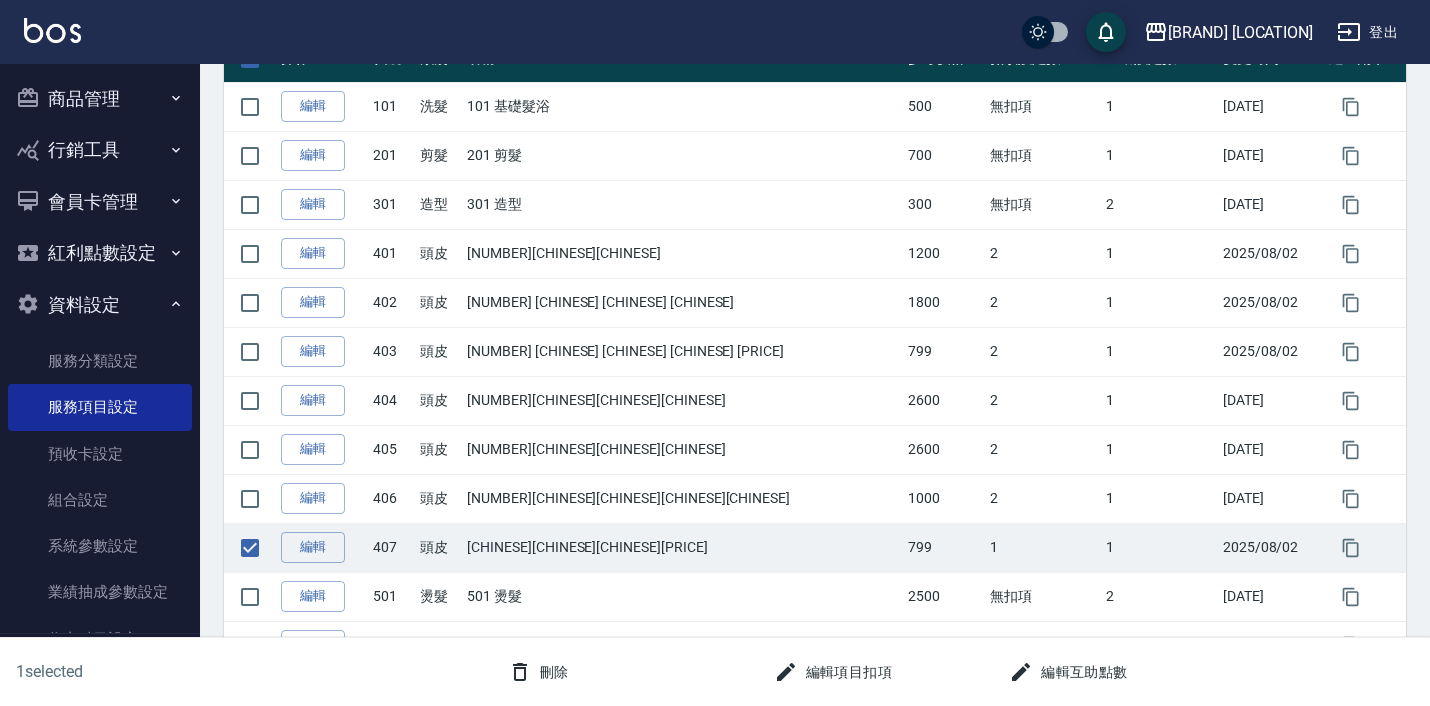 click on "刪除" at bounding box center [538, 672] 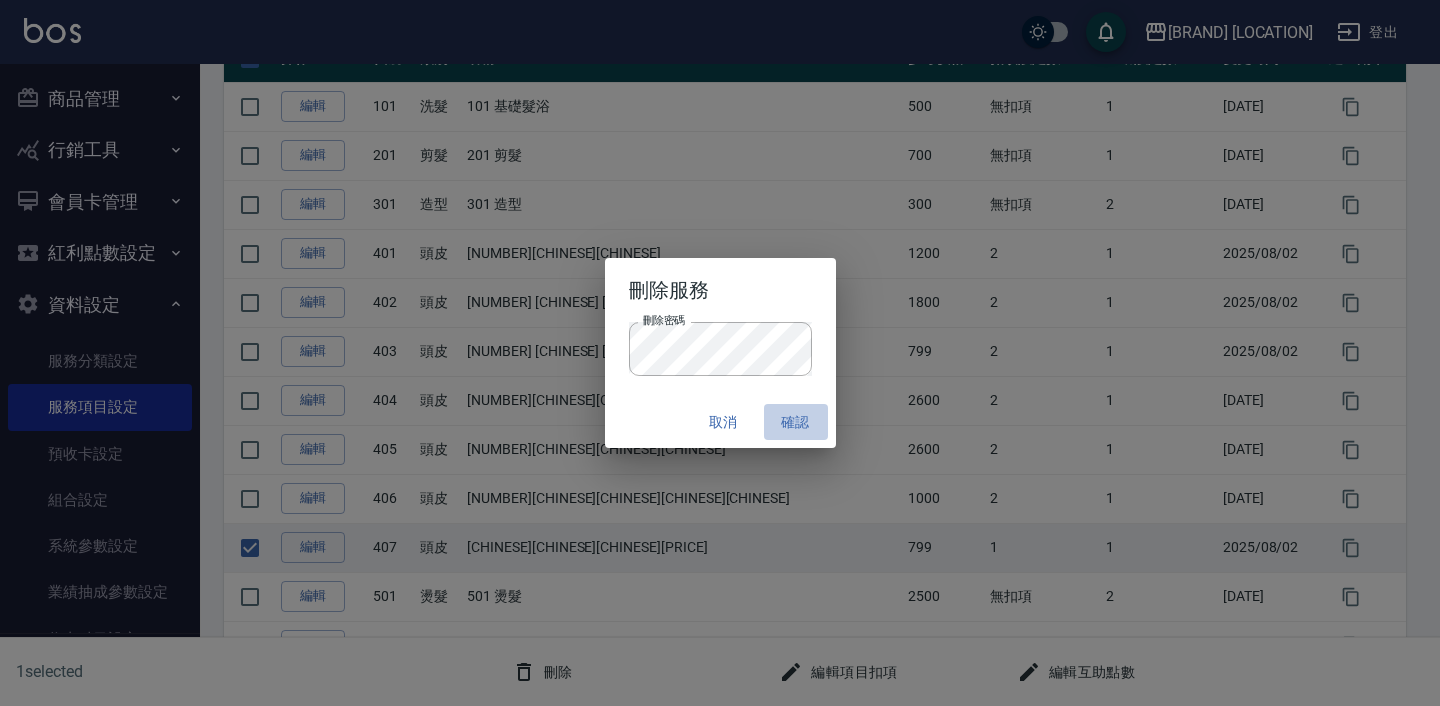 click on "確認" at bounding box center [796, 422] 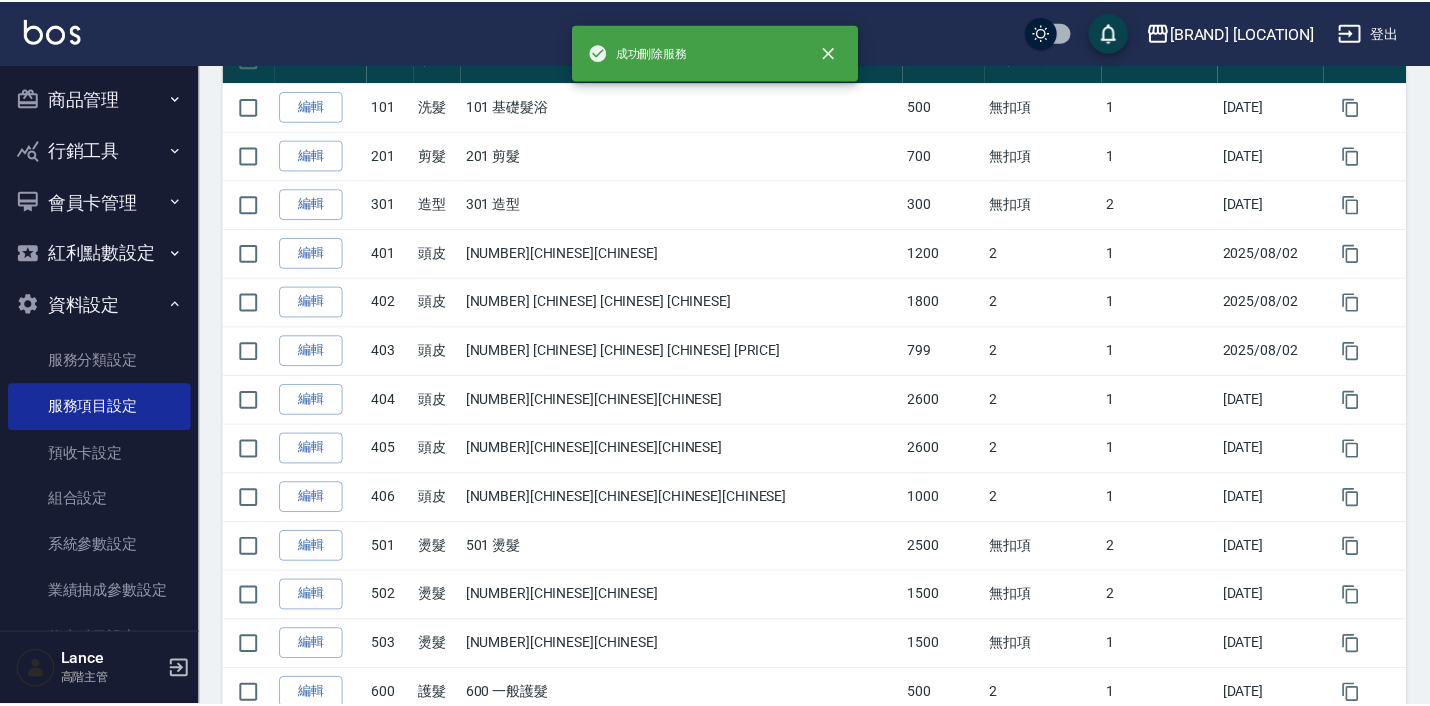 scroll, scrollTop: 0, scrollLeft: 0, axis: both 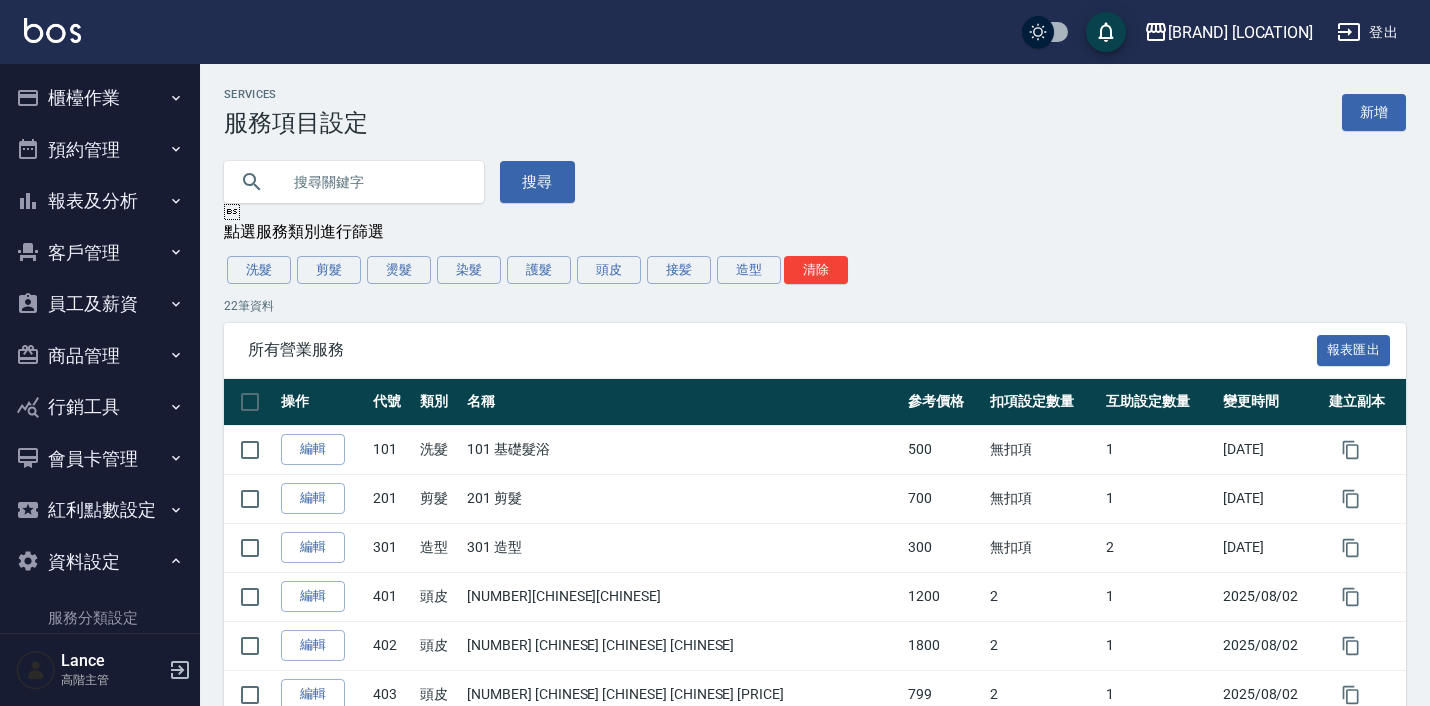 click on "櫃檯作業" at bounding box center [100, 98] 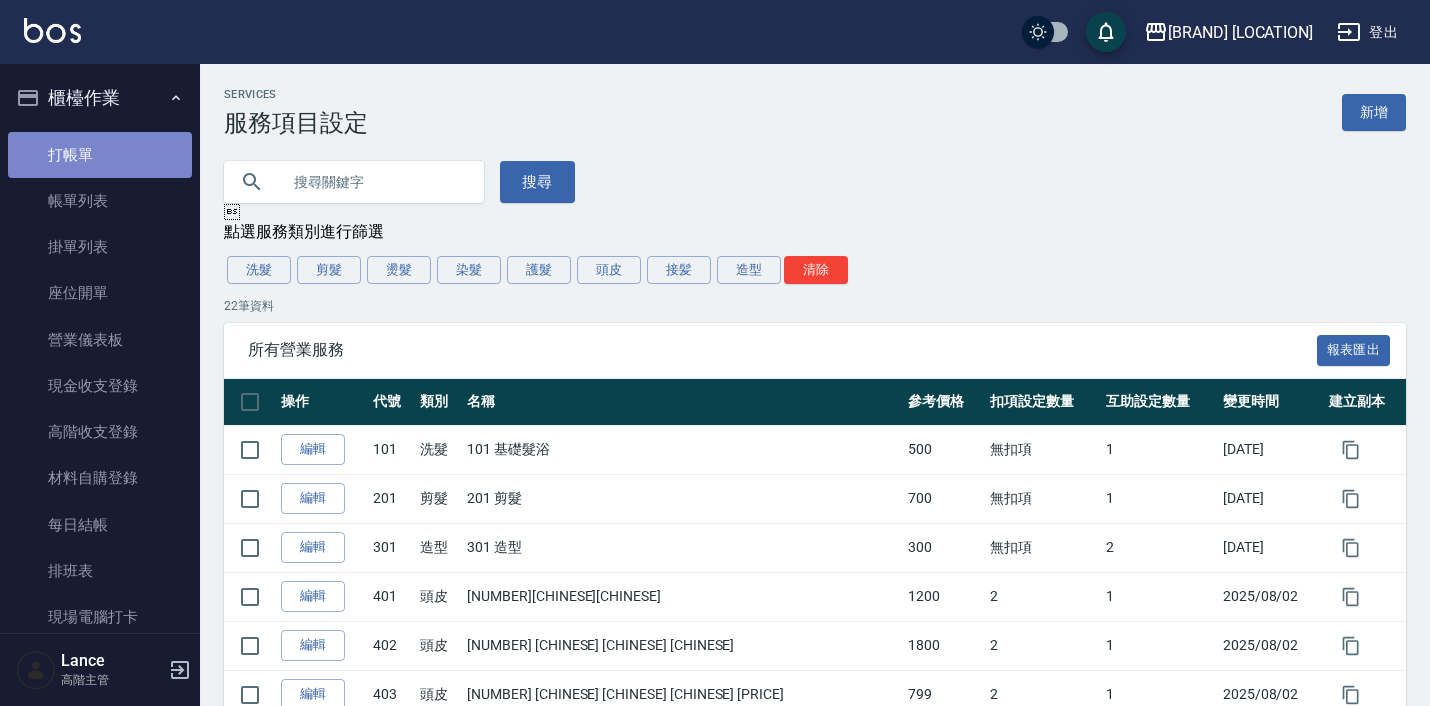 click on "打帳單" at bounding box center (100, 155) 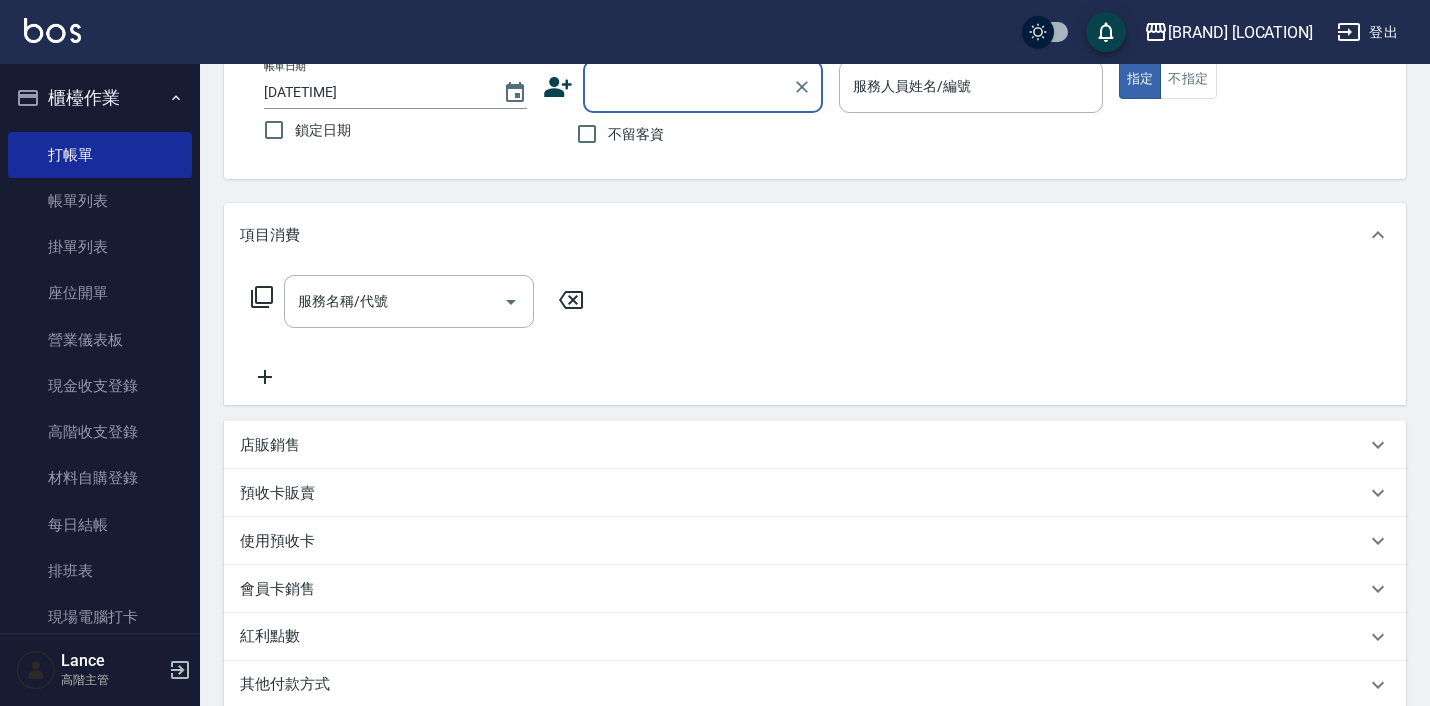 scroll, scrollTop: 126, scrollLeft: 0, axis: vertical 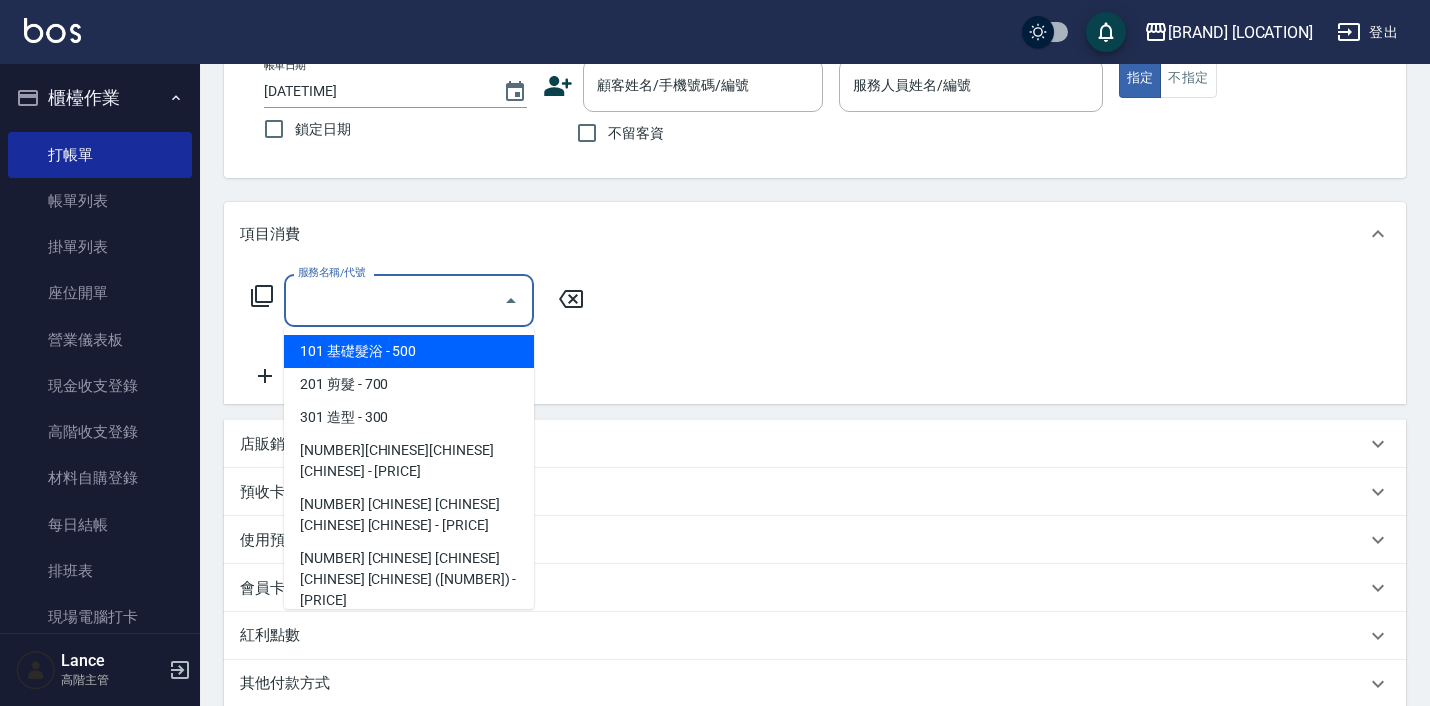 click on "服務名稱/代號" at bounding box center (394, 300) 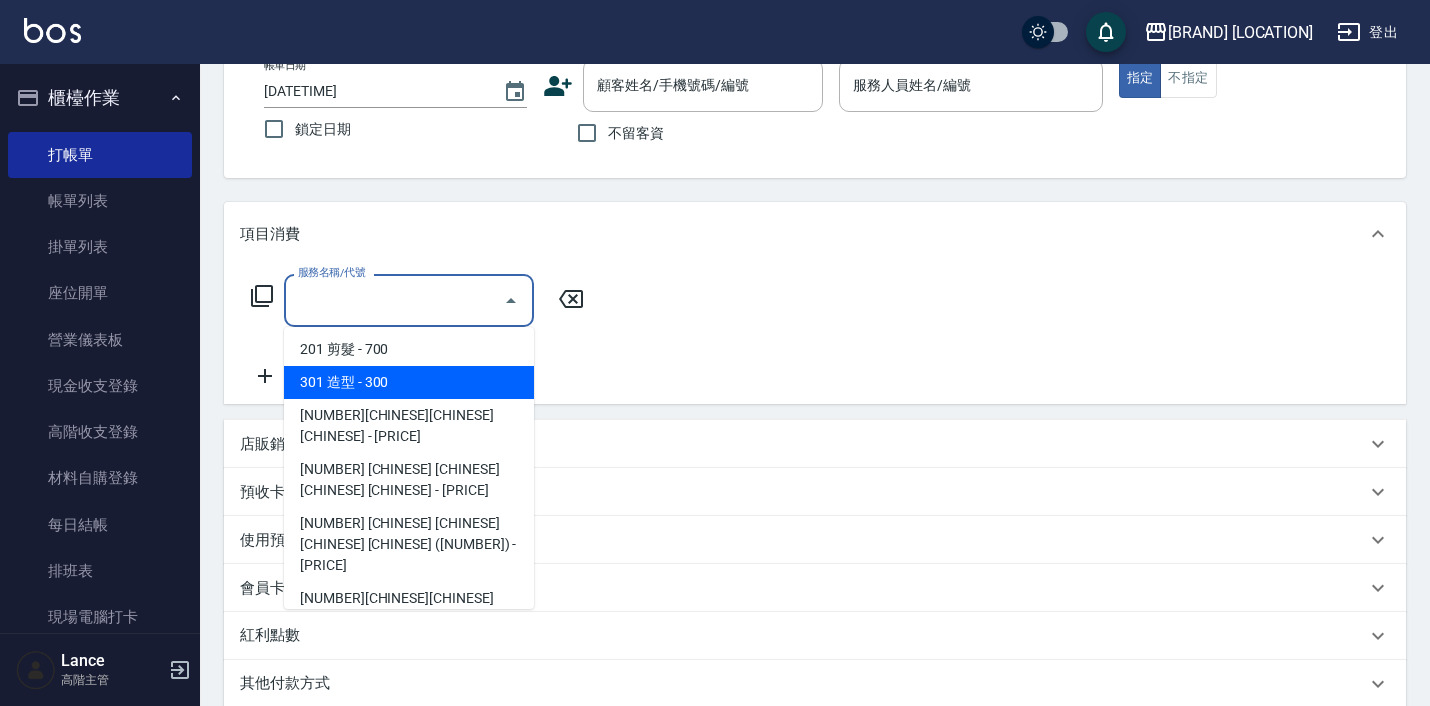 scroll, scrollTop: 42, scrollLeft: 0, axis: vertical 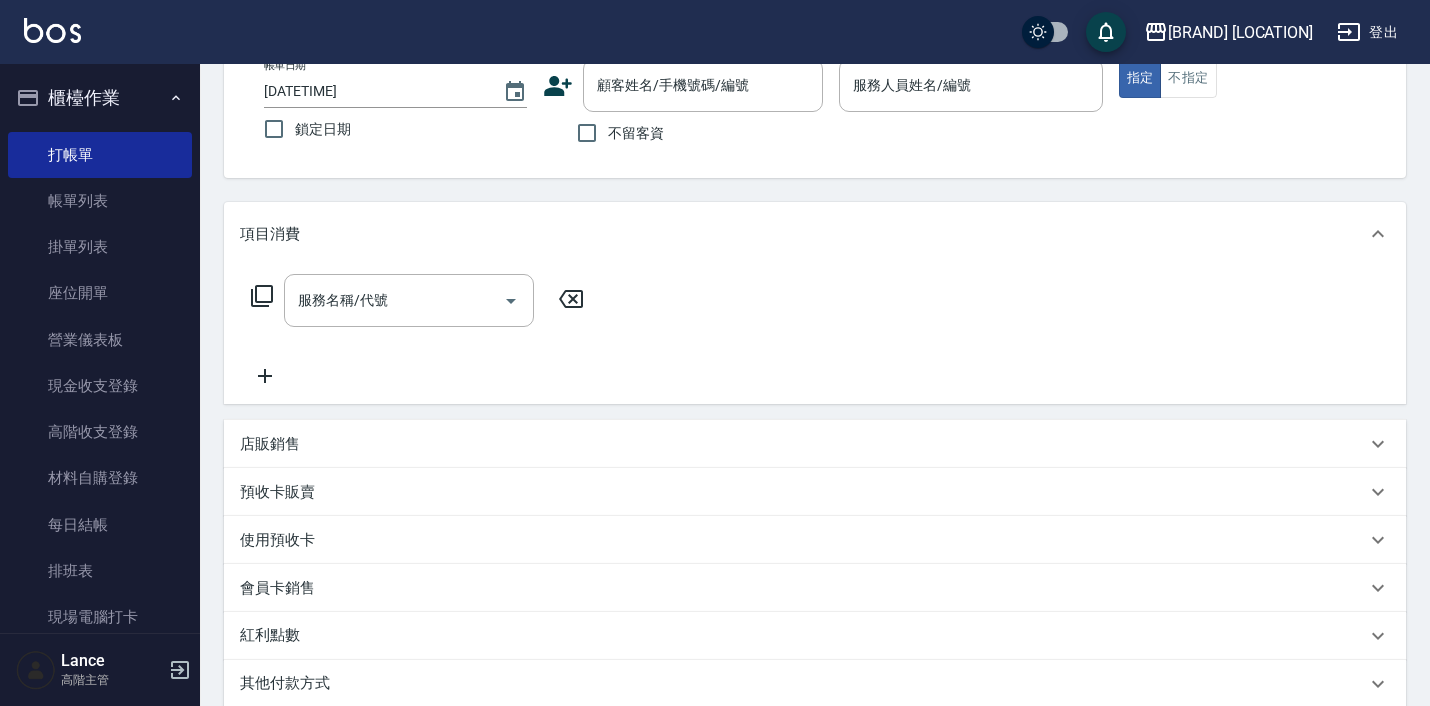 click on "服務名稱/代號 服務名稱/代號" at bounding box center (815, 335) 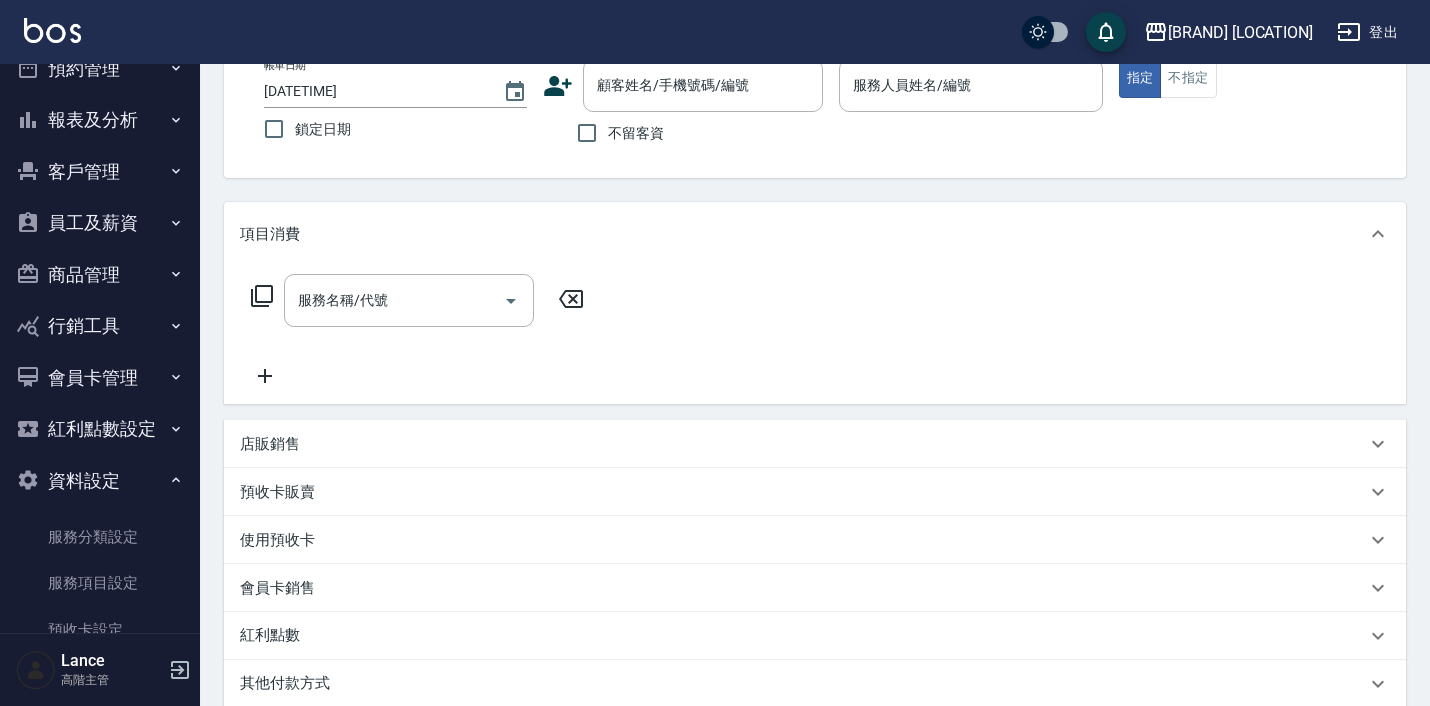 scroll, scrollTop: 734, scrollLeft: 0, axis: vertical 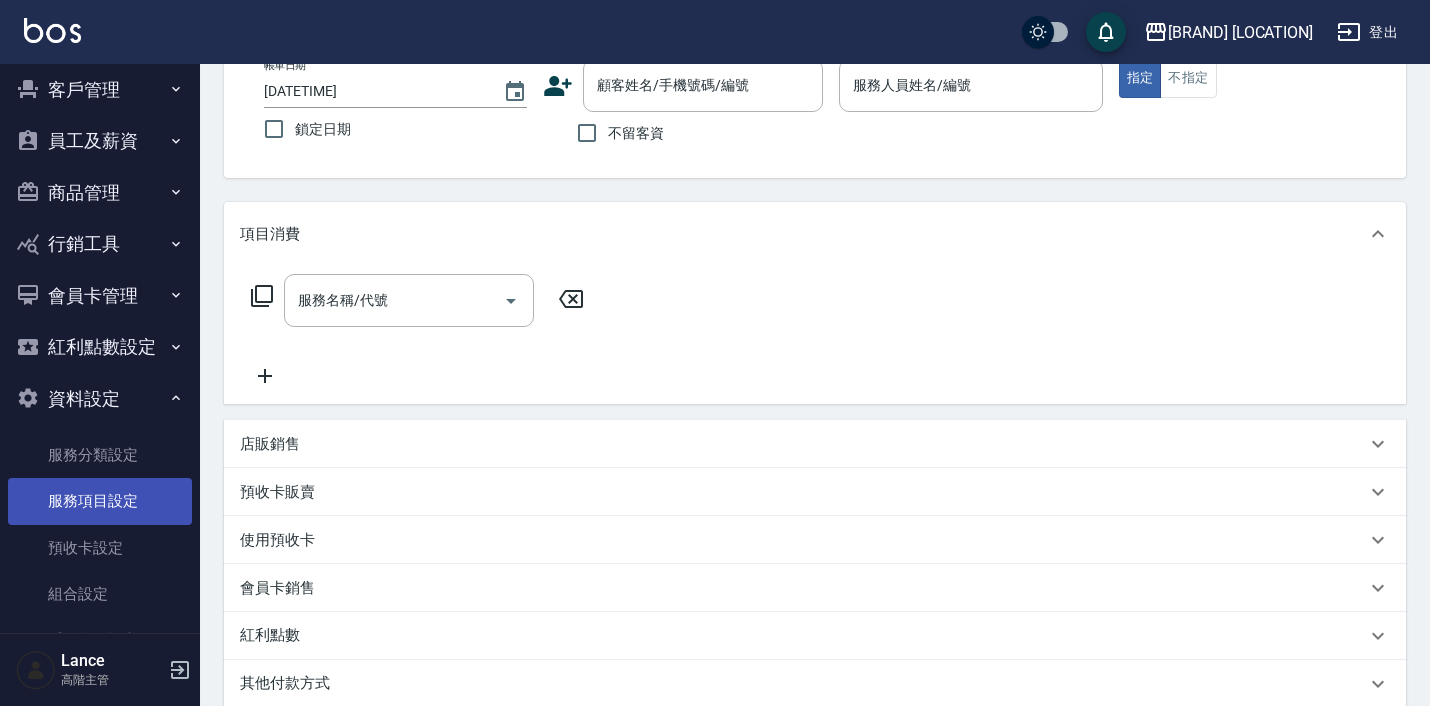click on "服務項目設定" at bounding box center (100, 501) 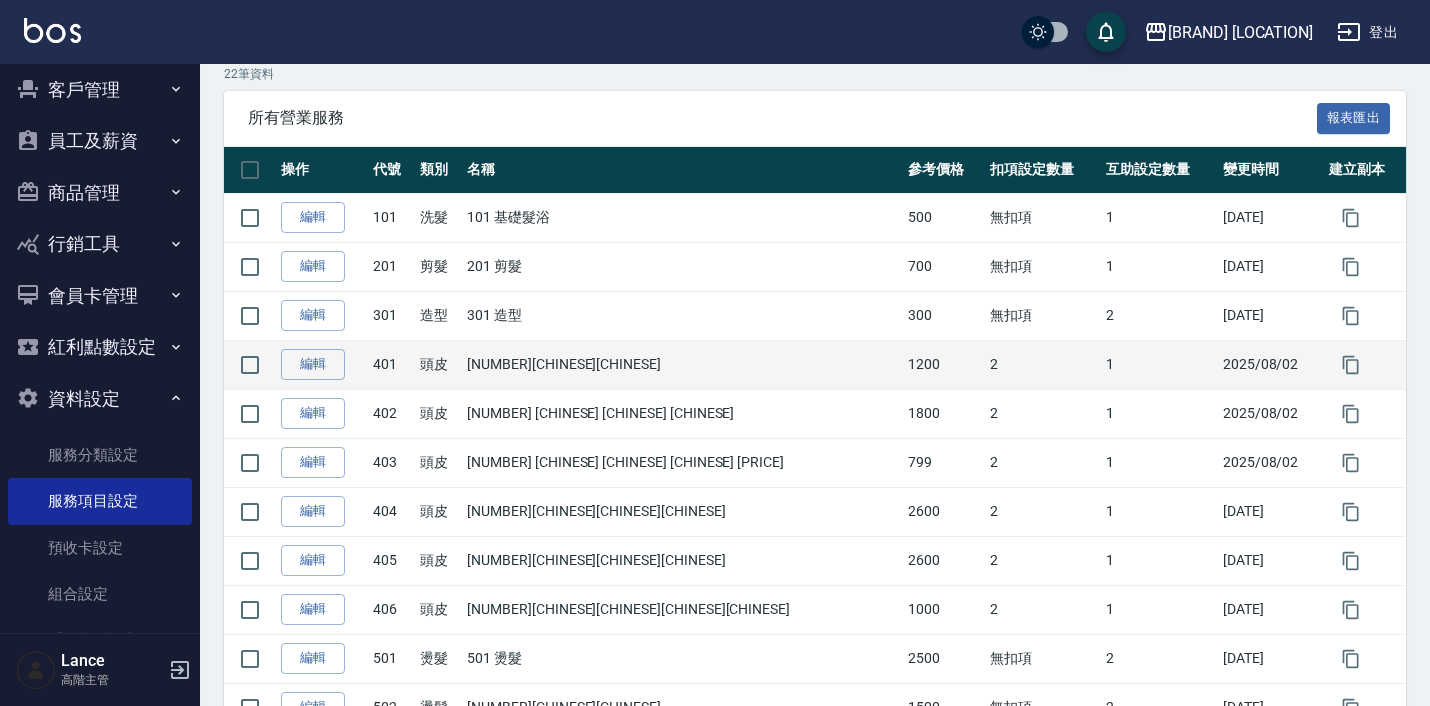 scroll, scrollTop: 234, scrollLeft: 0, axis: vertical 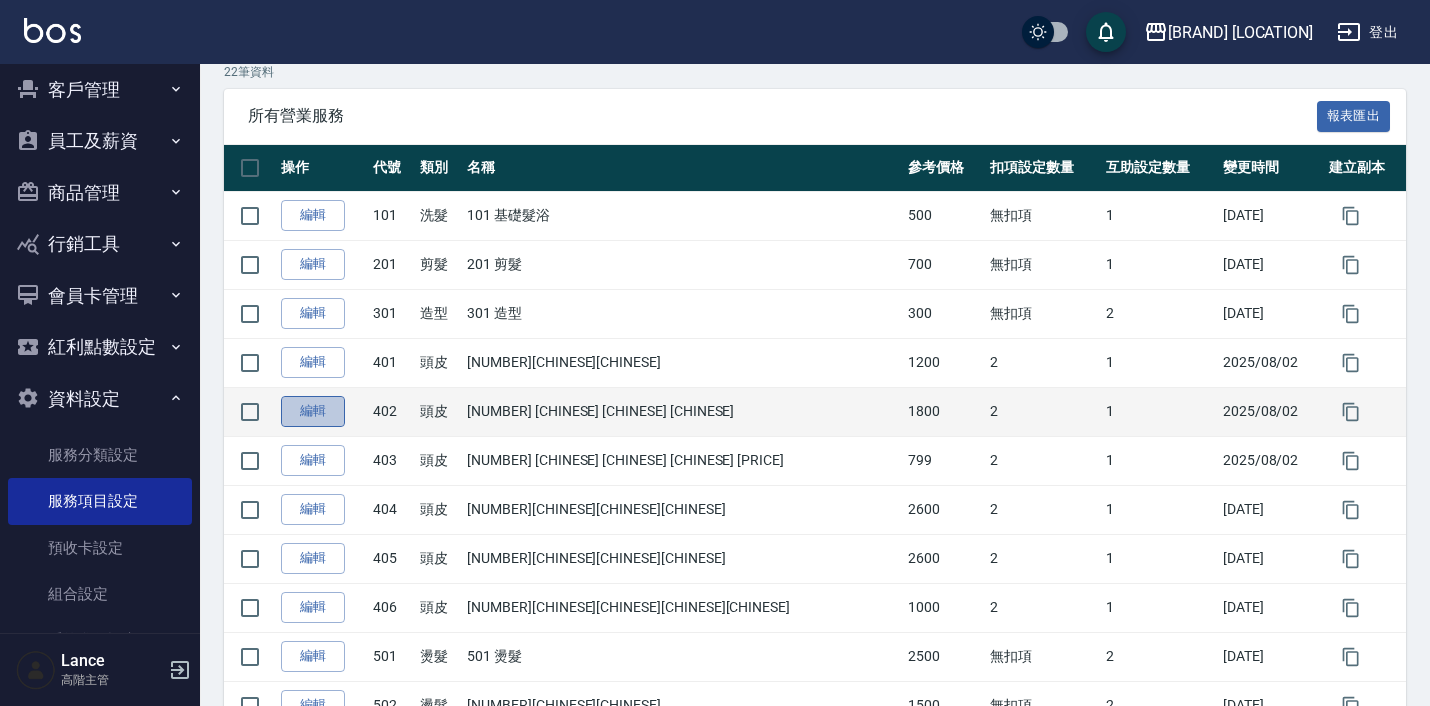 click on "編輯" at bounding box center [313, 411] 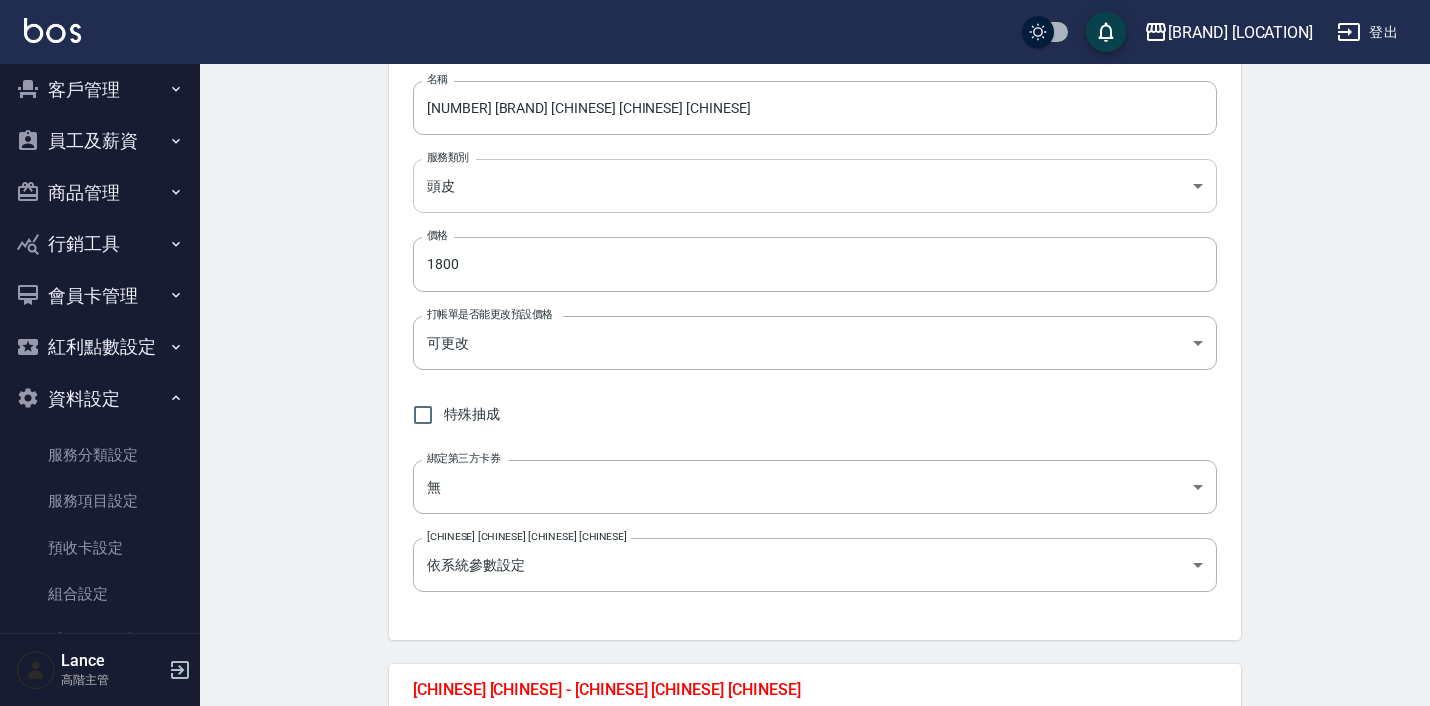 type on "402 蘊洛 進階 頭皮養護" 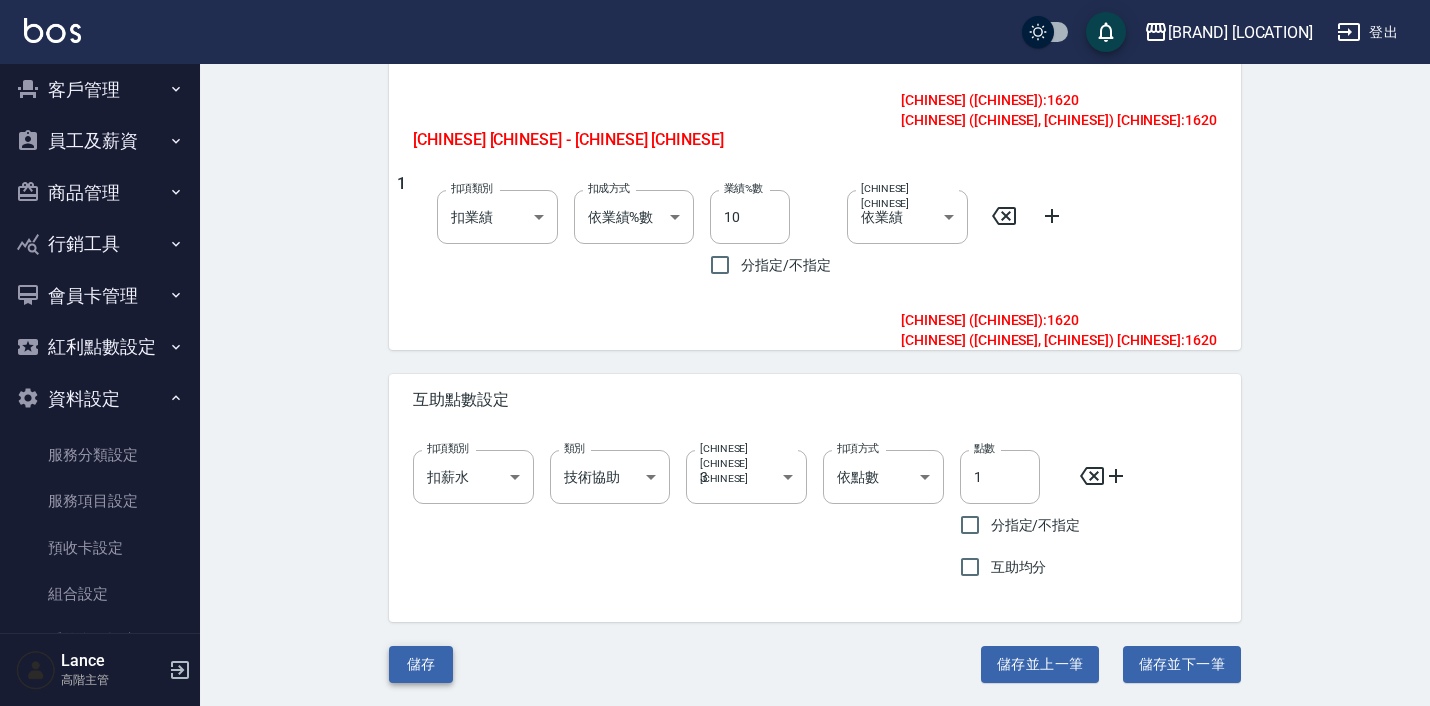 scroll, scrollTop: 1003, scrollLeft: 0, axis: vertical 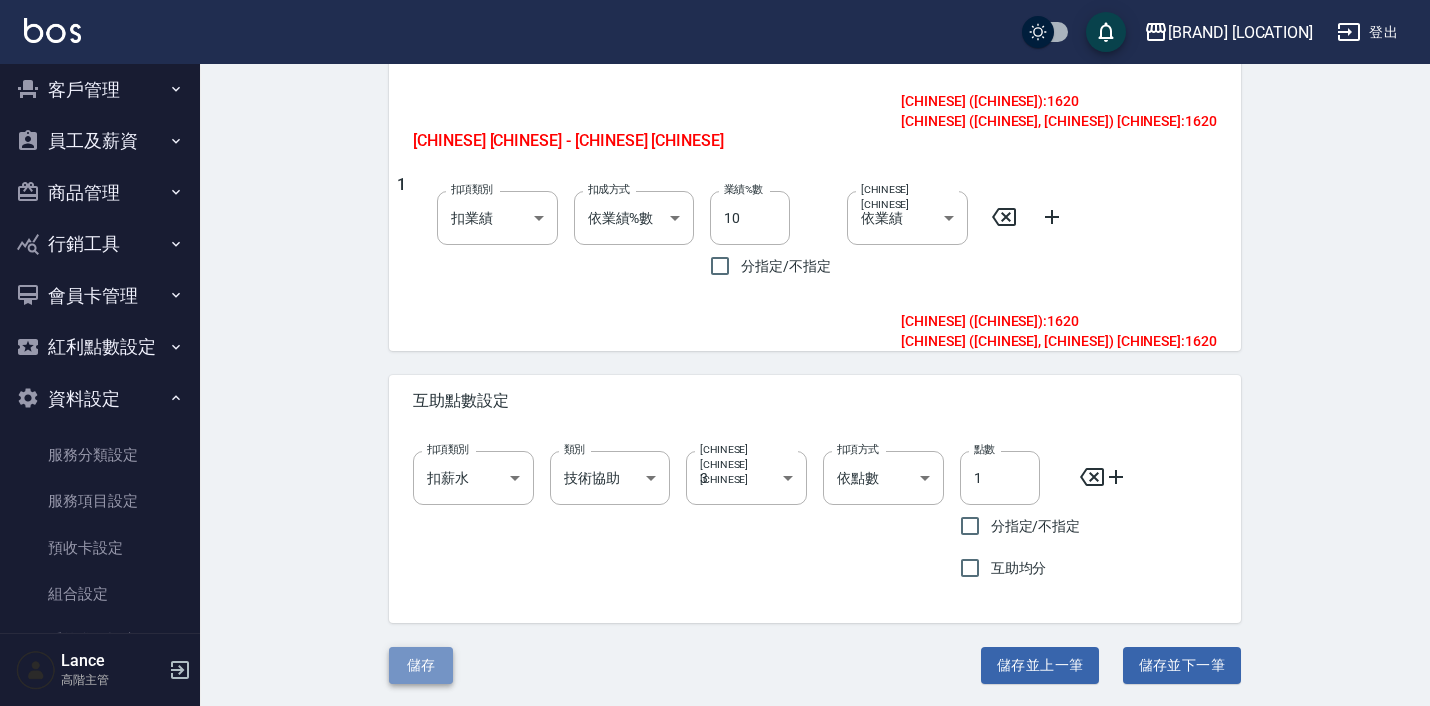 click on "儲存" at bounding box center (421, 665) 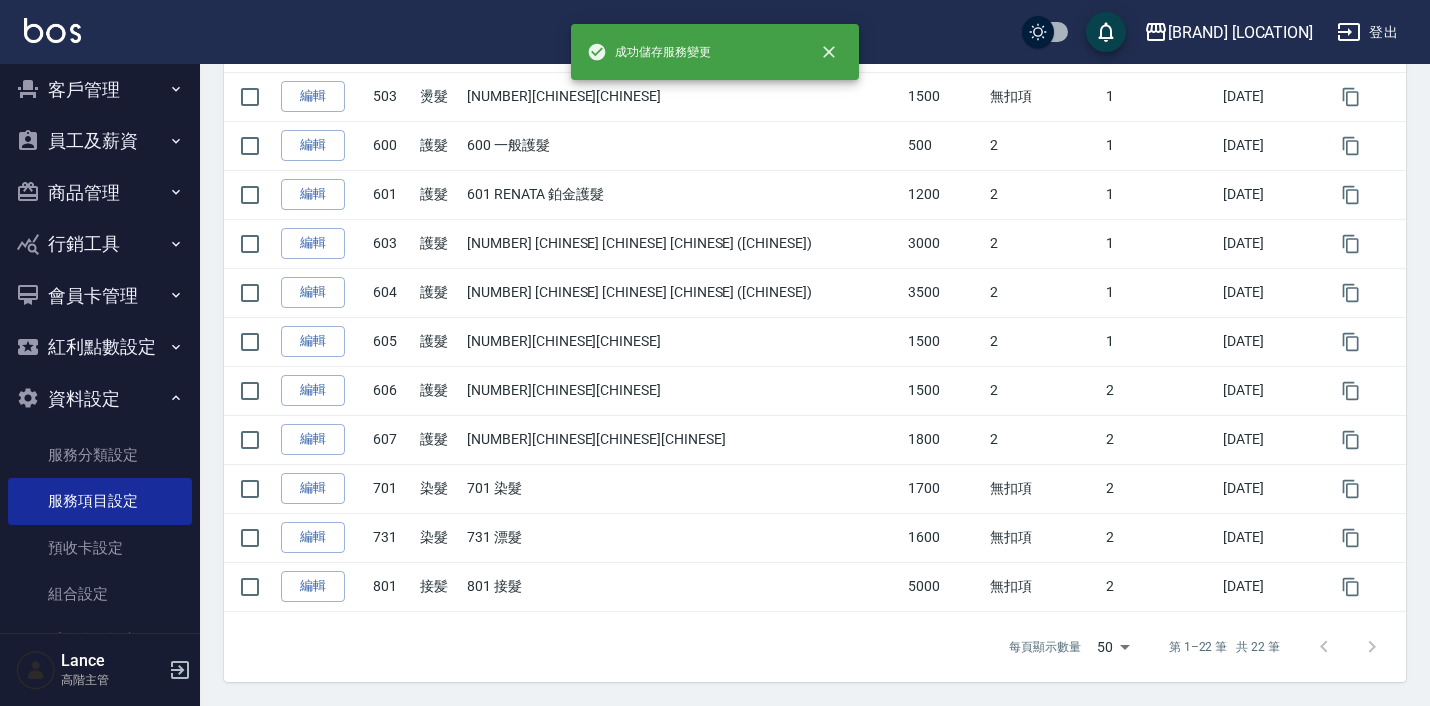 scroll, scrollTop: 0, scrollLeft: 0, axis: both 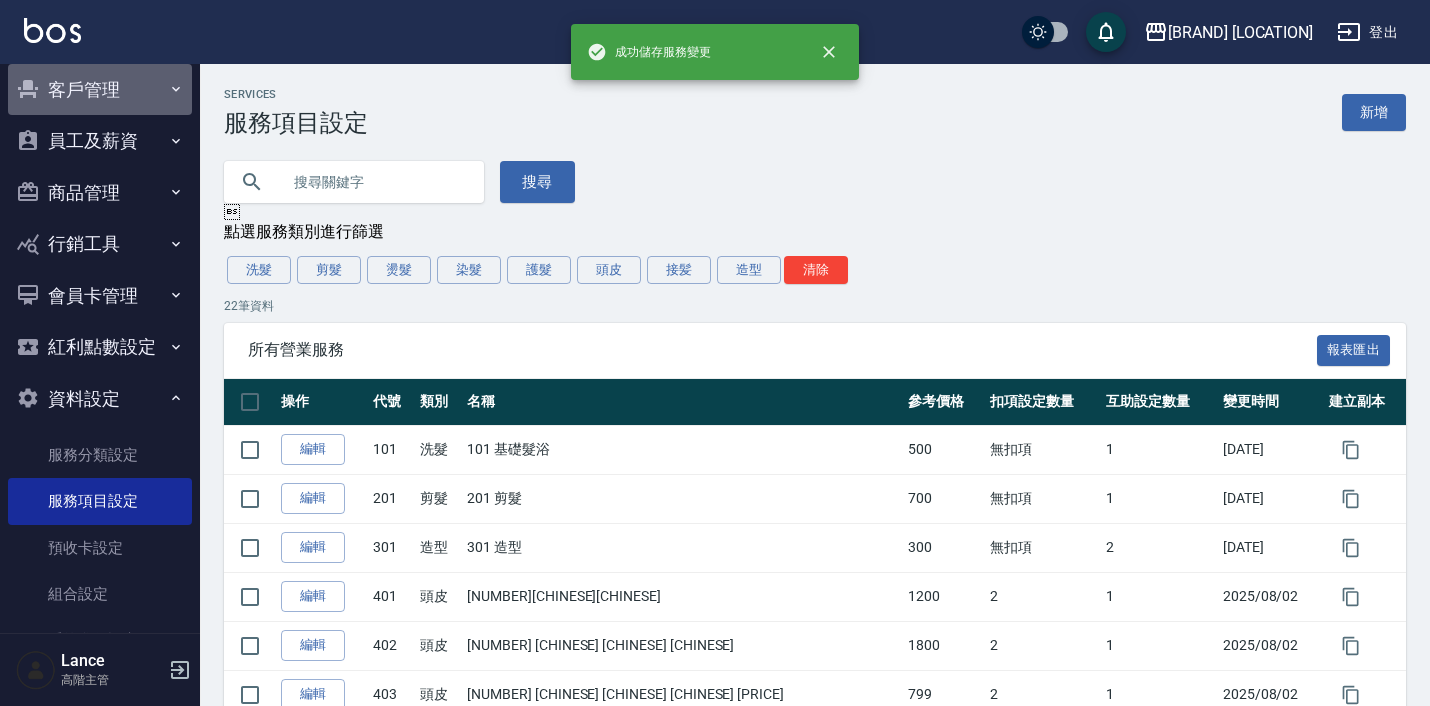 click on "客戶管理" at bounding box center [100, 90] 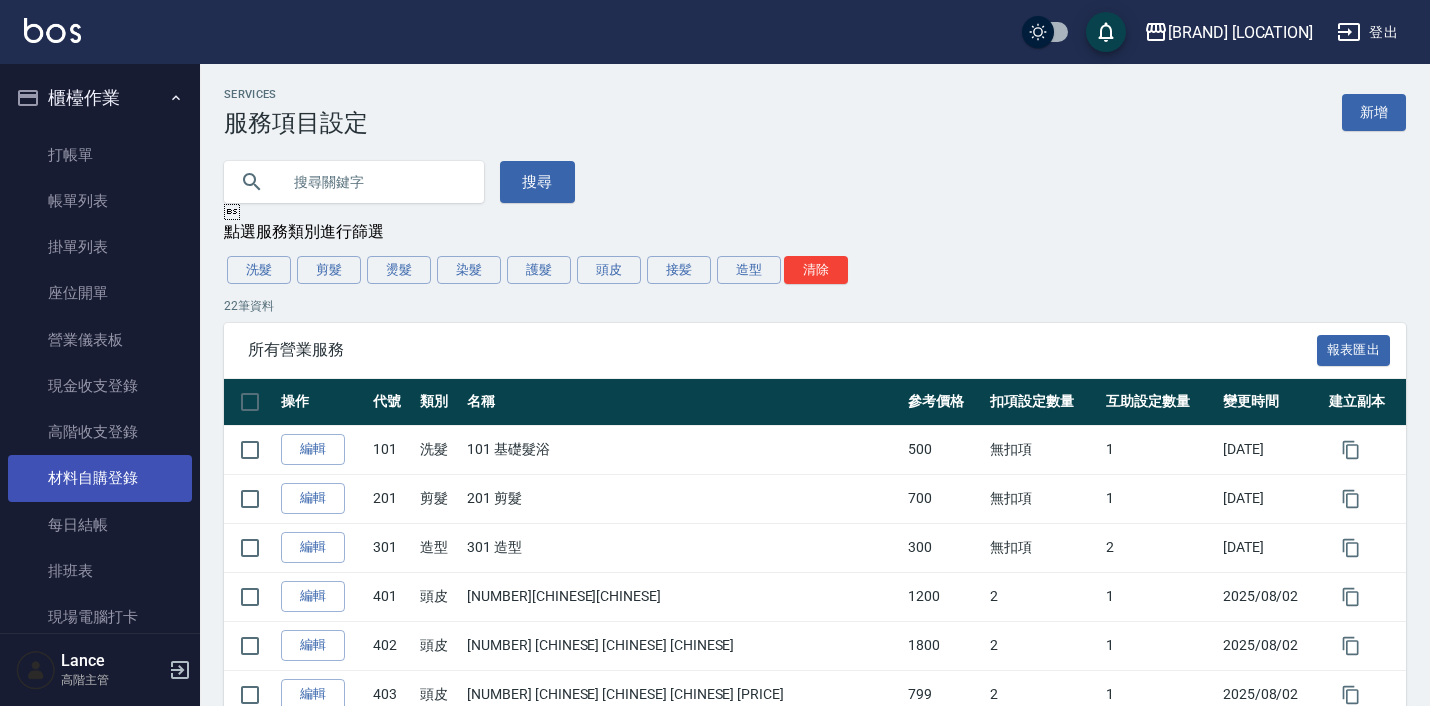 scroll, scrollTop: 0, scrollLeft: 0, axis: both 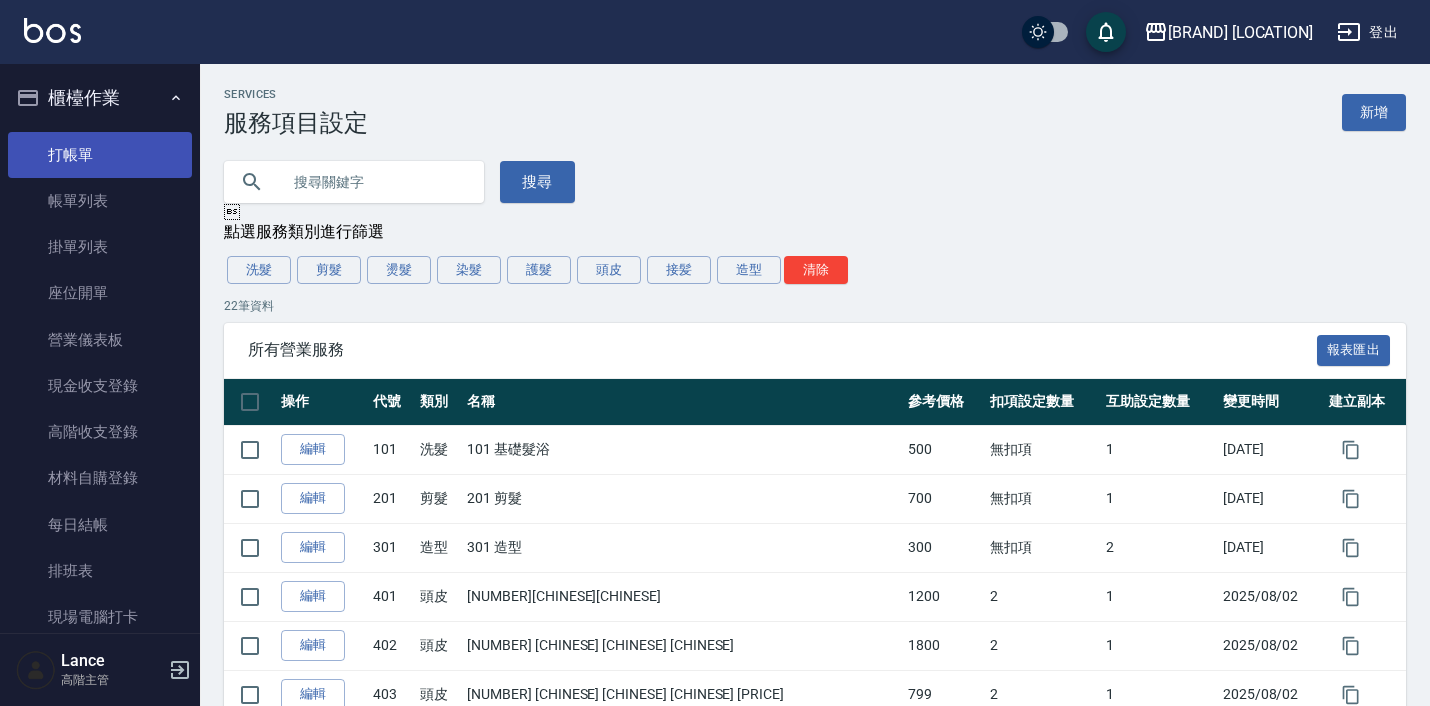 click on "打帳單" at bounding box center (100, 155) 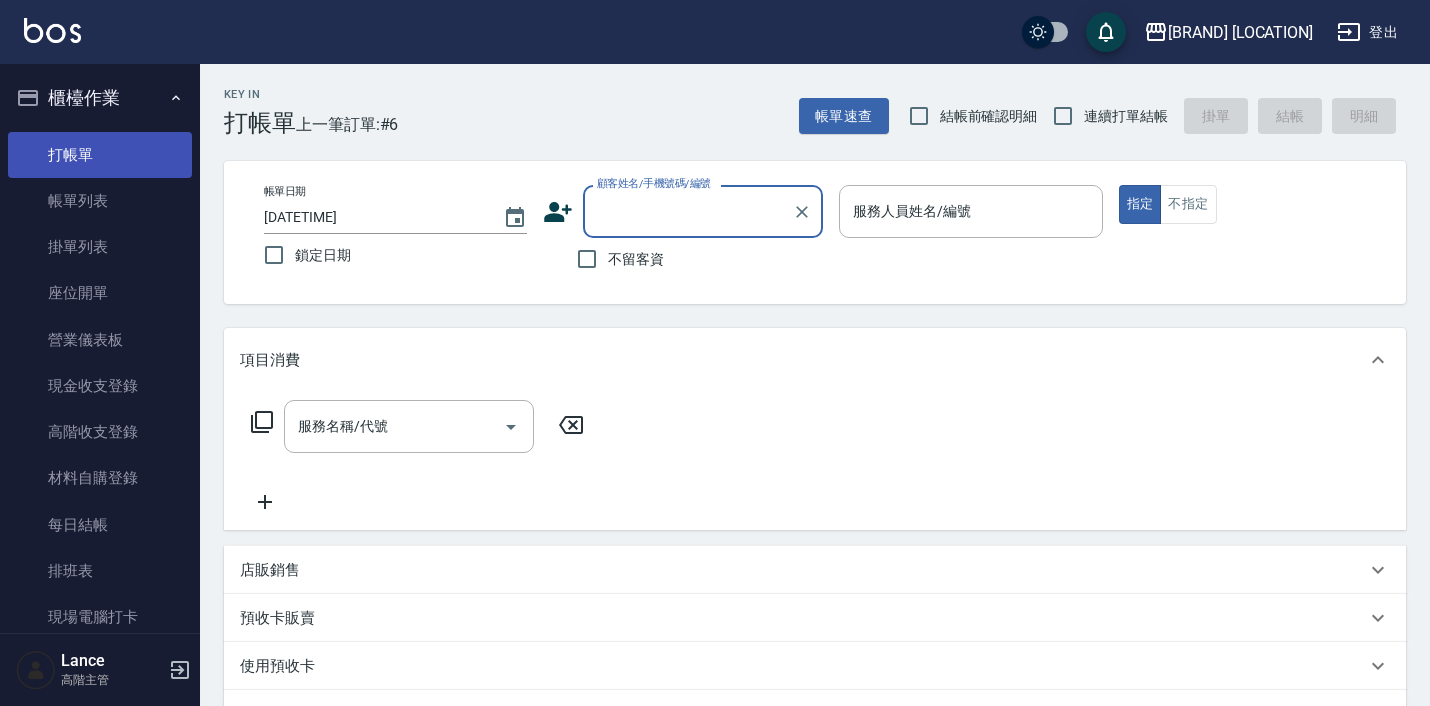 scroll, scrollTop: 87, scrollLeft: 0, axis: vertical 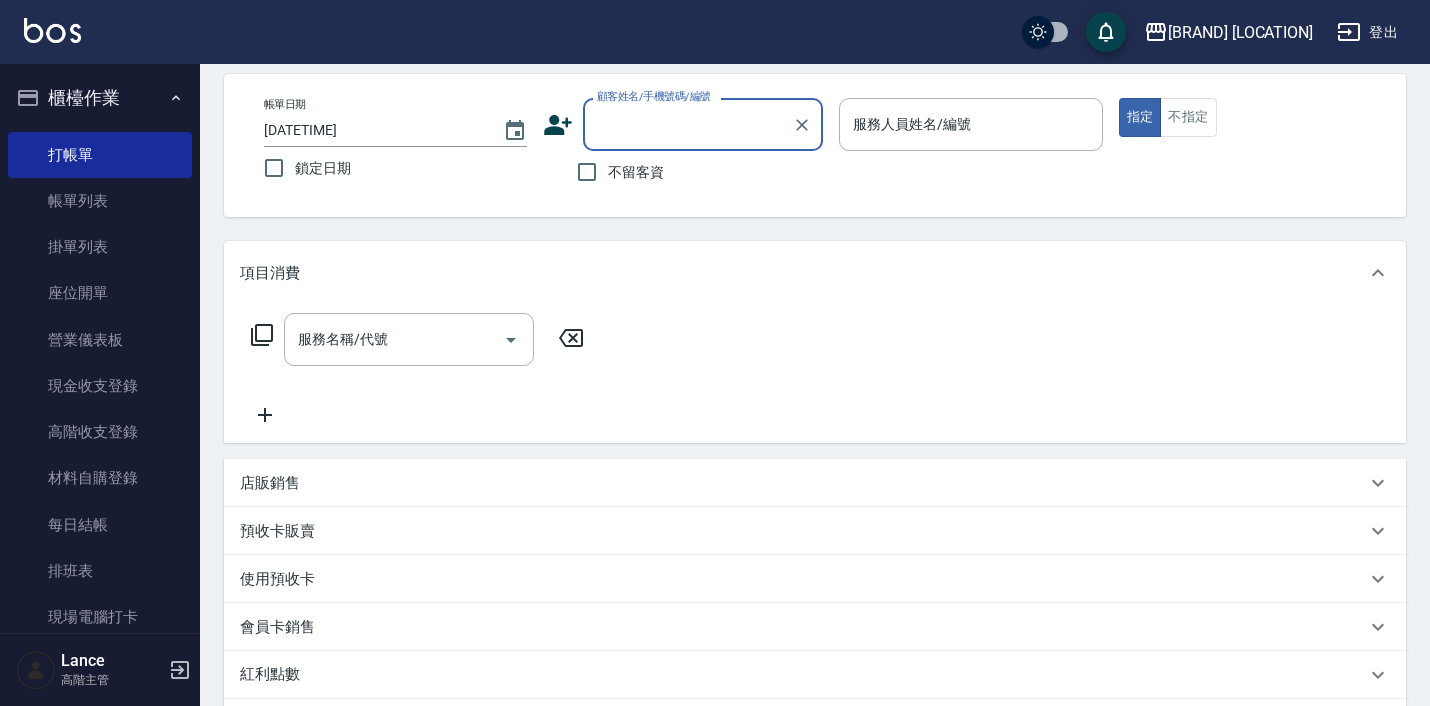 click on "店販銷售" at bounding box center (270, 483) 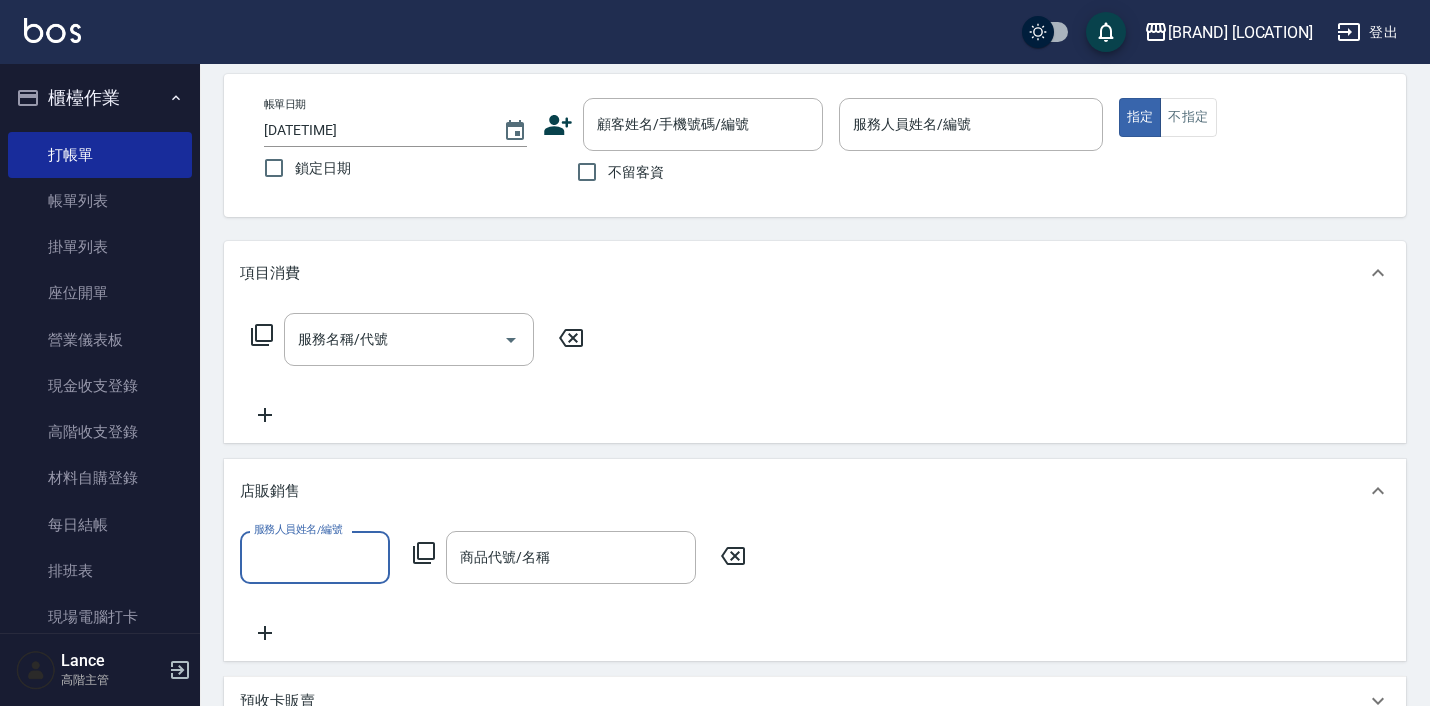 scroll, scrollTop: 0, scrollLeft: 0, axis: both 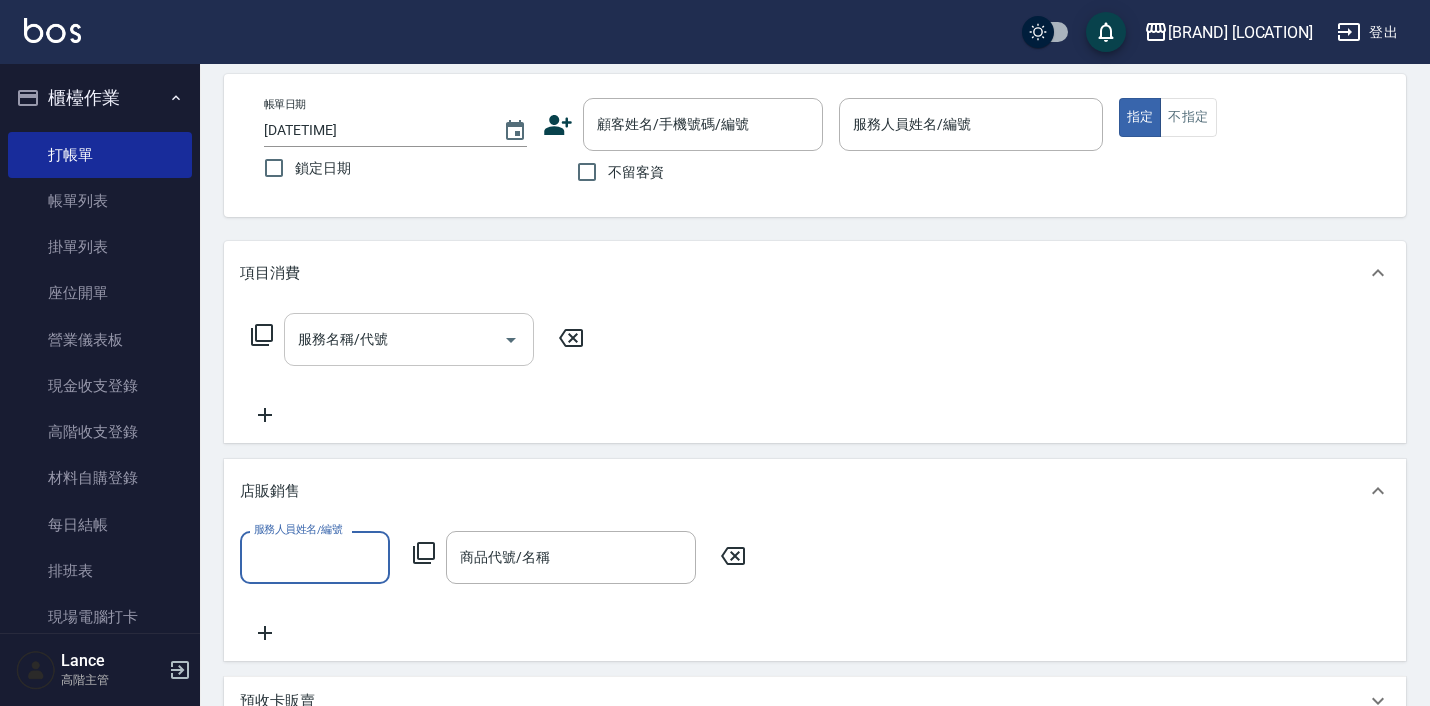 click on "服務名稱/代號" at bounding box center (394, 339) 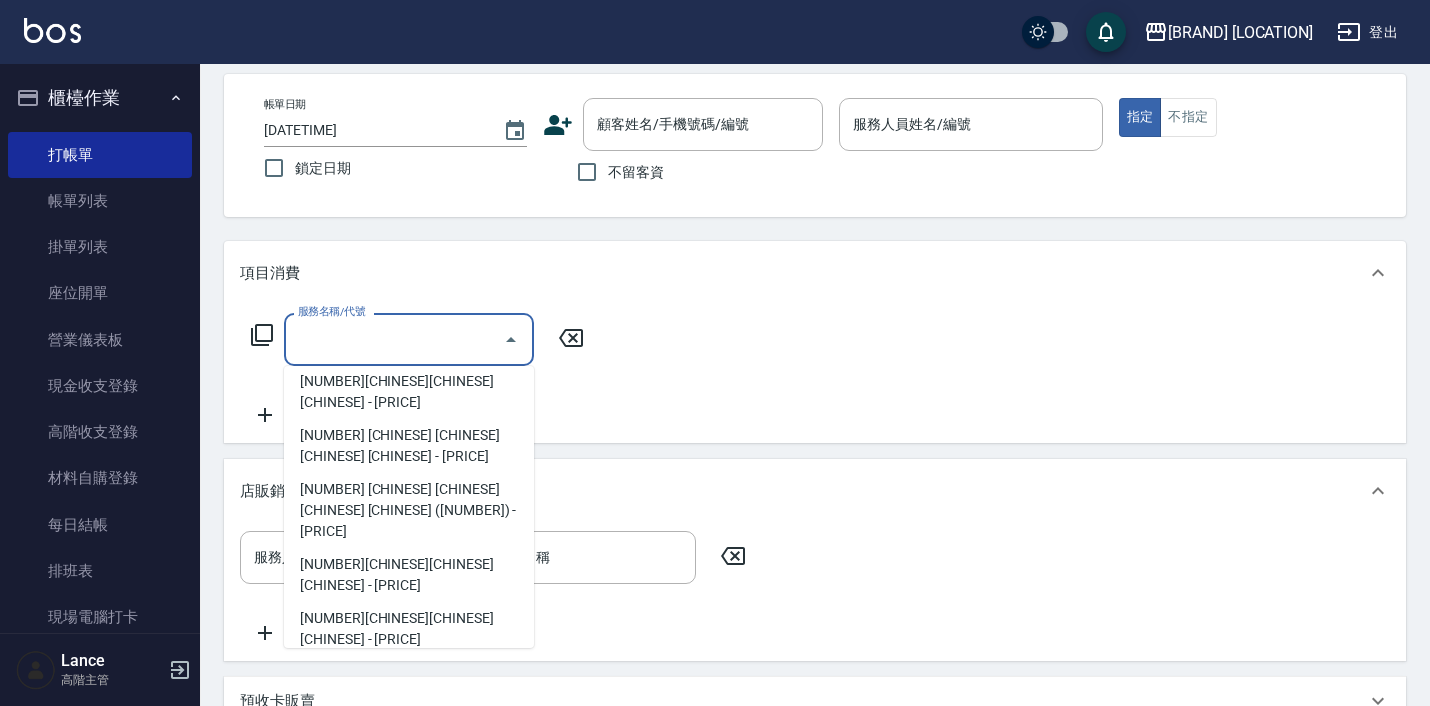 scroll, scrollTop: 109, scrollLeft: 0, axis: vertical 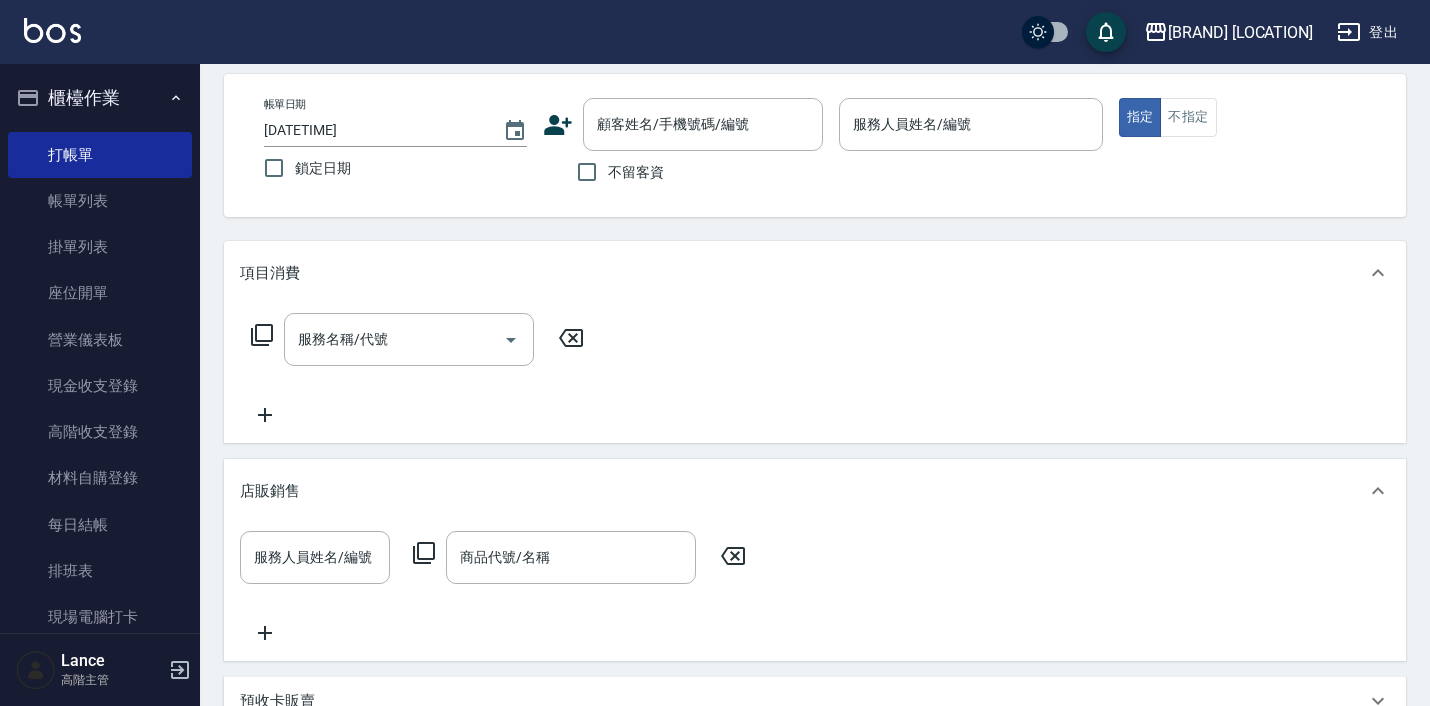 click on "服務名稱/代號 服務名稱/代號" at bounding box center (815, 374) 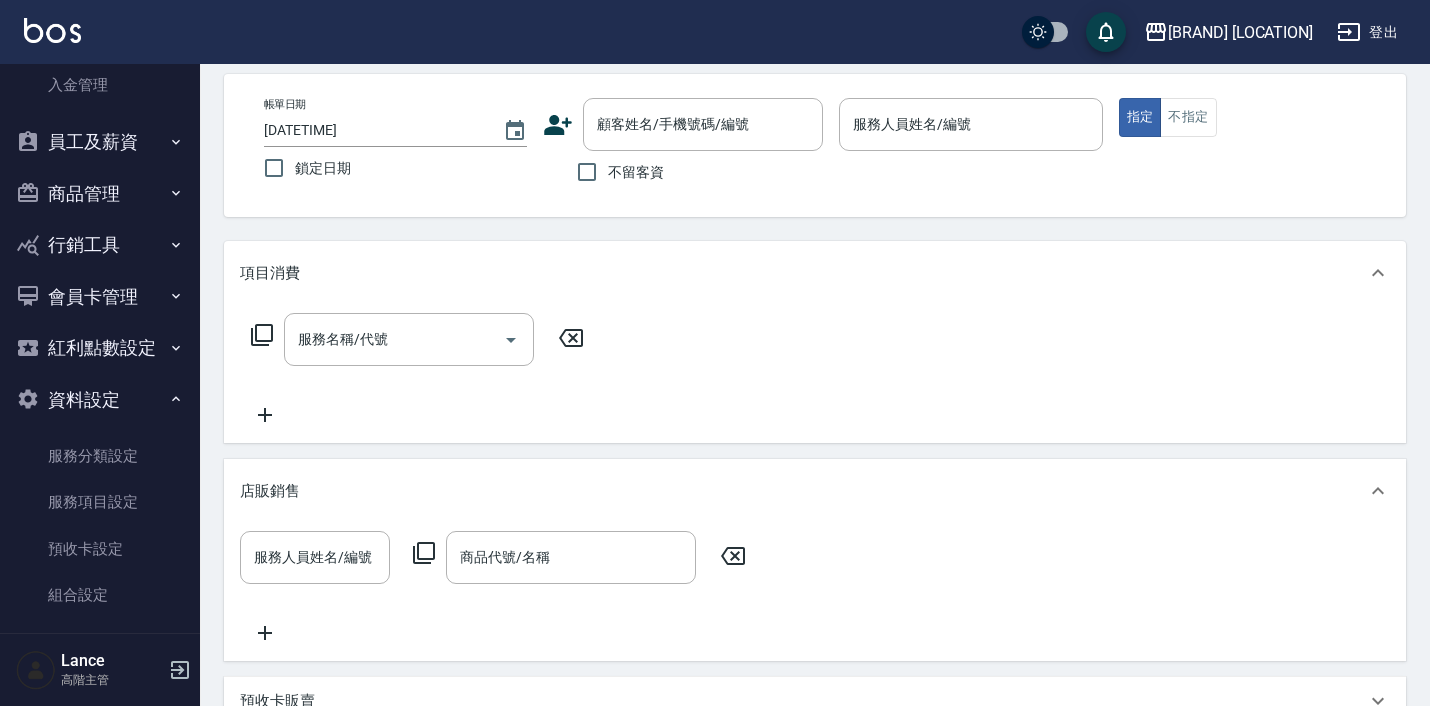 scroll, scrollTop: 973, scrollLeft: 0, axis: vertical 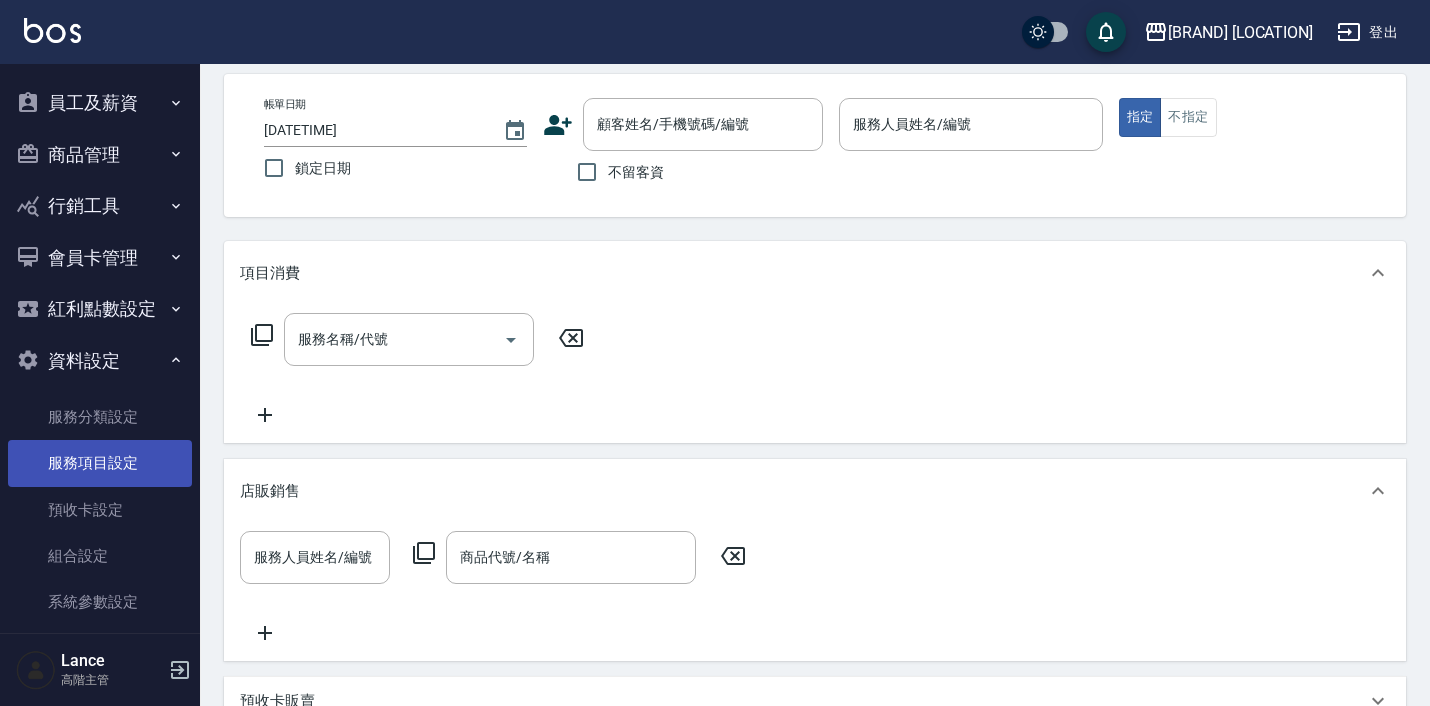 click on "服務項目設定" at bounding box center (100, 463) 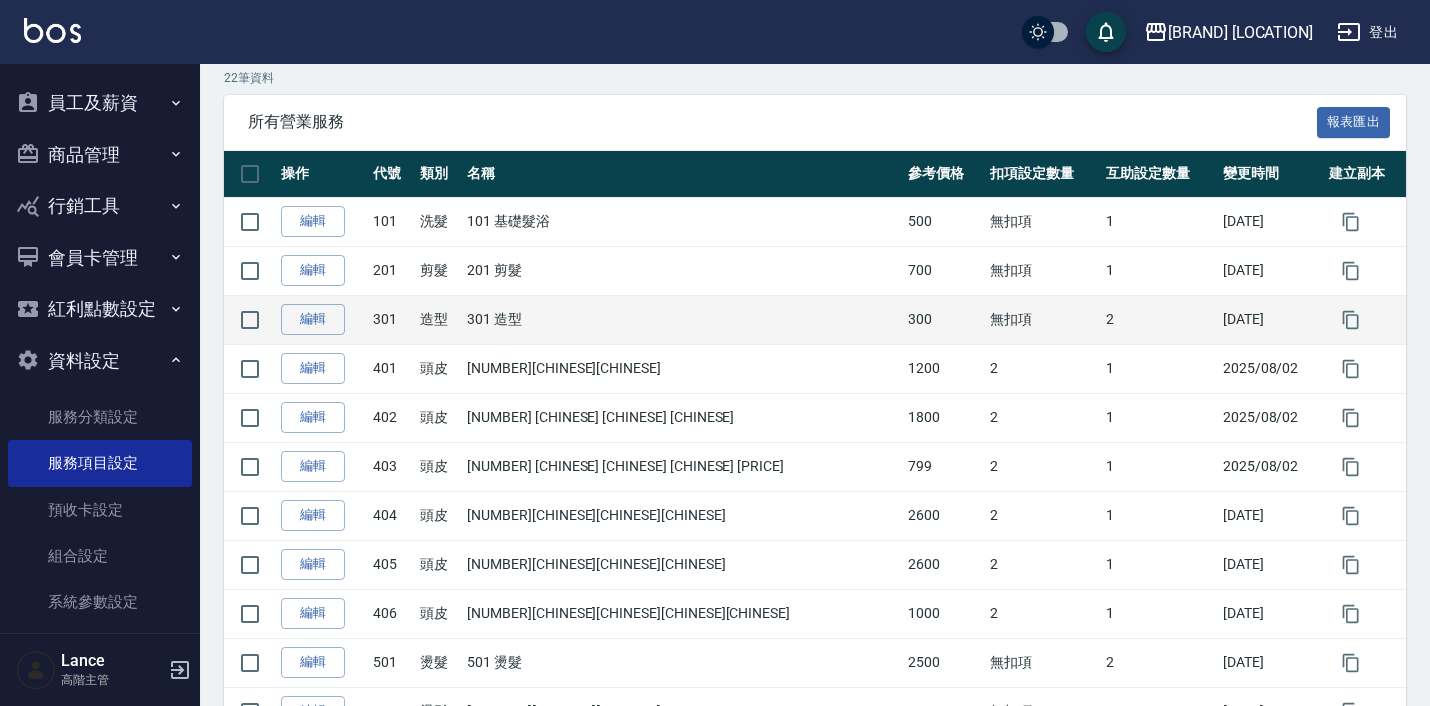 scroll, scrollTop: 234, scrollLeft: 0, axis: vertical 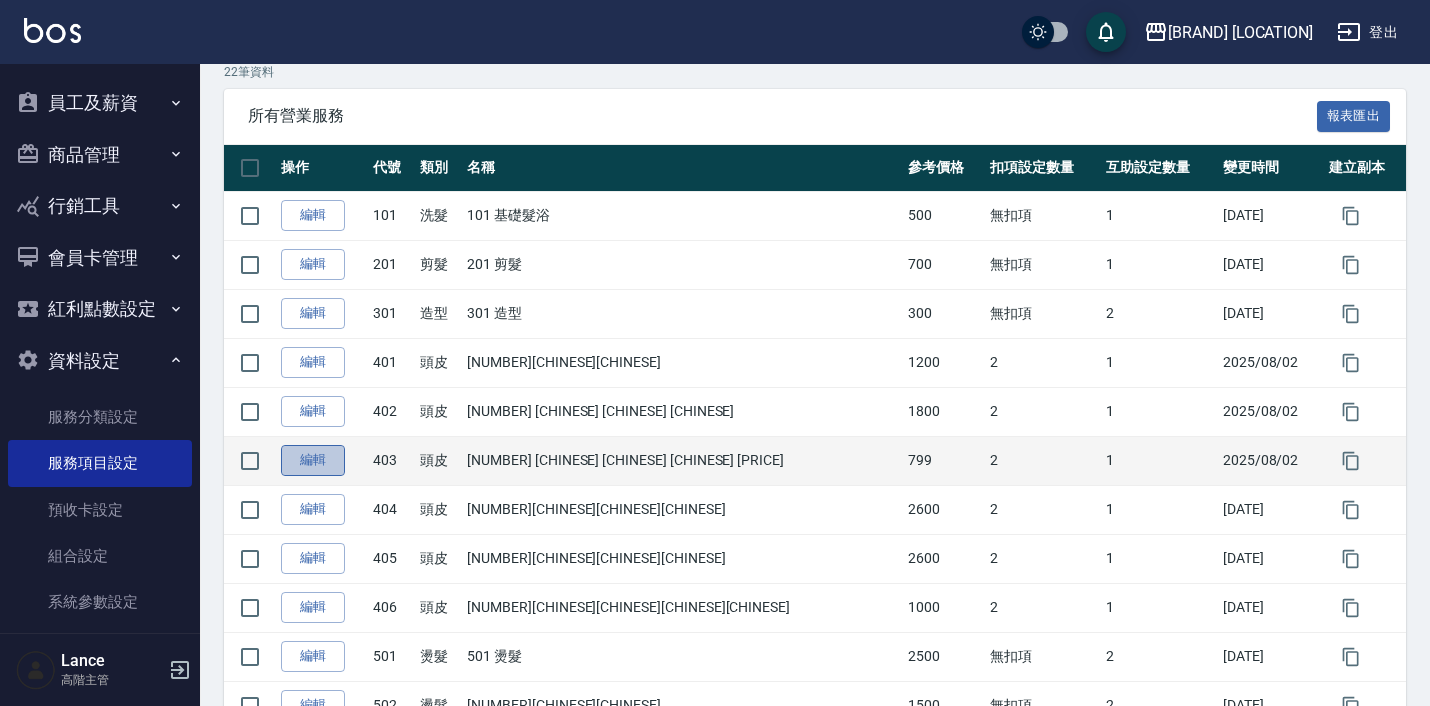click on "編輯" at bounding box center (313, 460) 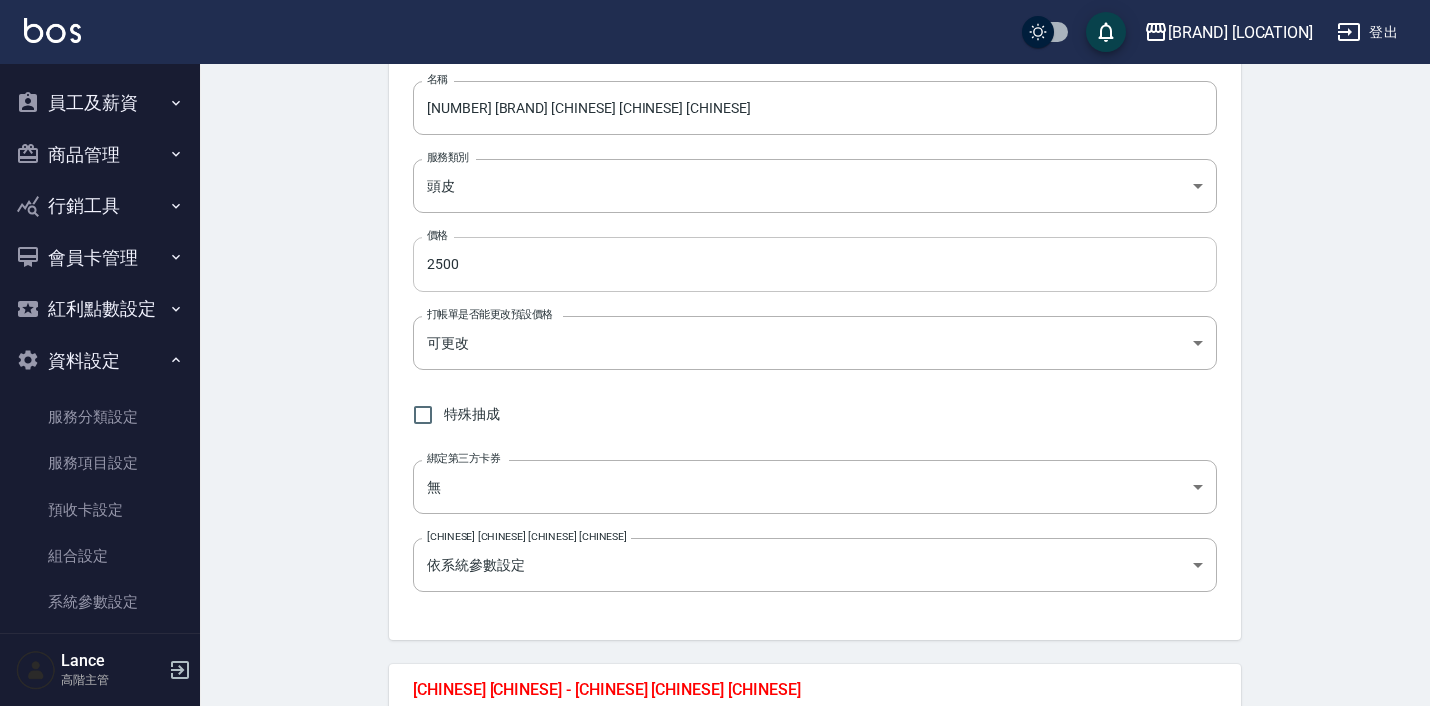 type on "403 蘊洛頭皮加購799" 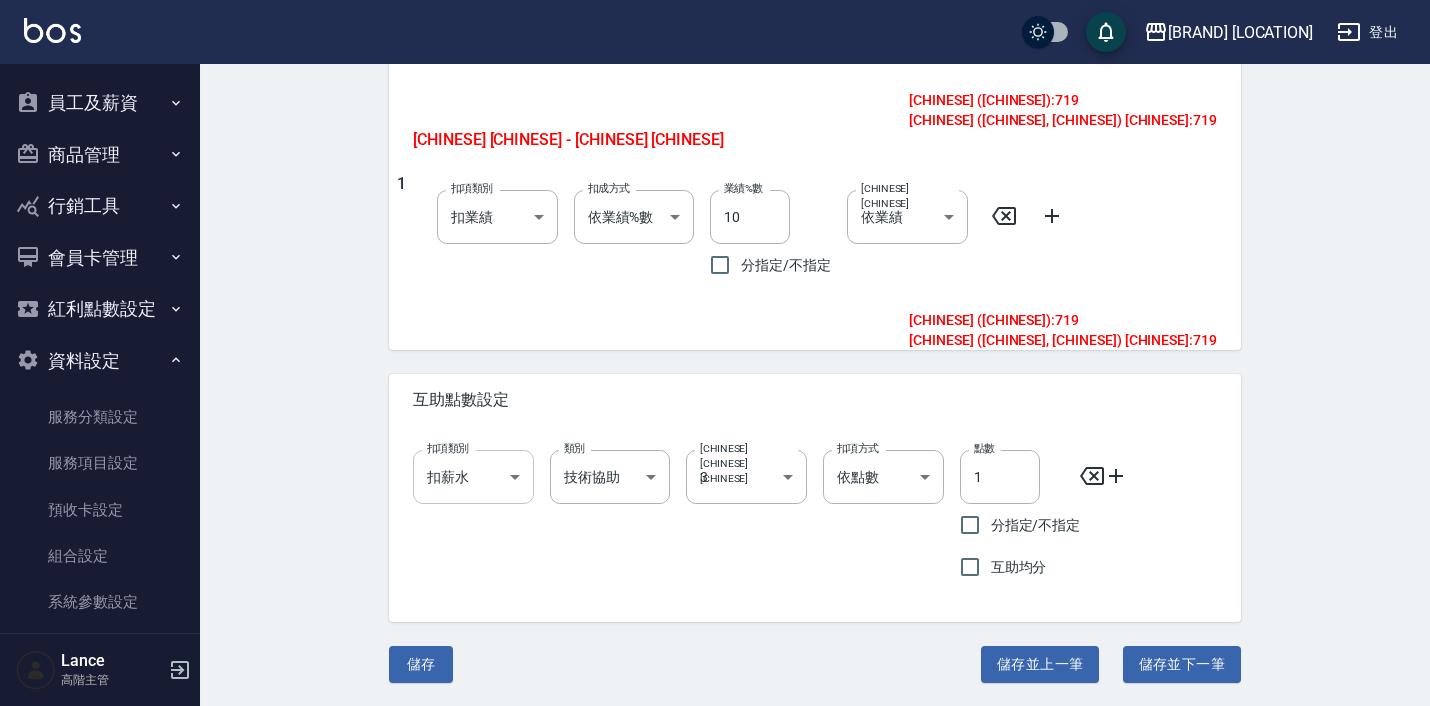 scroll, scrollTop: 1003, scrollLeft: 0, axis: vertical 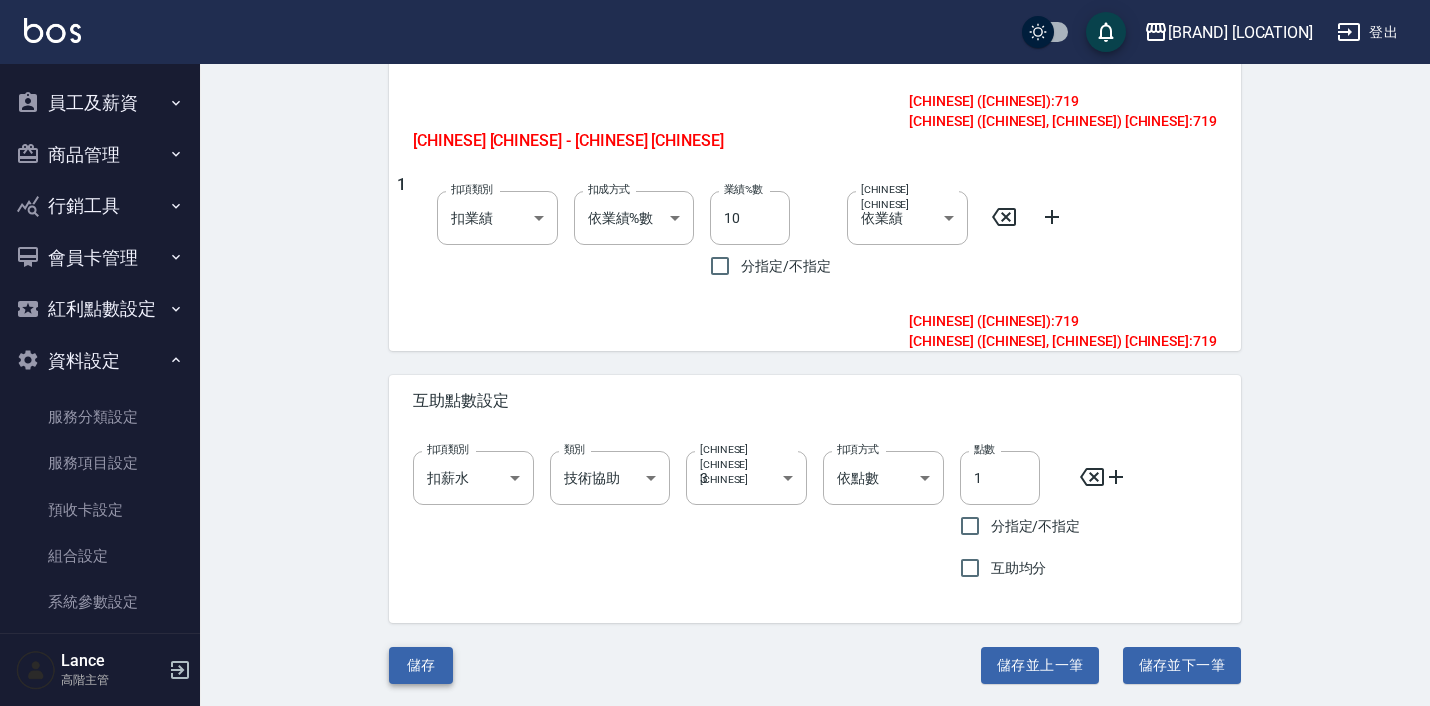 click on "儲存" at bounding box center (421, 665) 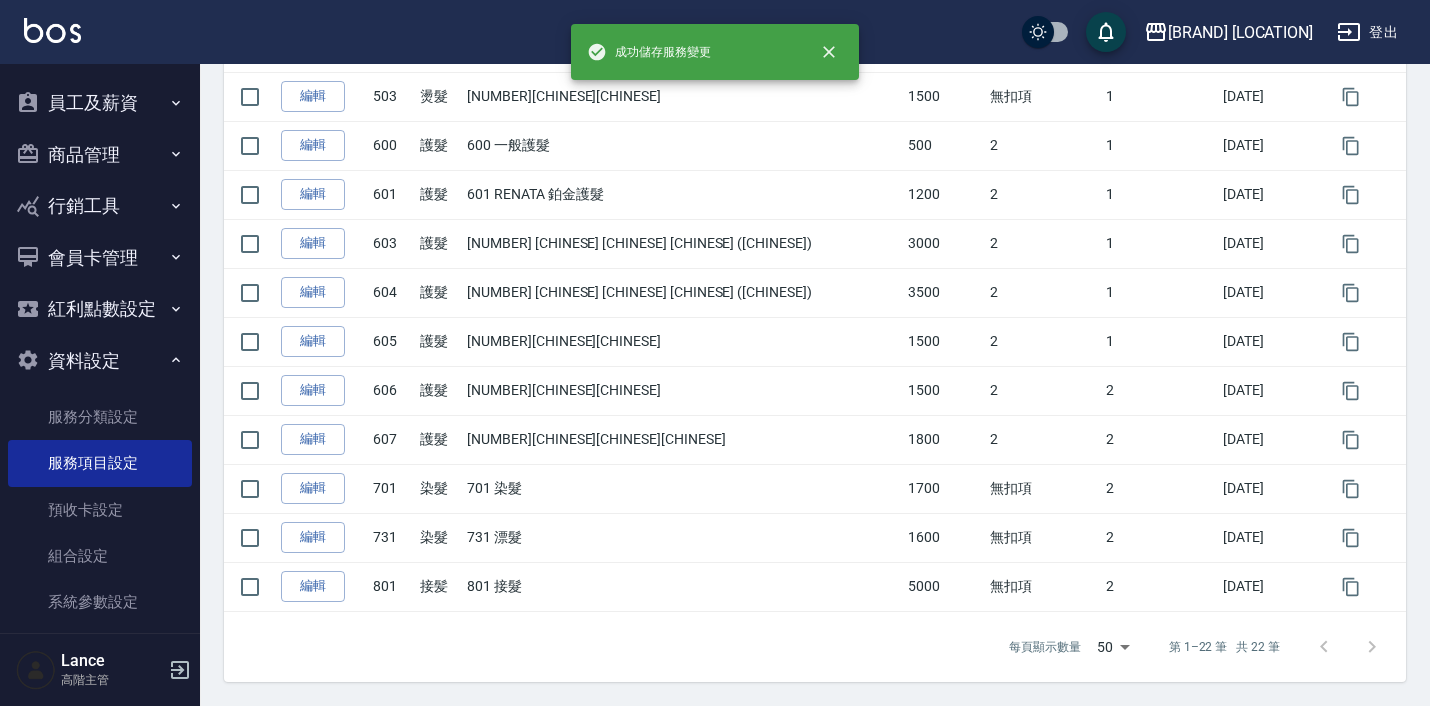 scroll, scrollTop: 0, scrollLeft: 0, axis: both 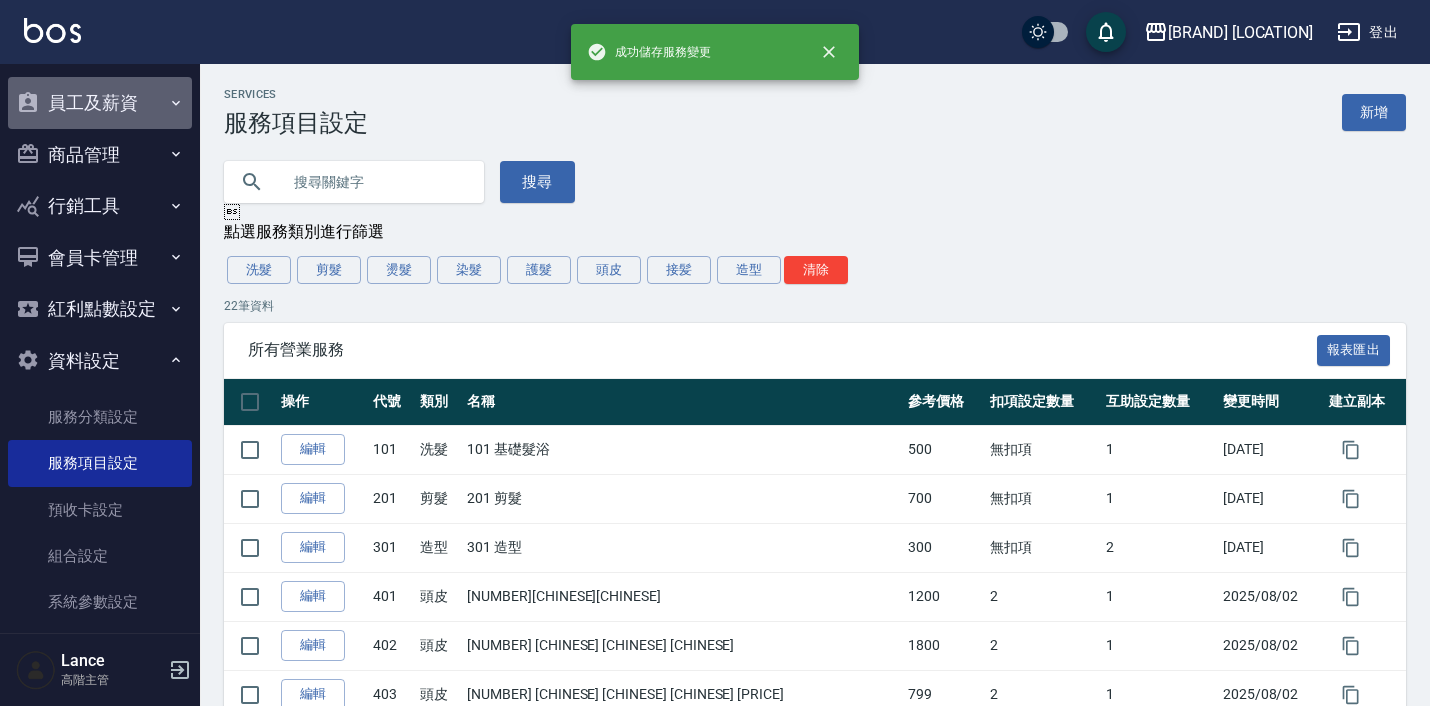 click on "員工及薪資" at bounding box center (100, 103) 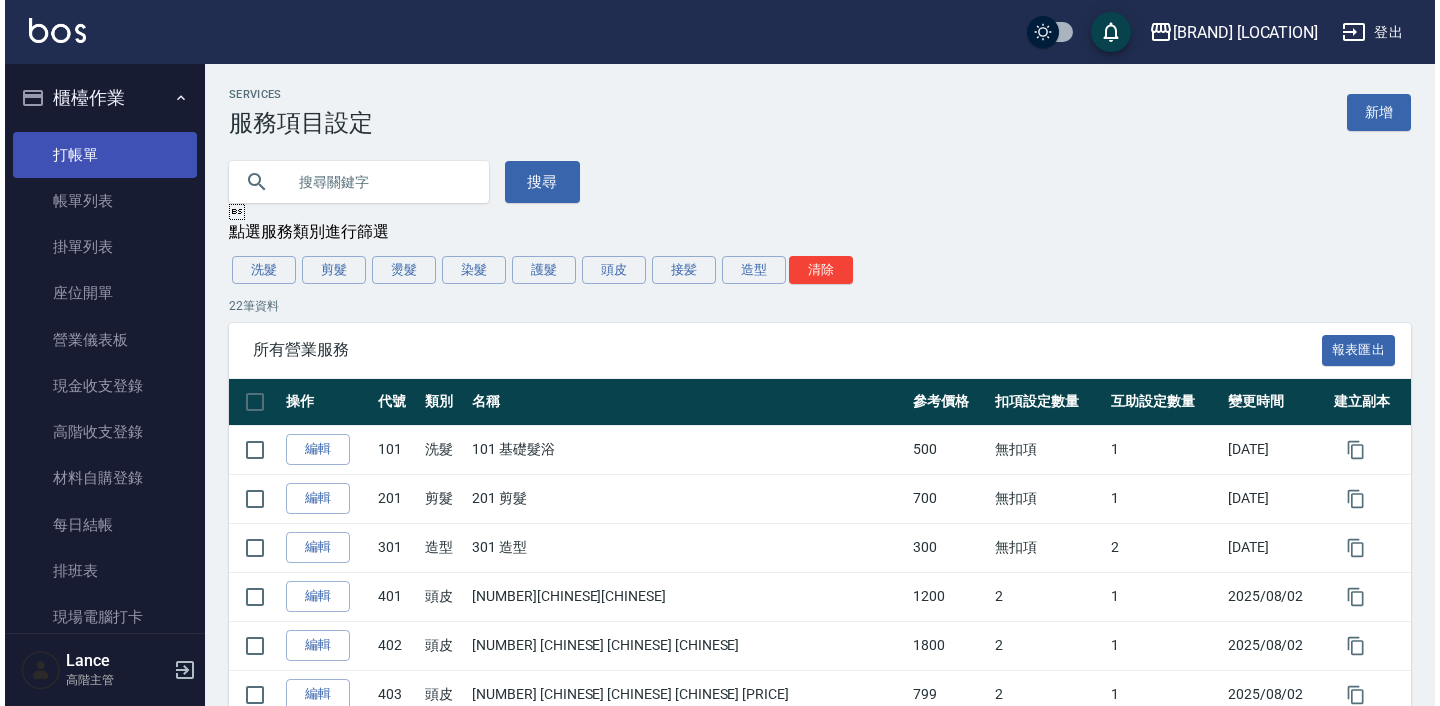 scroll, scrollTop: 0, scrollLeft: 0, axis: both 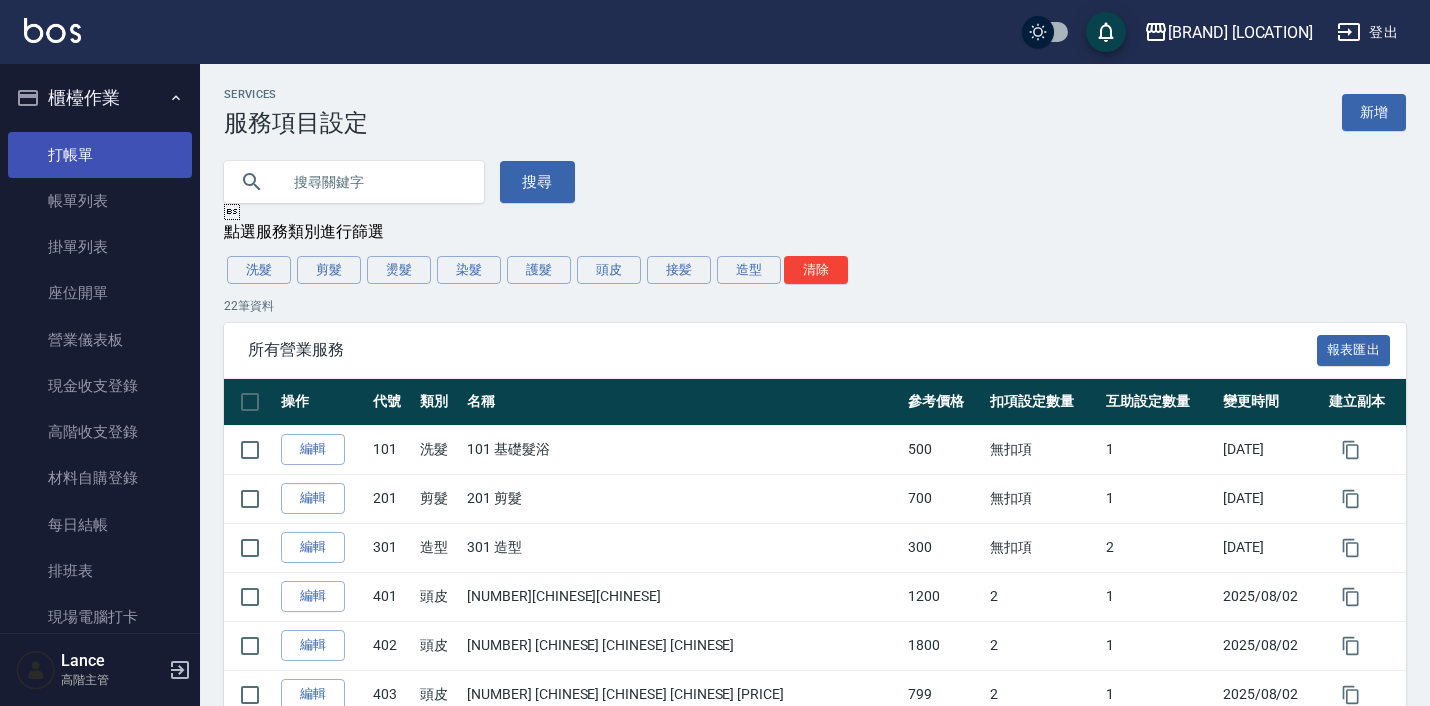 click on "打帳單" at bounding box center [100, 155] 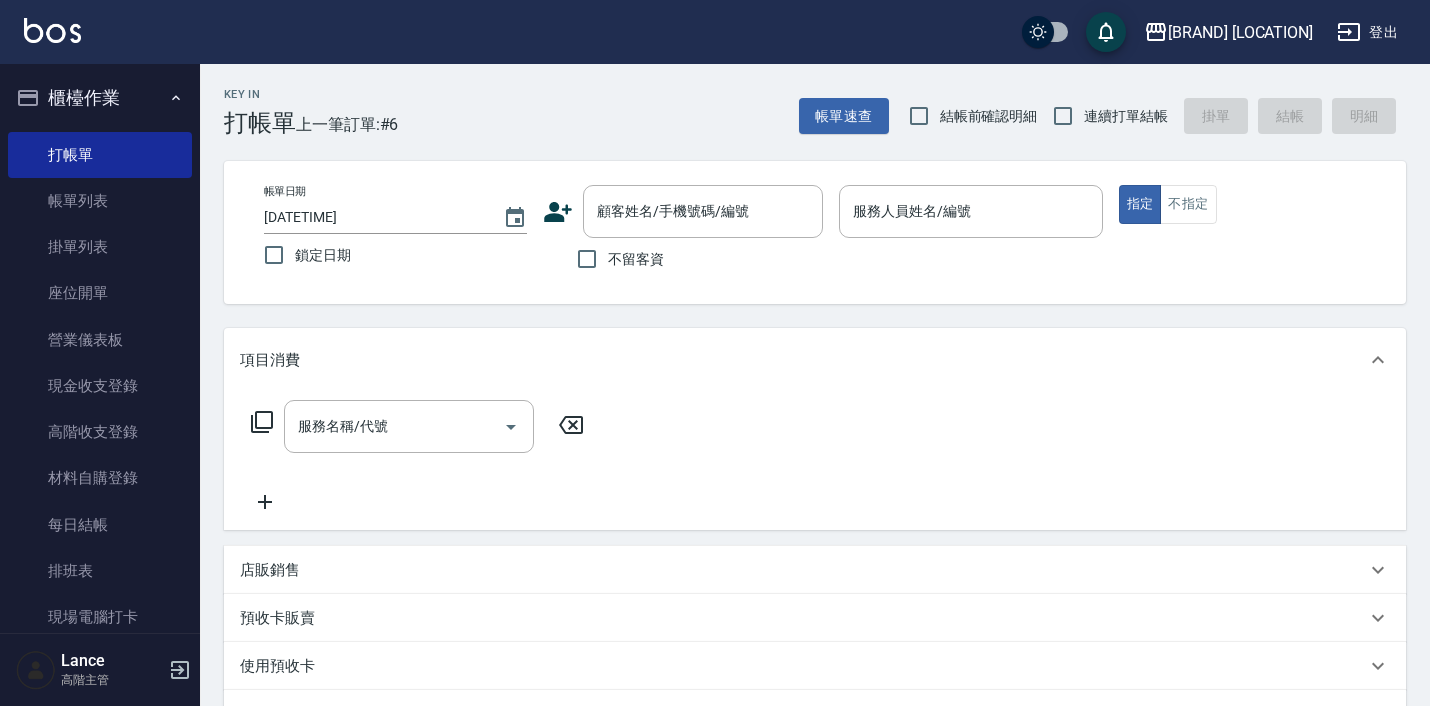 click on "服務名稱/代號 服務名稱/代號" at bounding box center [418, 457] 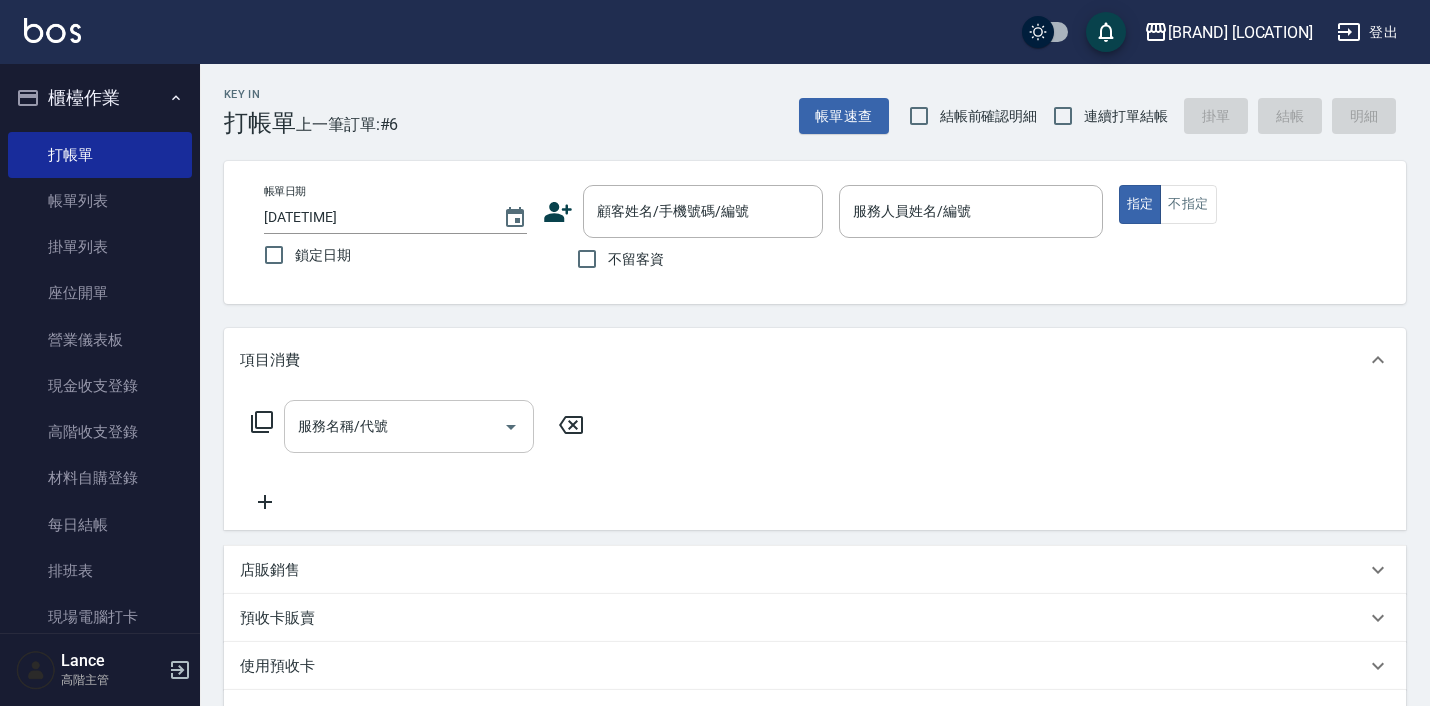 click on "服務名稱/代號" at bounding box center [409, 426] 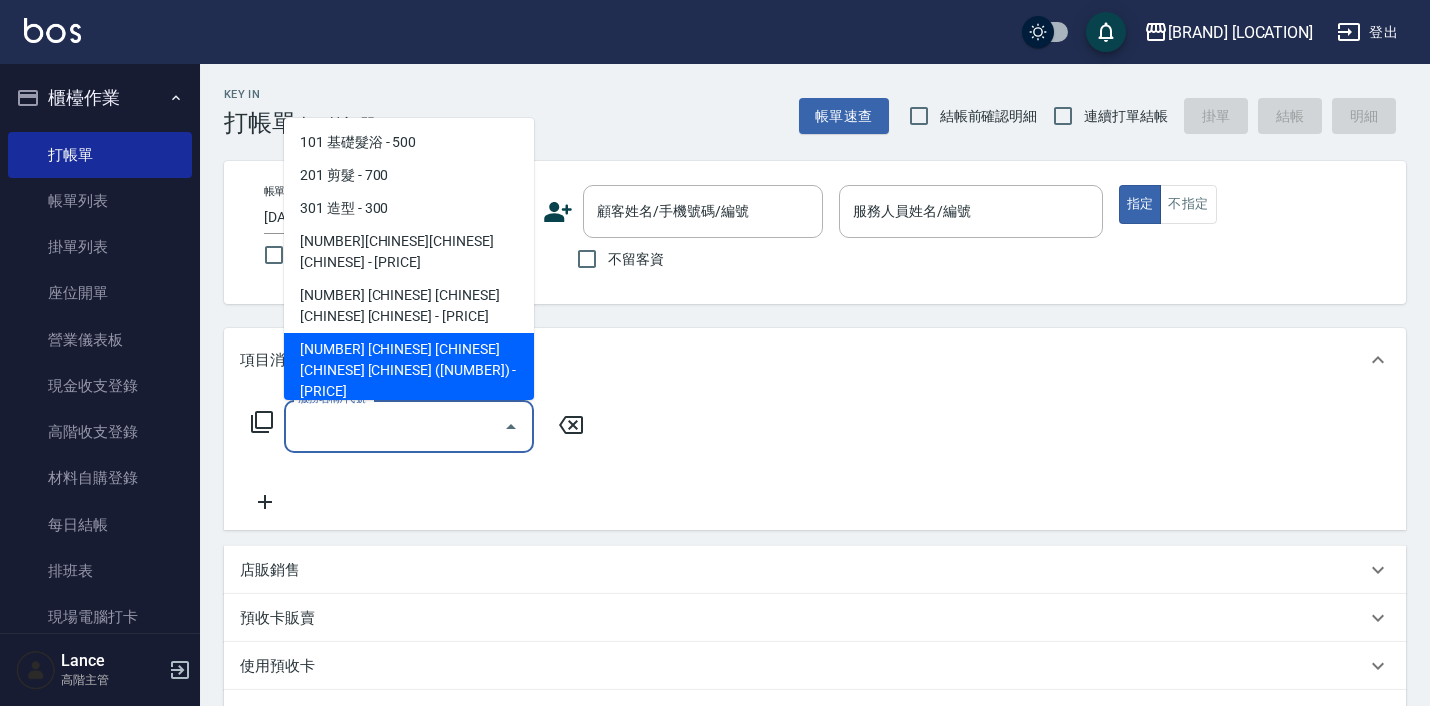 click on "403 蘊洛頭皮加購799 - 799" at bounding box center [409, 370] 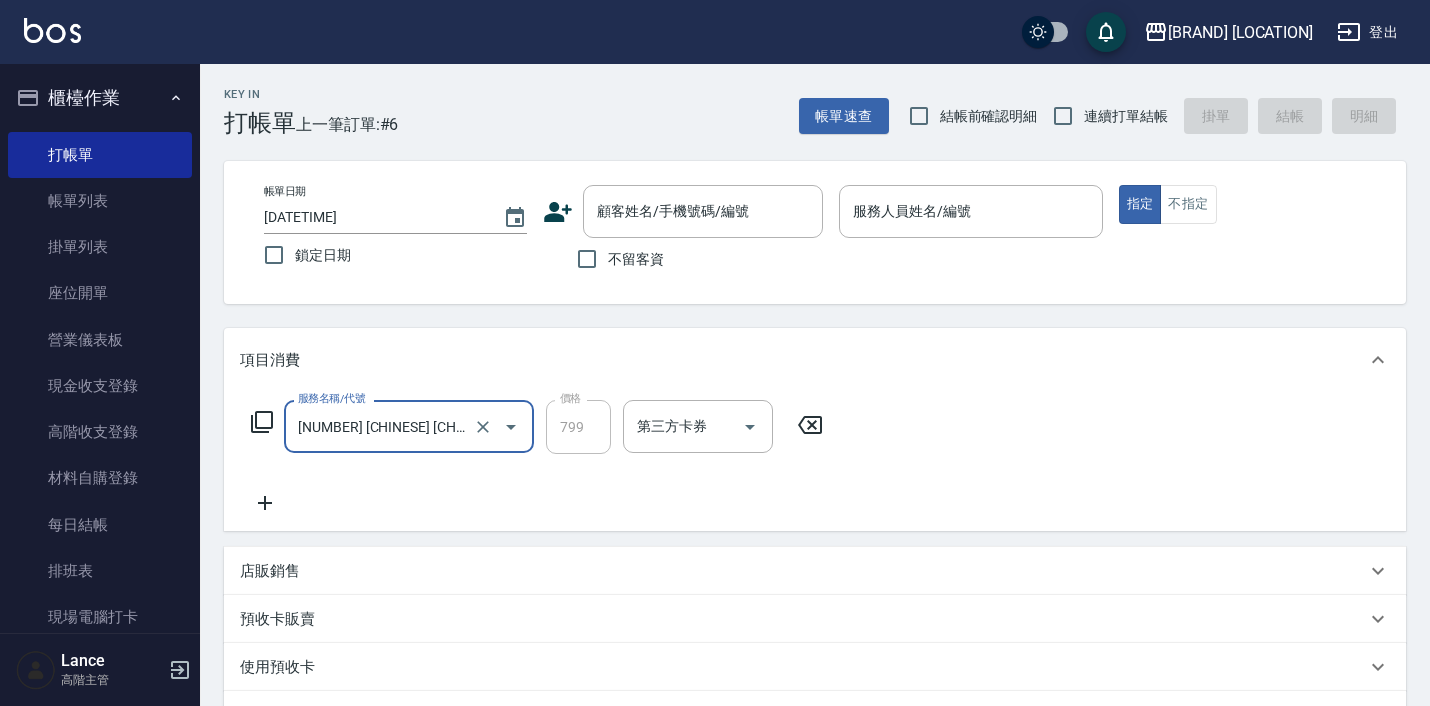 type on "403 蘊洛頭皮加購799(403)" 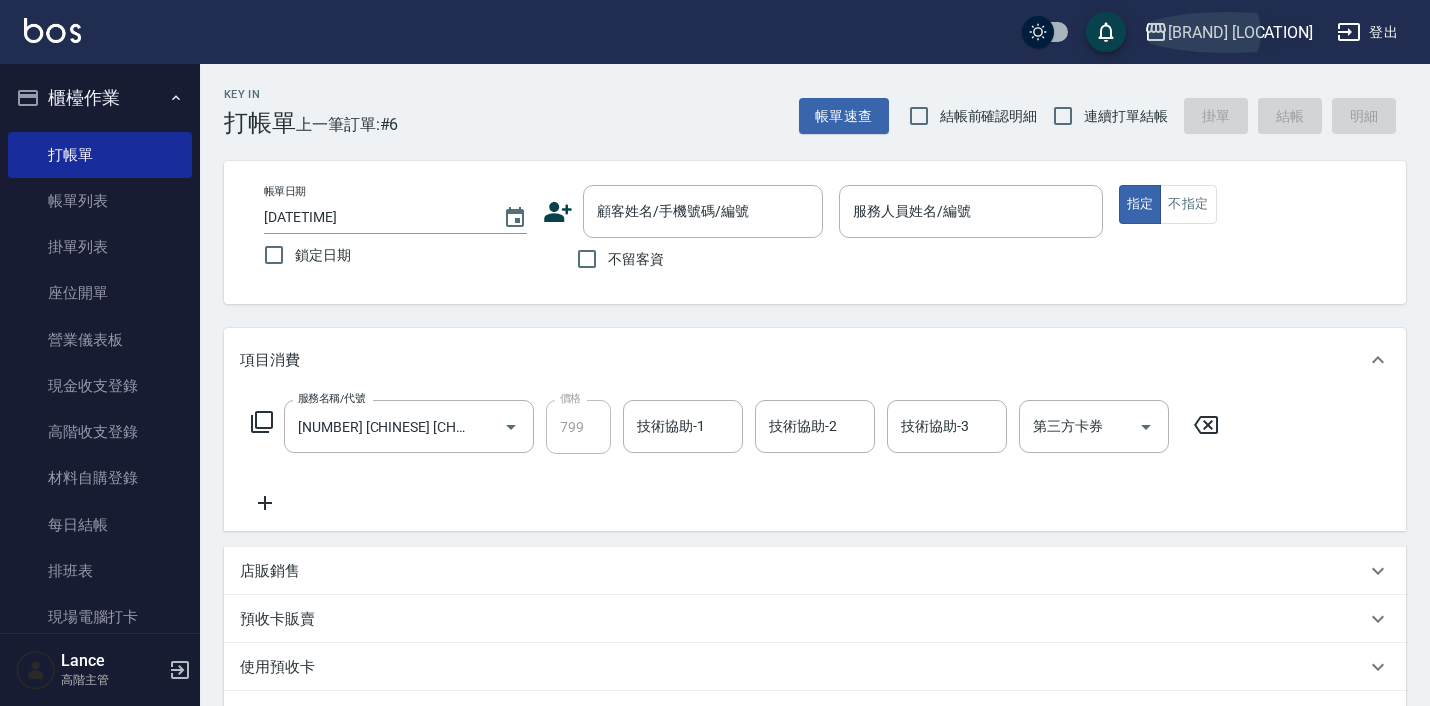 click 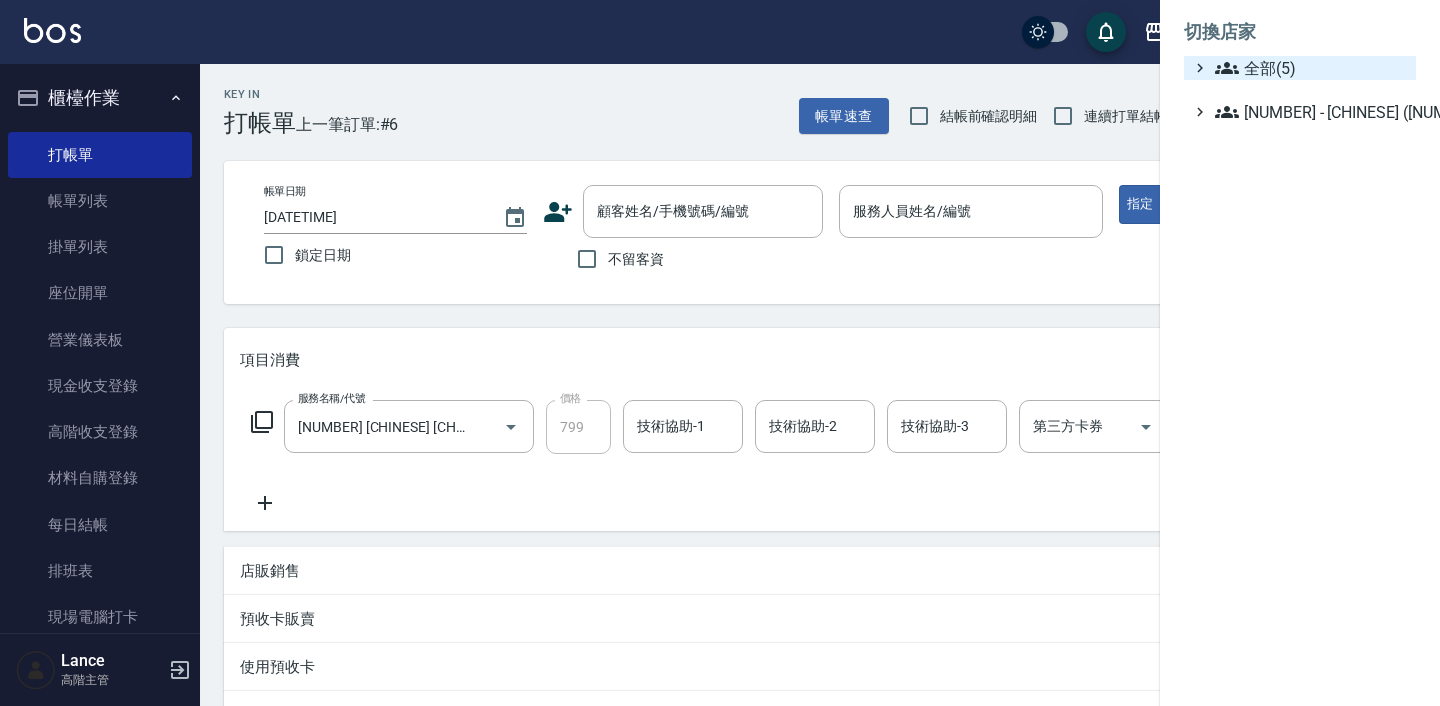 click 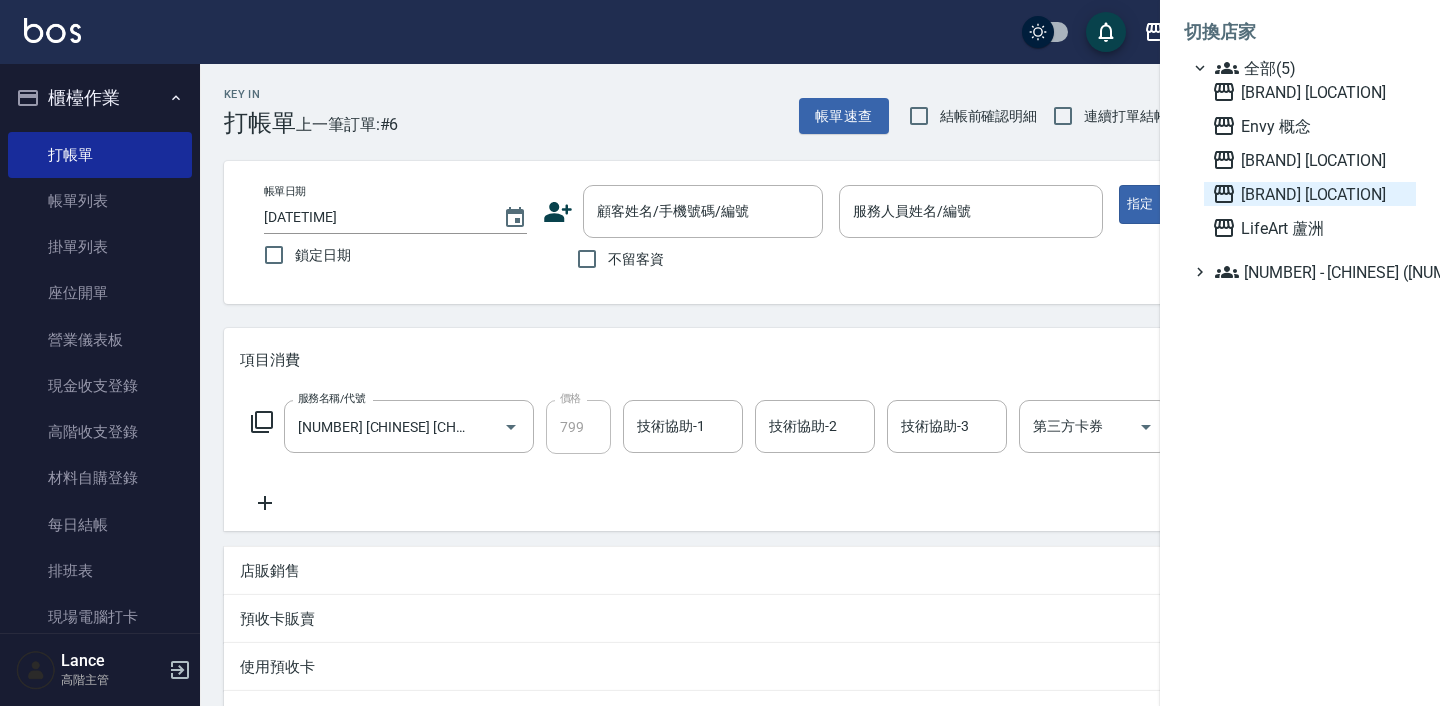 click on "LifeArt 松江" at bounding box center (1310, 194) 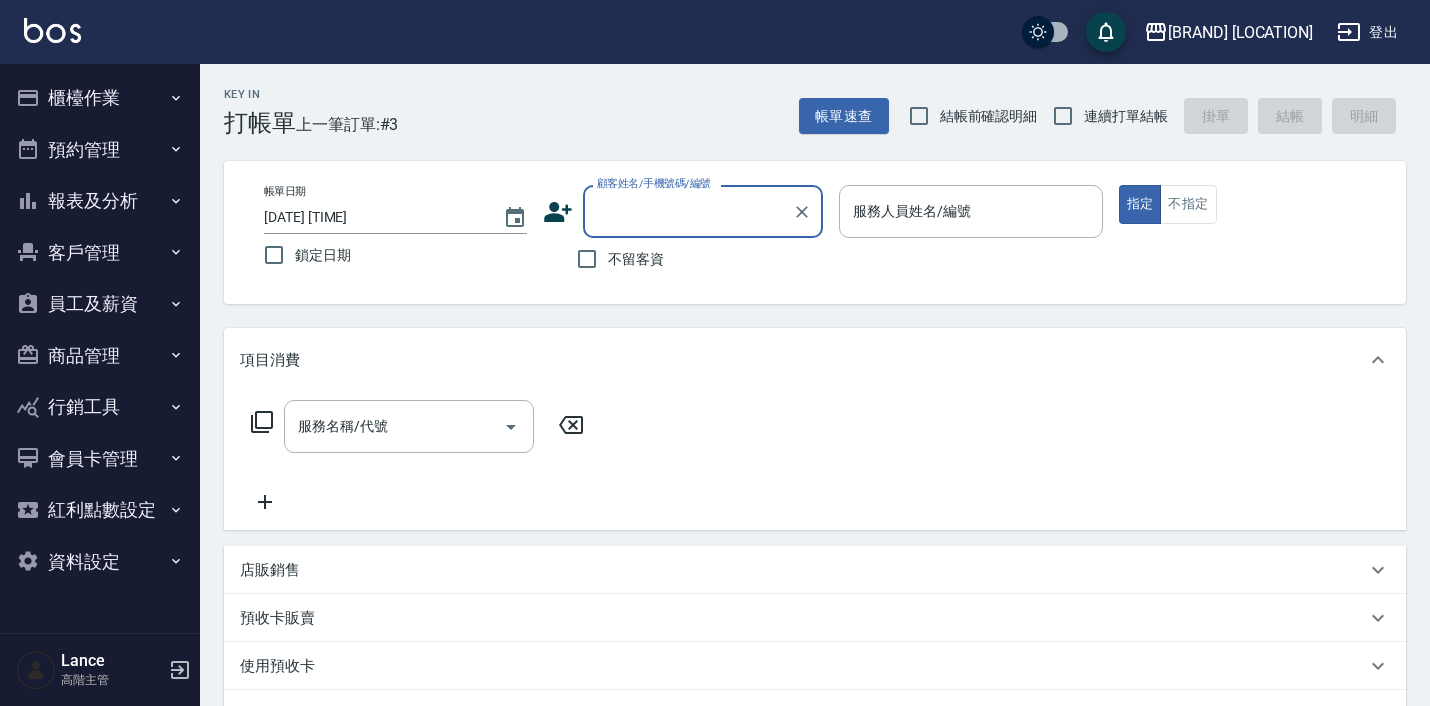 scroll, scrollTop: 0, scrollLeft: 0, axis: both 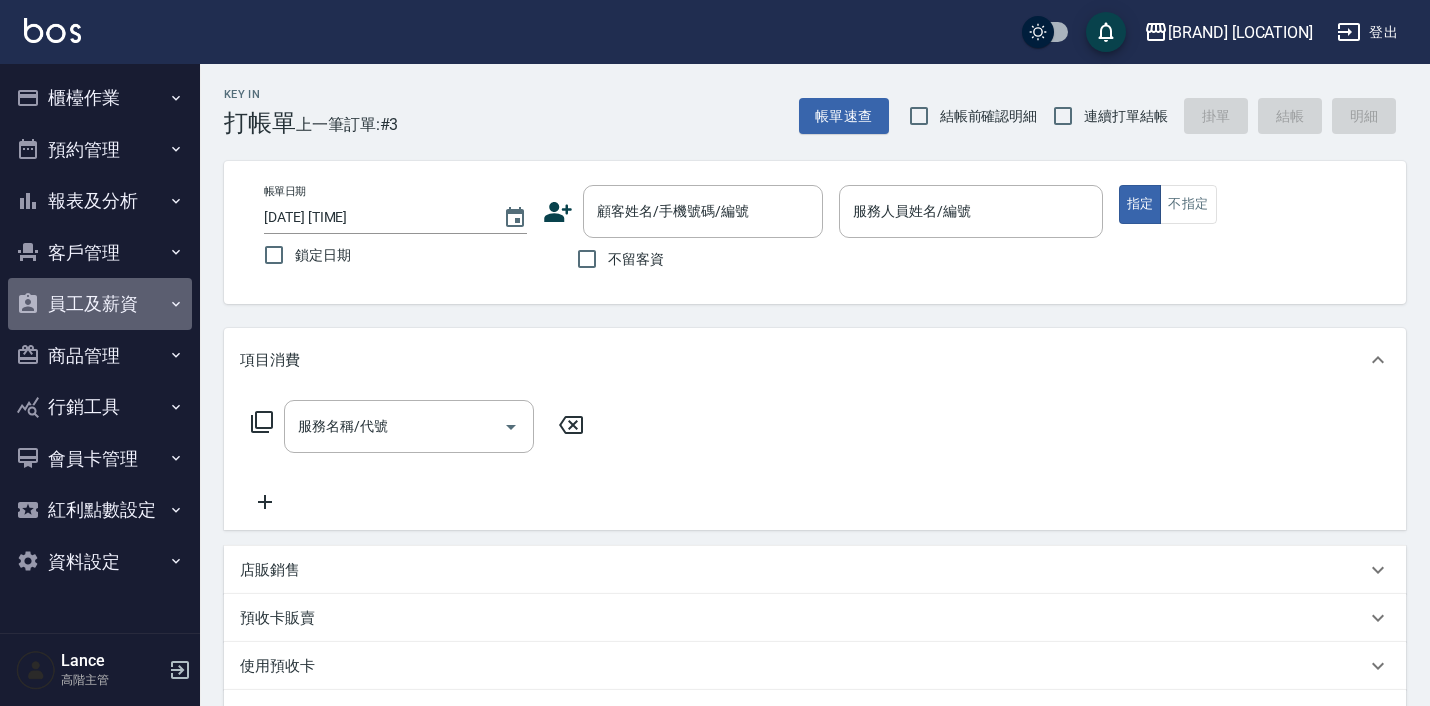 click on "員工及薪資" at bounding box center (100, 304) 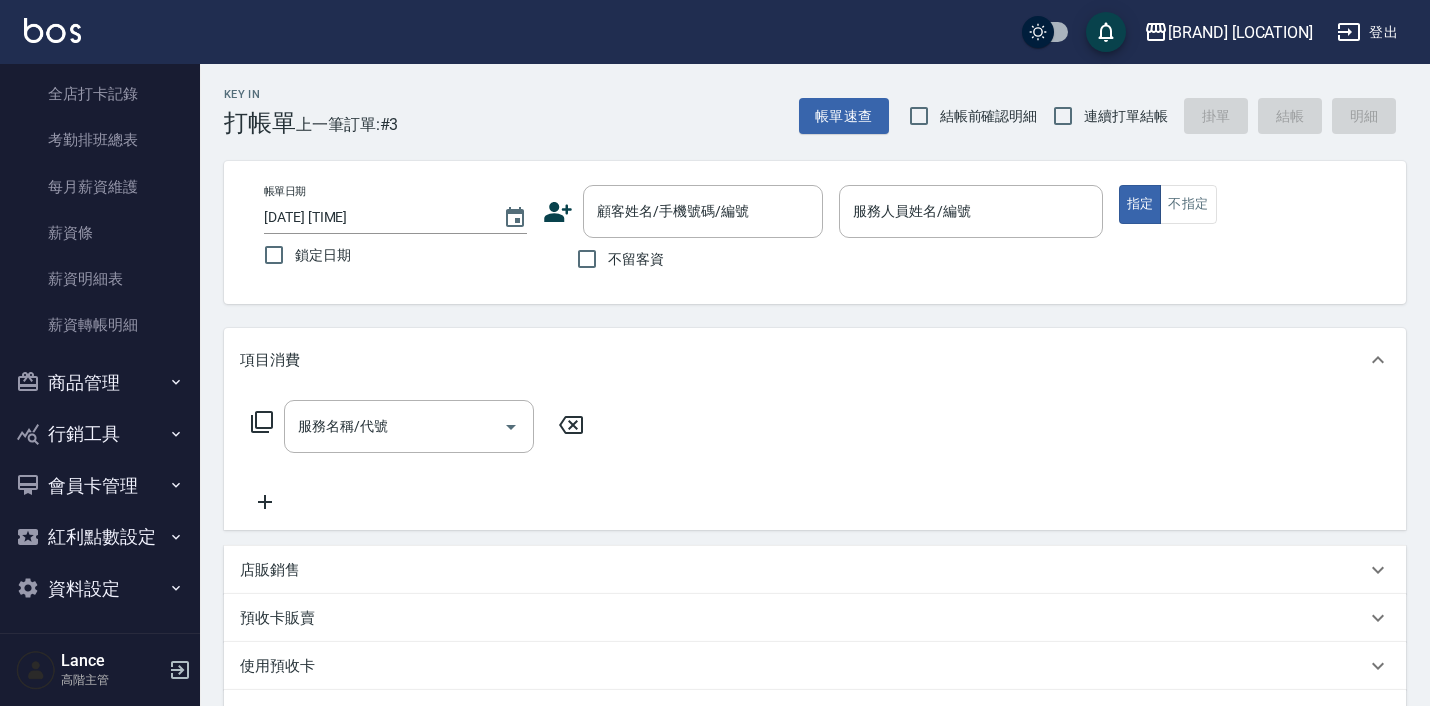 scroll, scrollTop: 357, scrollLeft: 0, axis: vertical 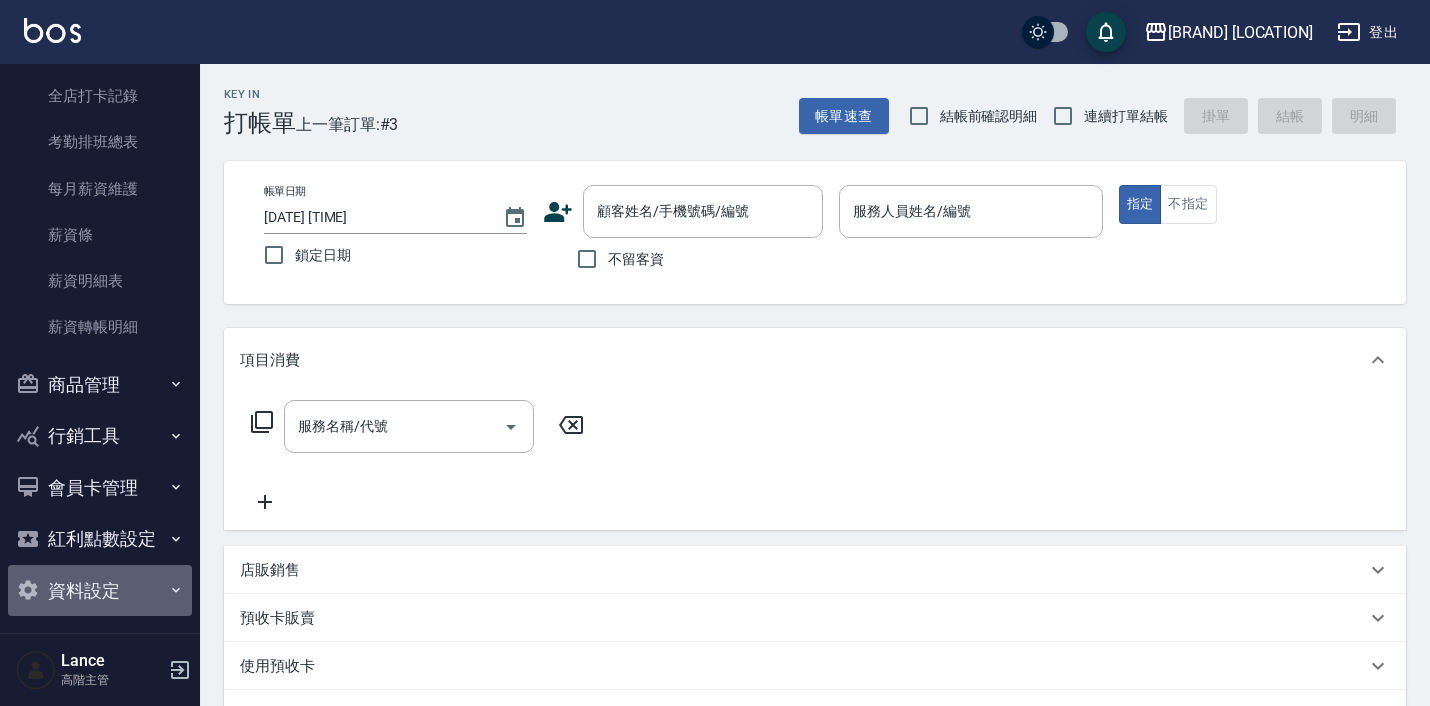 click on "資料設定" at bounding box center (100, 591) 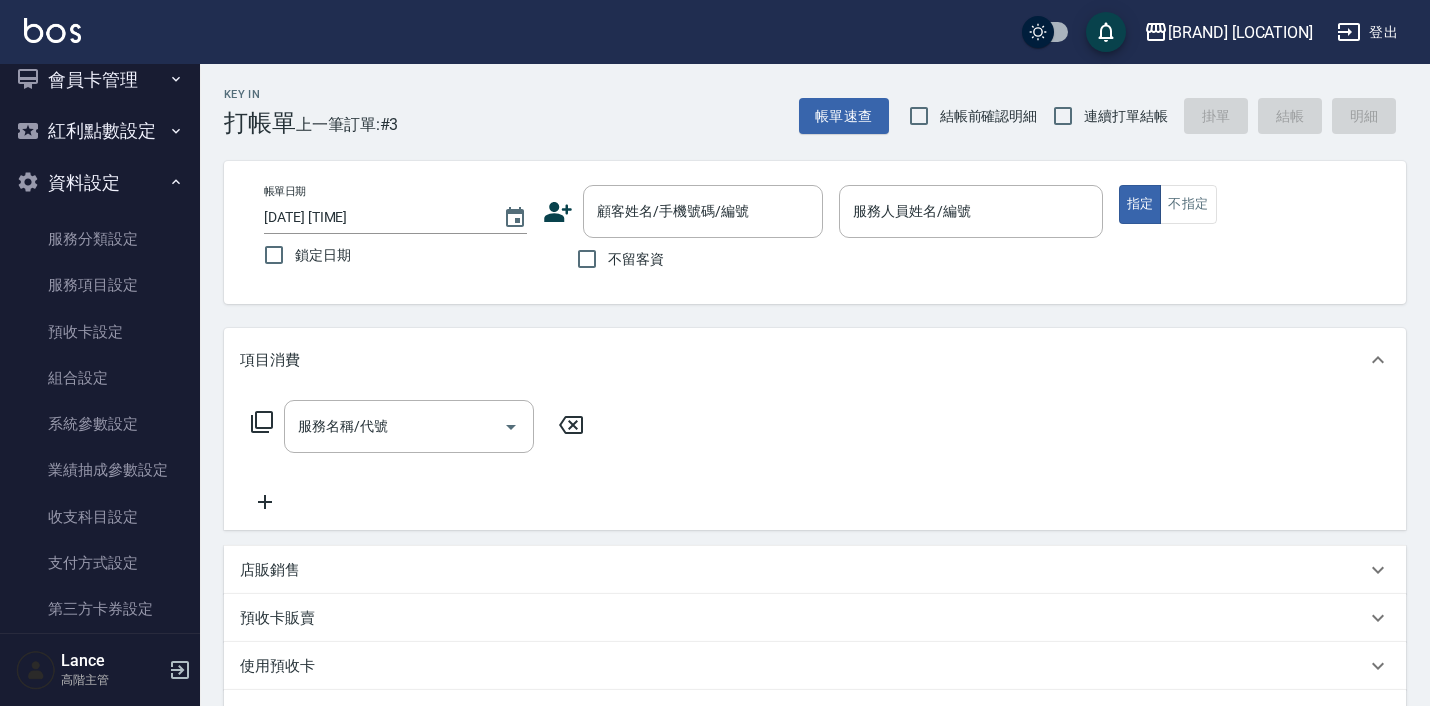 scroll, scrollTop: 769, scrollLeft: 0, axis: vertical 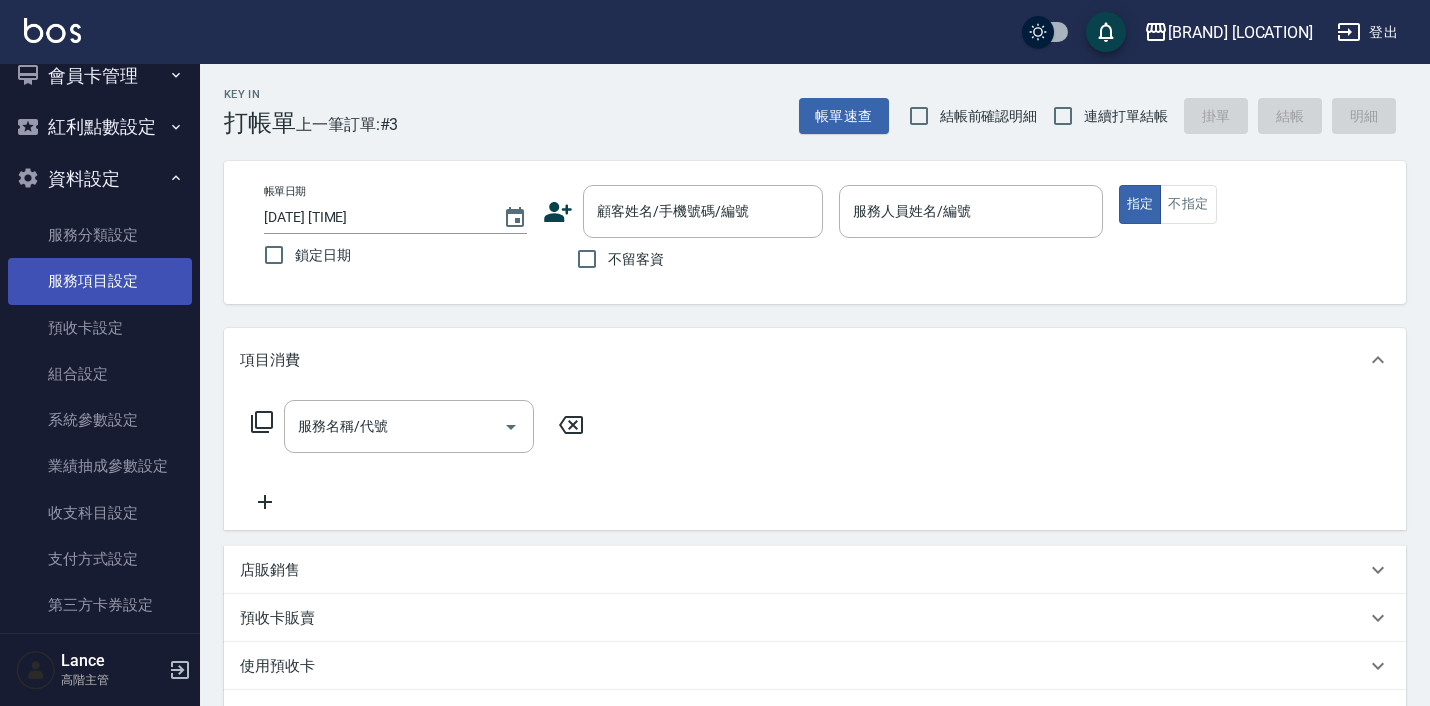 click on "服務項目設定" at bounding box center [100, 281] 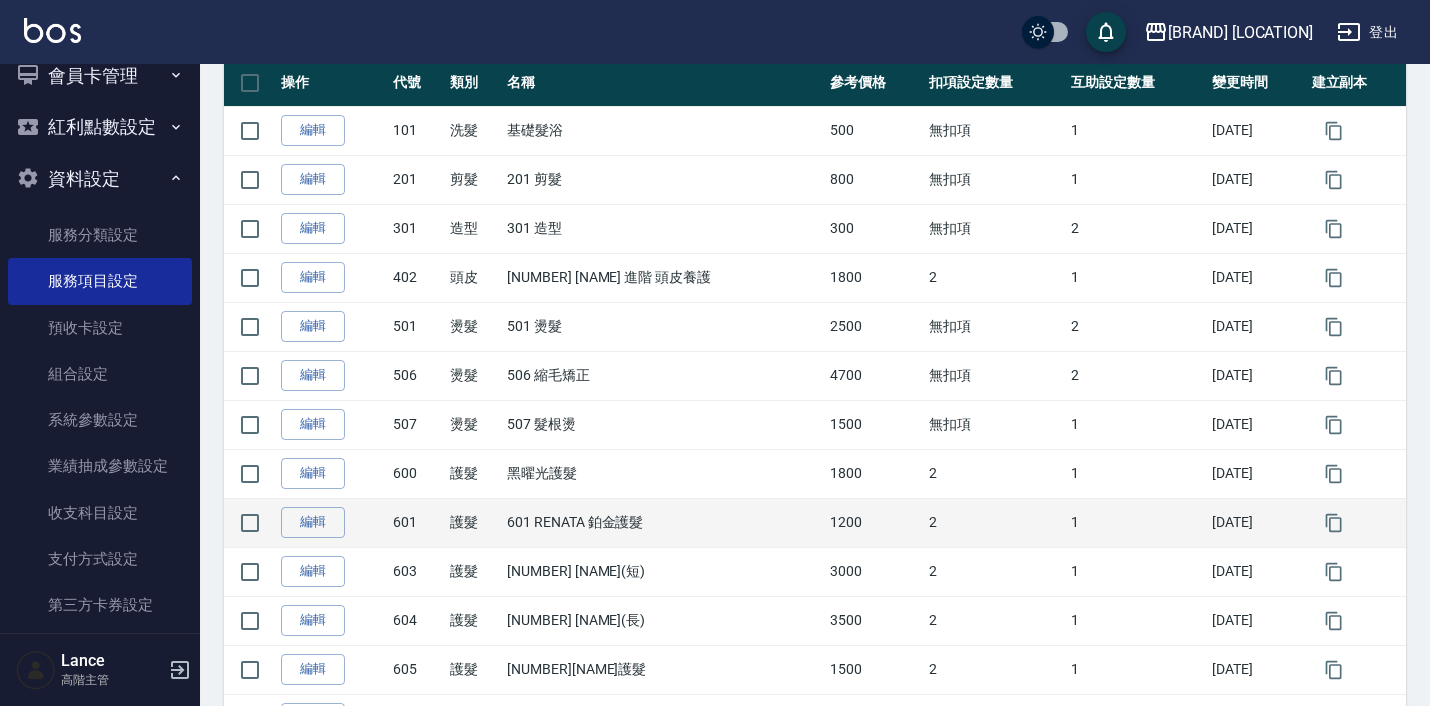 scroll, scrollTop: 314, scrollLeft: 0, axis: vertical 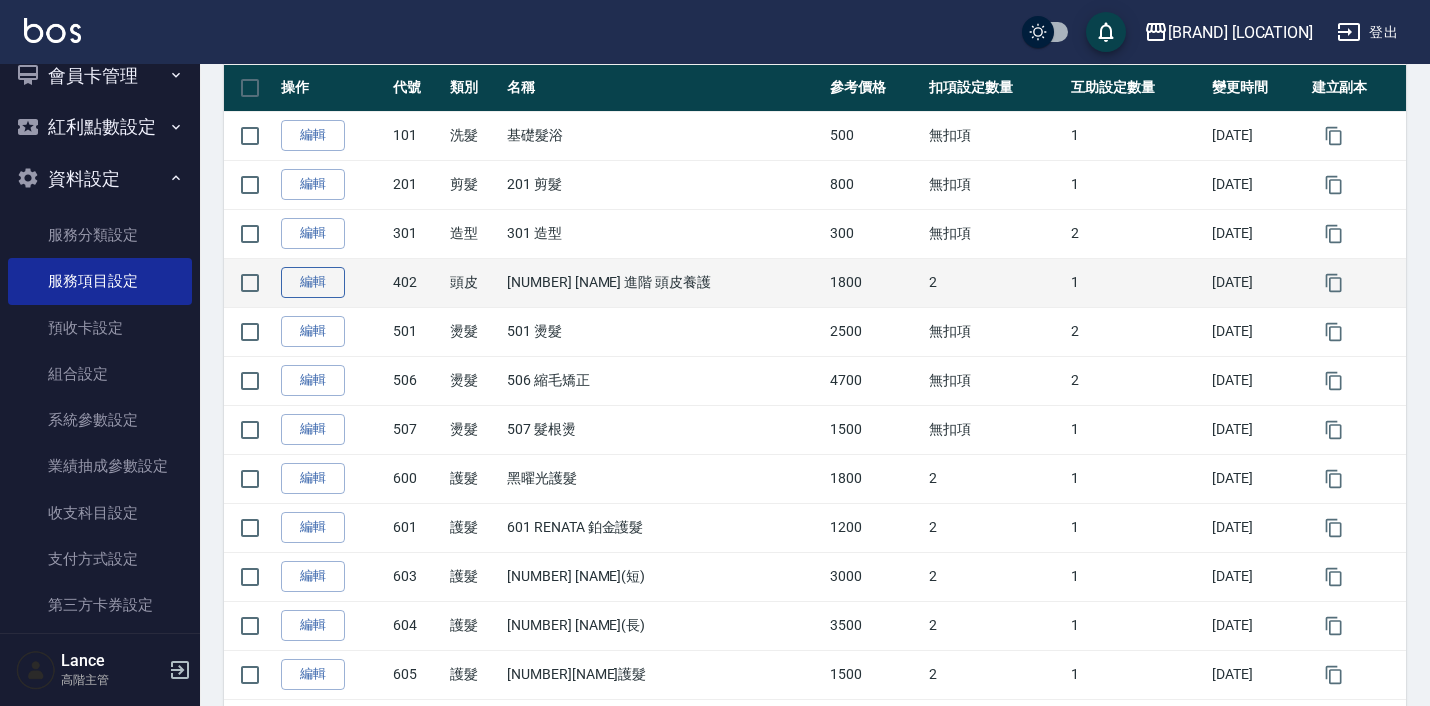 click on "編輯" at bounding box center (313, 282) 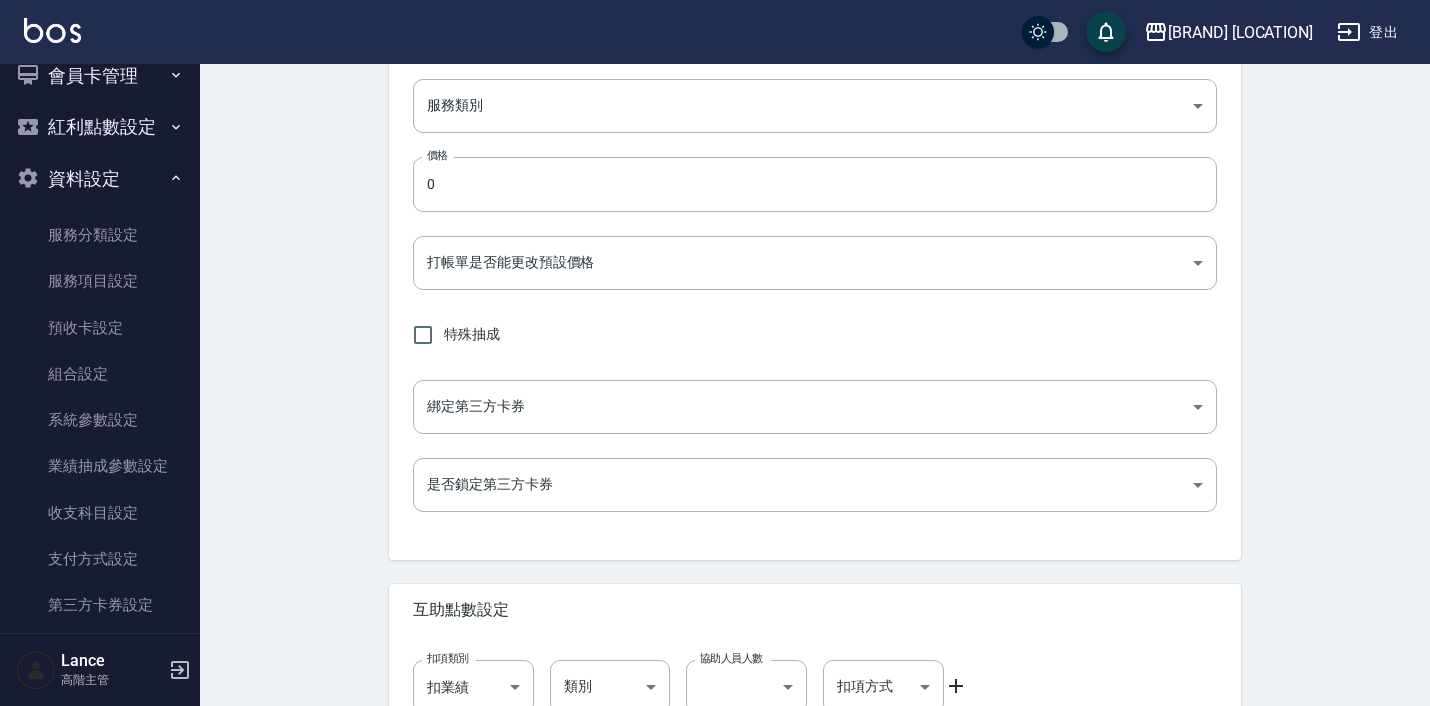type on "402" 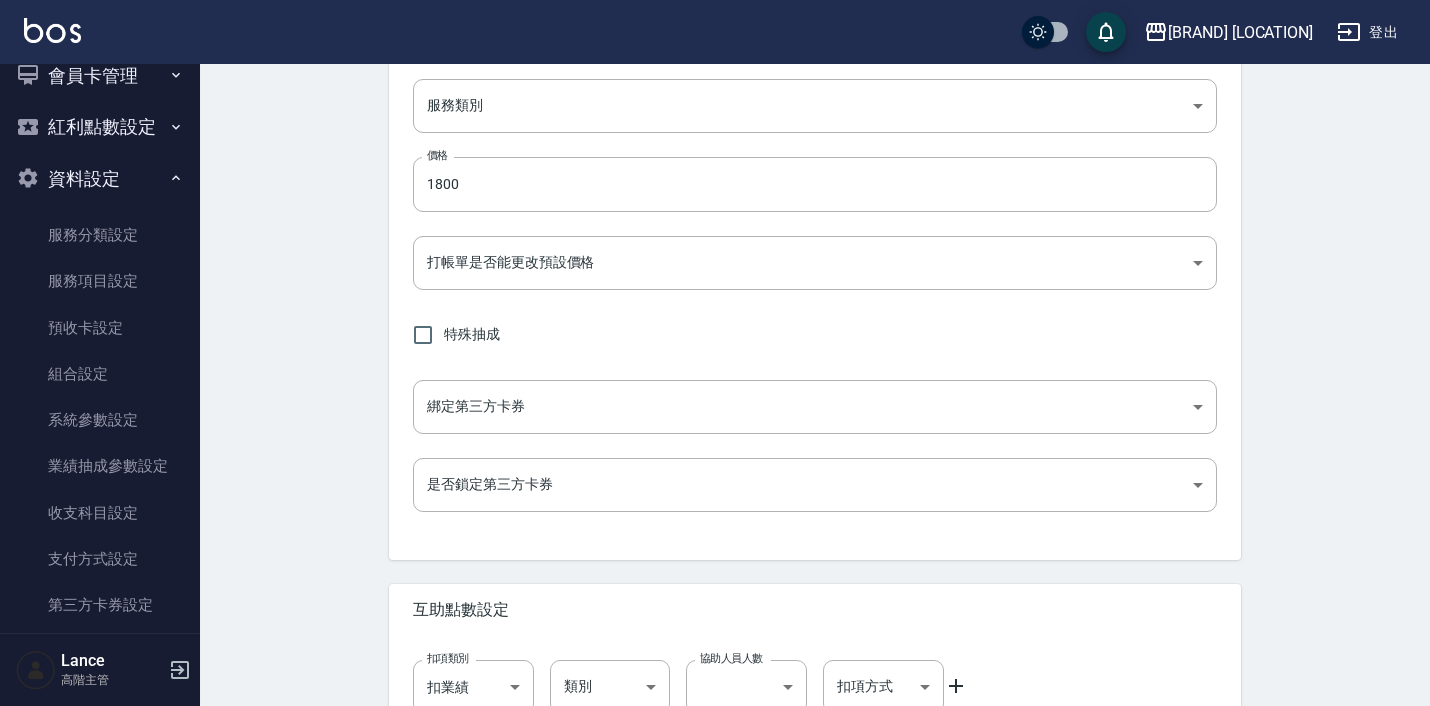 scroll, scrollTop: 0, scrollLeft: 0, axis: both 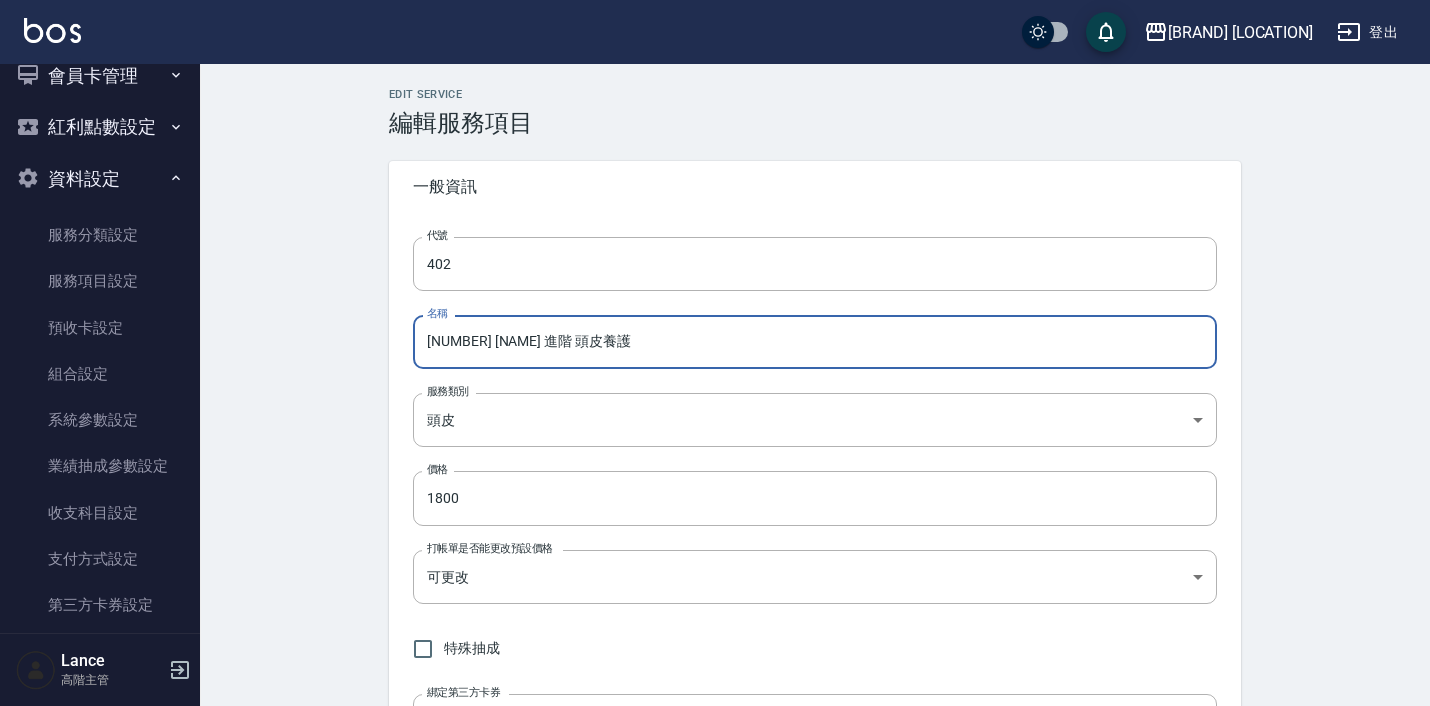drag, startPoint x: 458, startPoint y: 347, endPoint x: 514, endPoint y: 351, distance: 56.142673 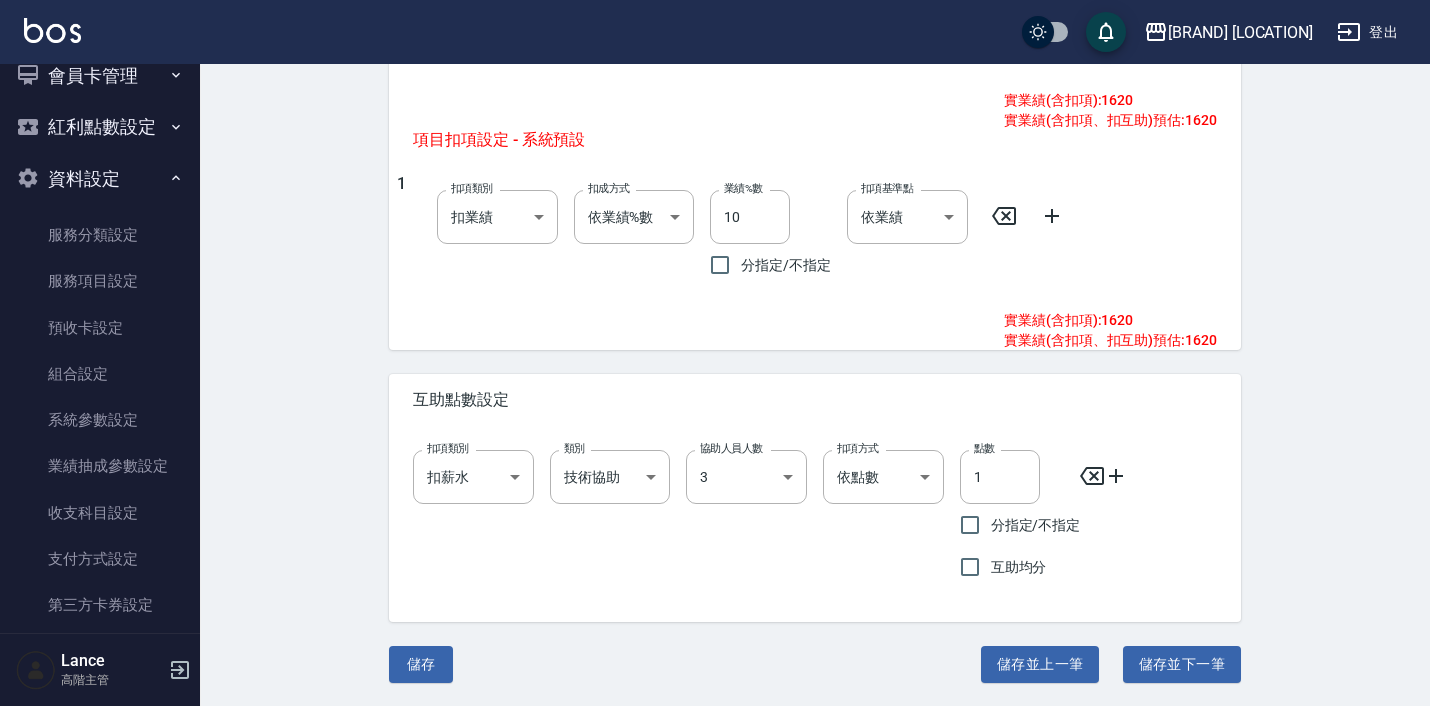 scroll, scrollTop: 1003, scrollLeft: 0, axis: vertical 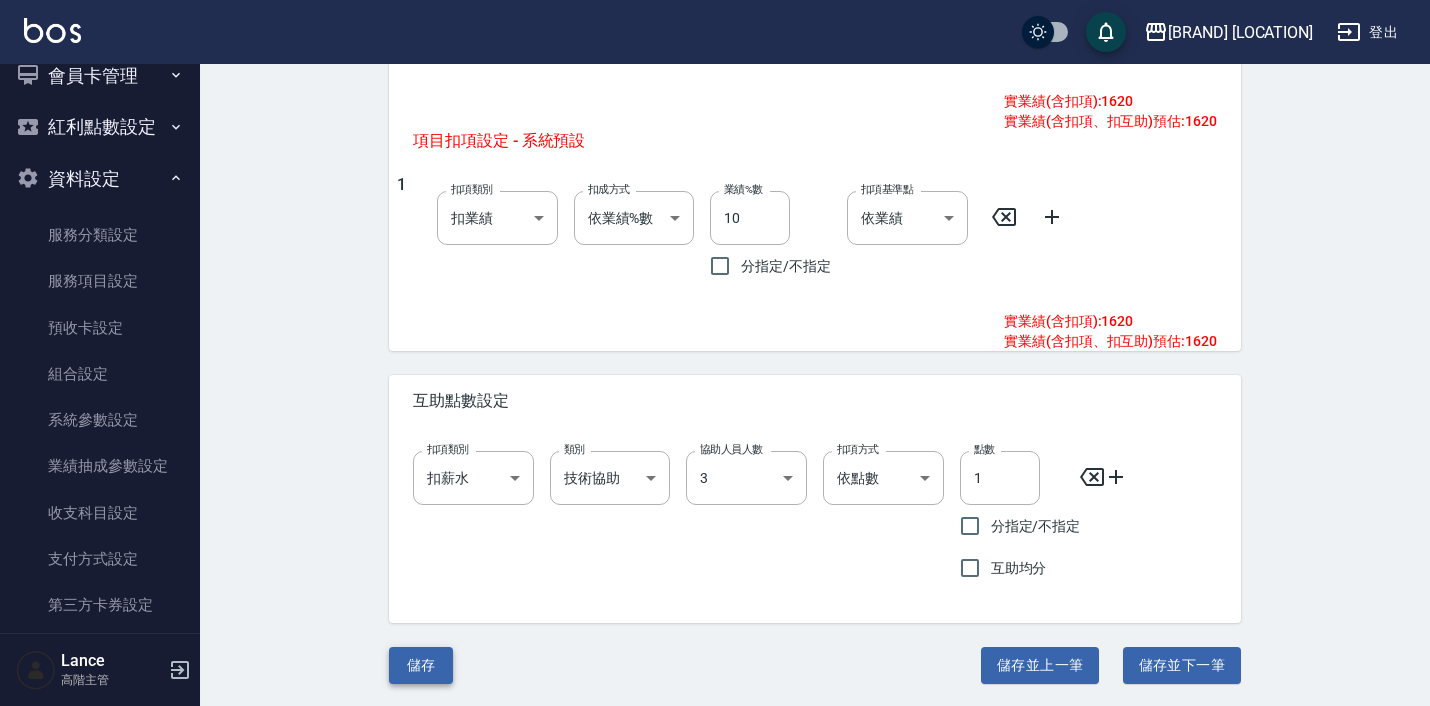 type on "402 頭皮養護" 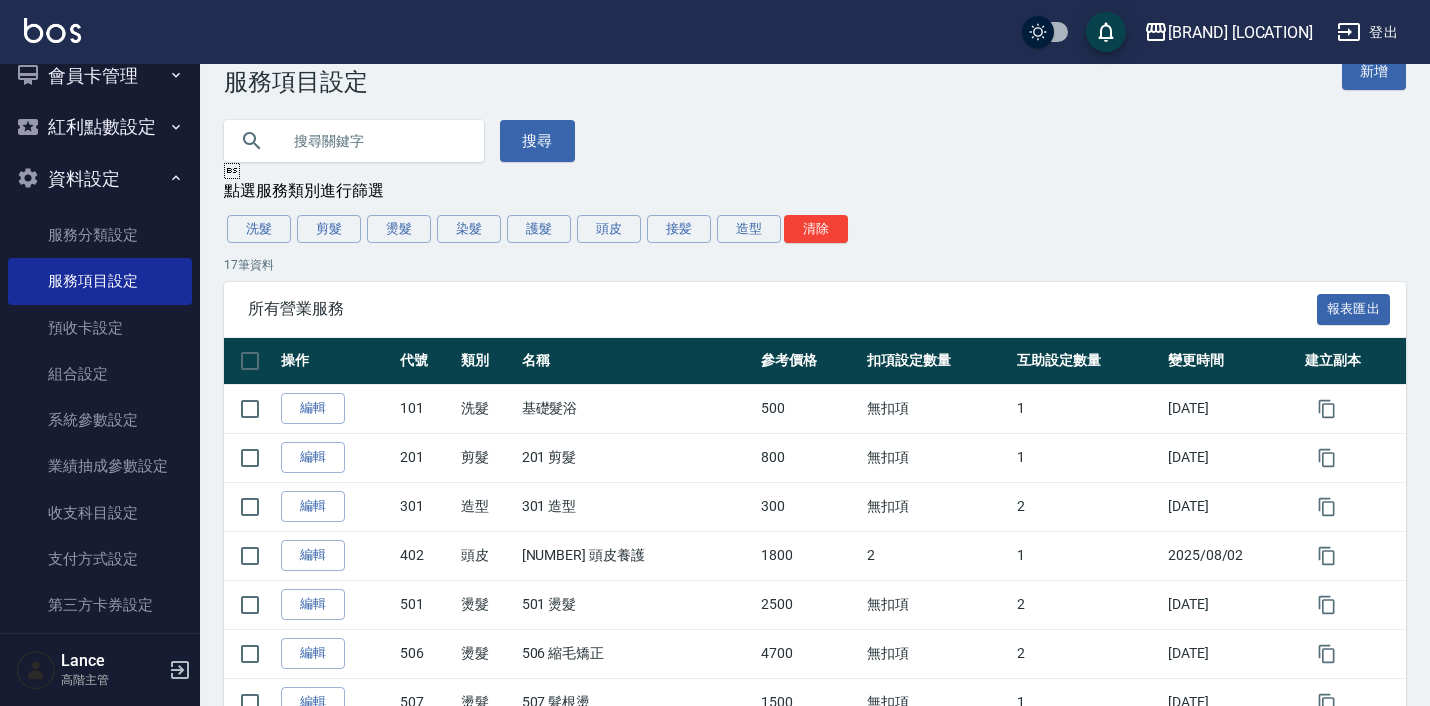scroll, scrollTop: 30, scrollLeft: 0, axis: vertical 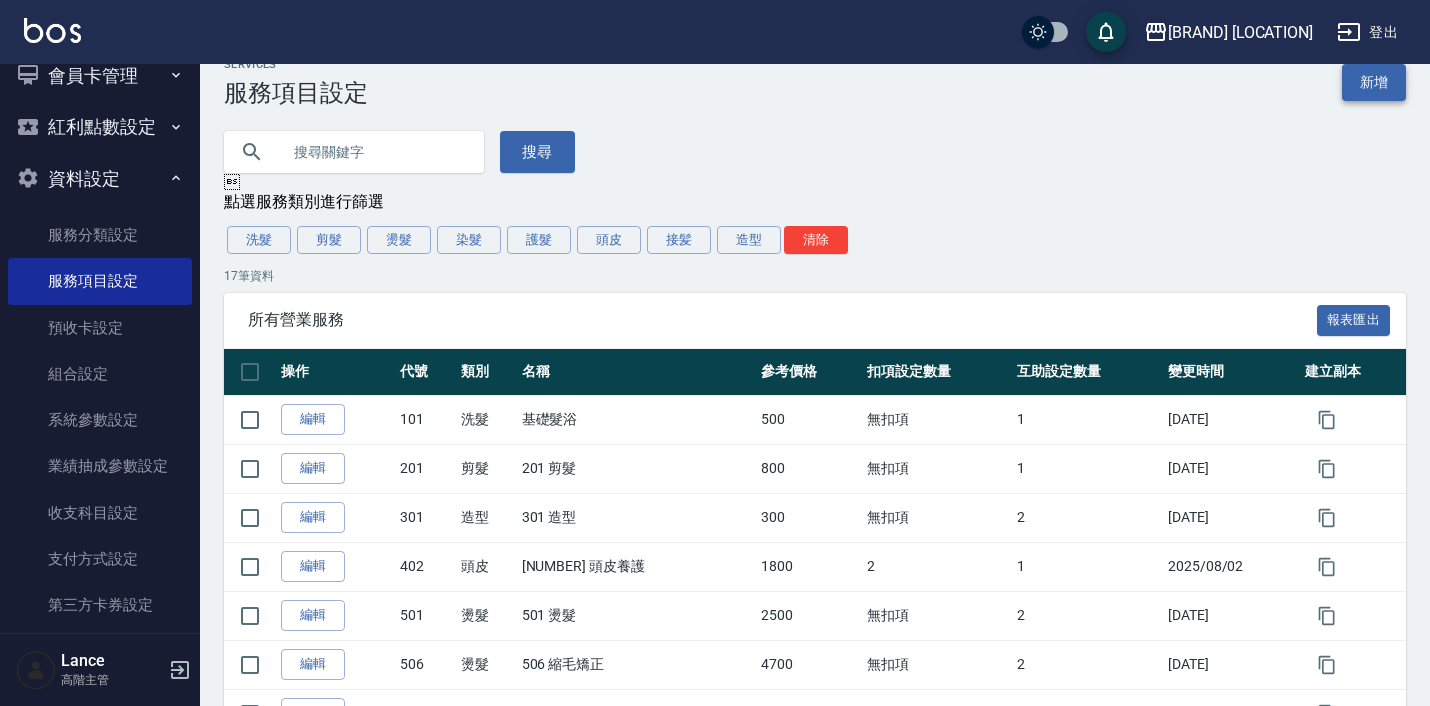 click on "新增" at bounding box center [1374, 82] 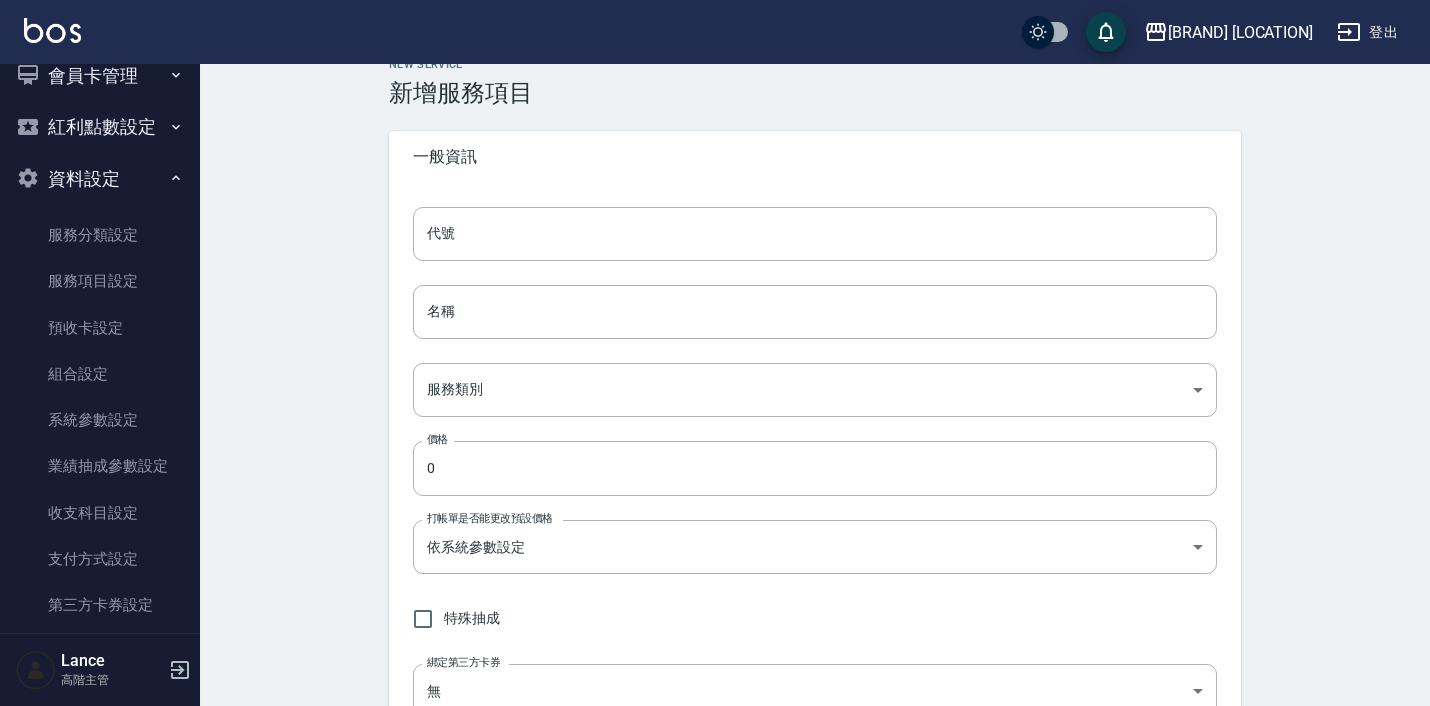 scroll, scrollTop: 0, scrollLeft: 0, axis: both 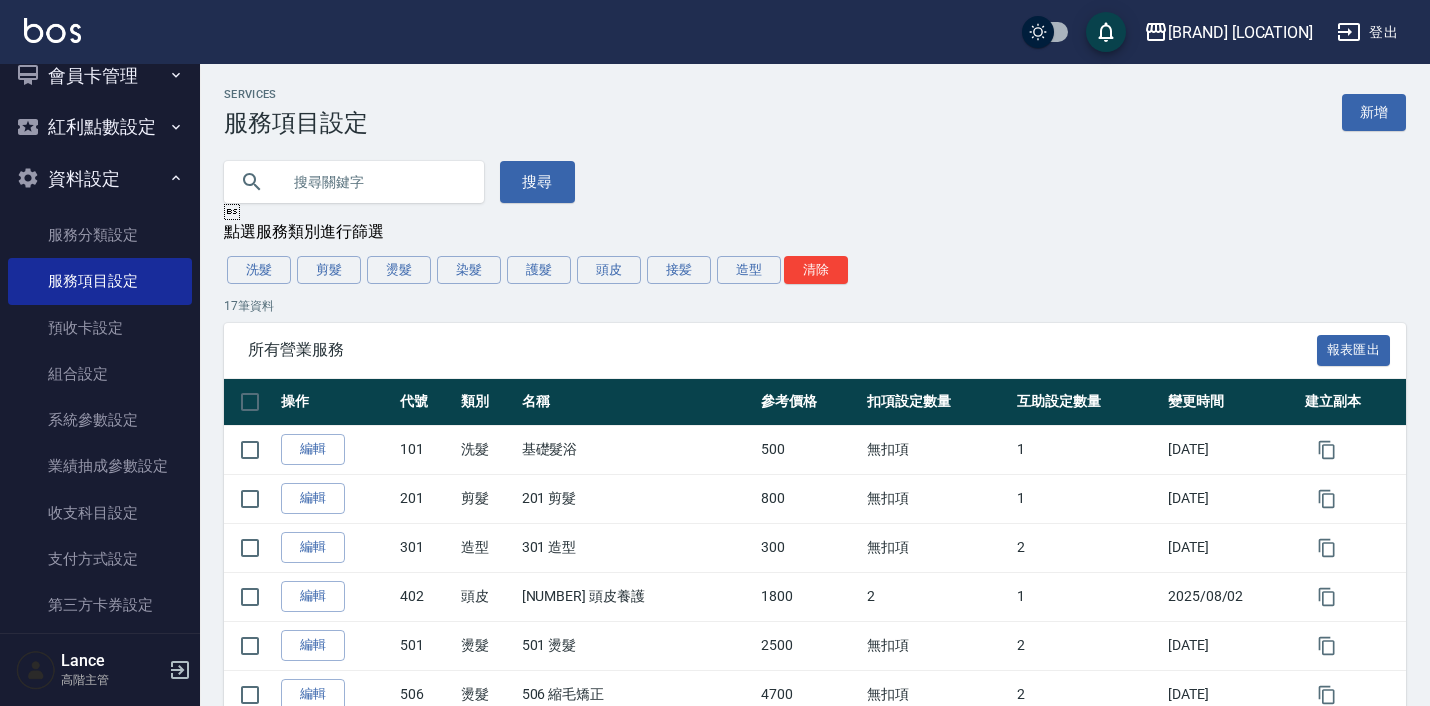 click on "Services 服務項目設定 新增" at bounding box center [815, 112] 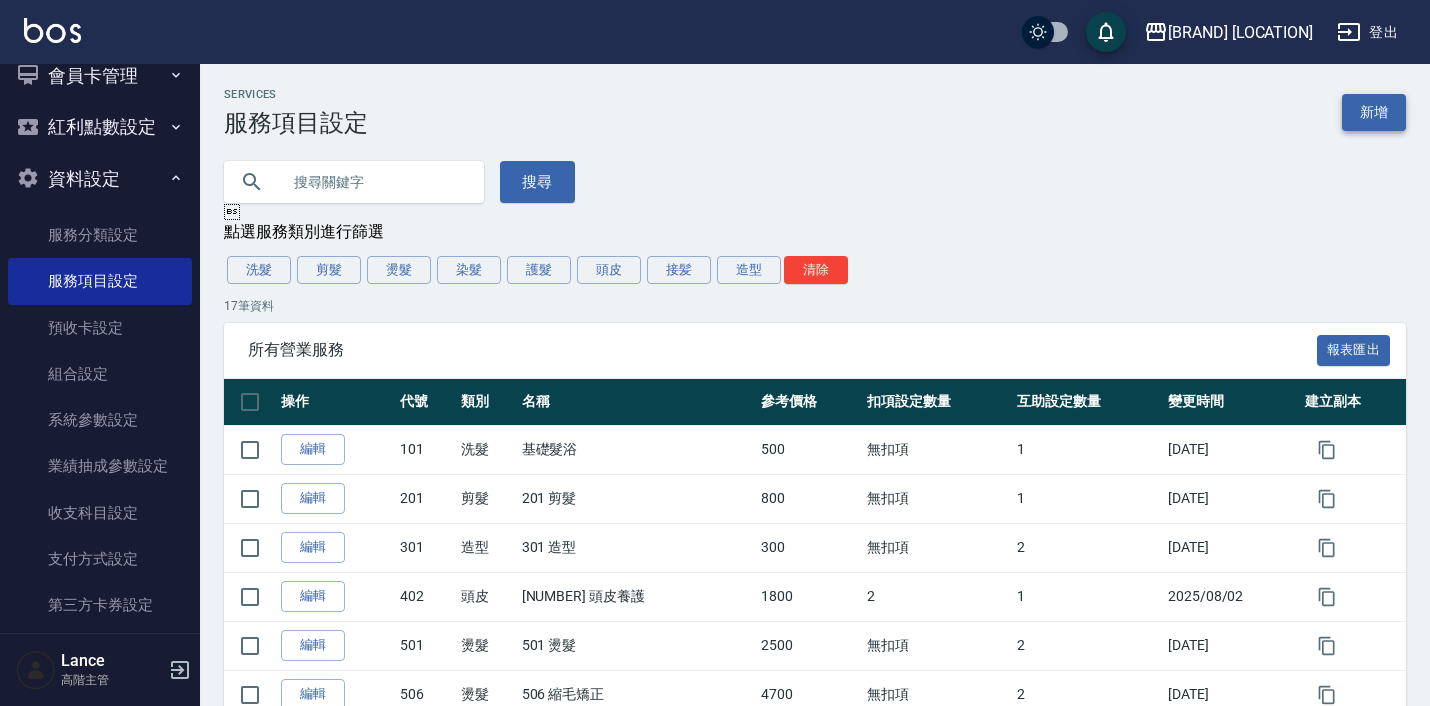 click on "新增" at bounding box center [1374, 112] 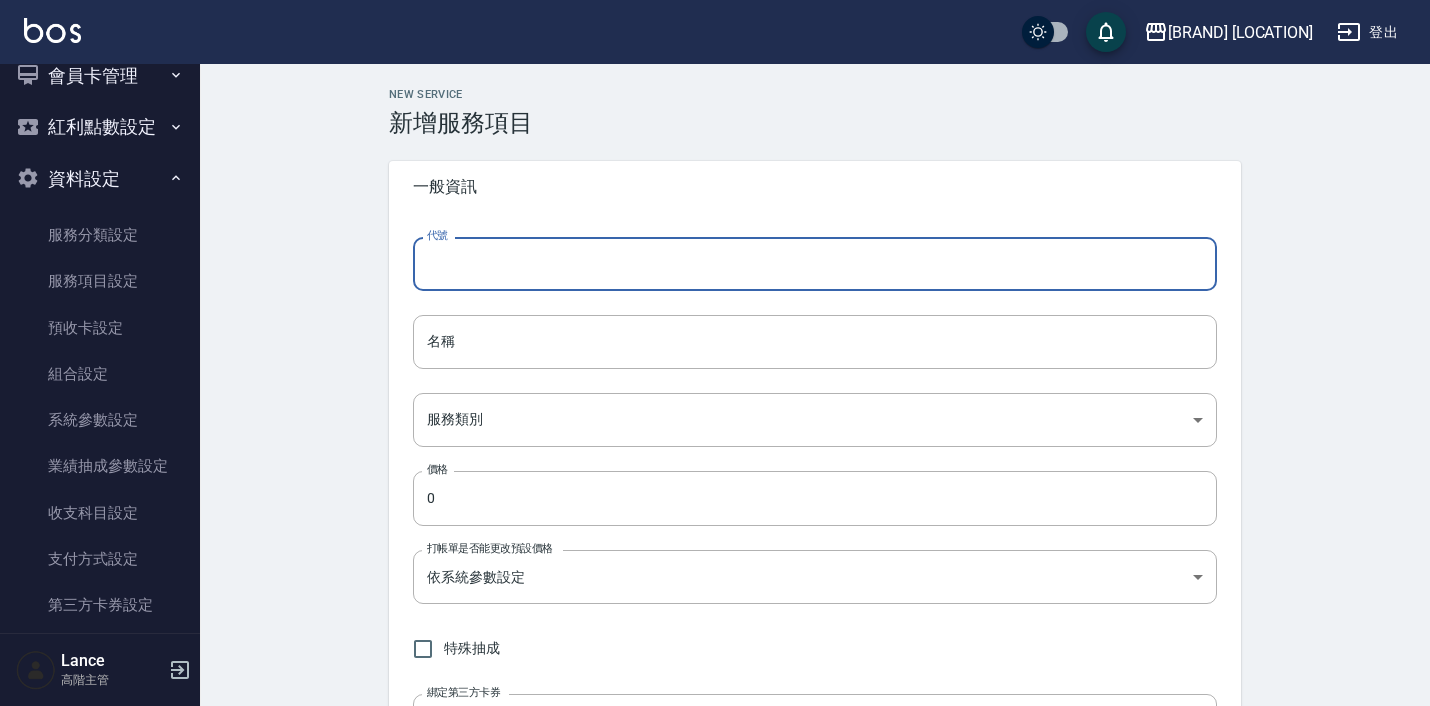click on "代號" at bounding box center (815, 264) 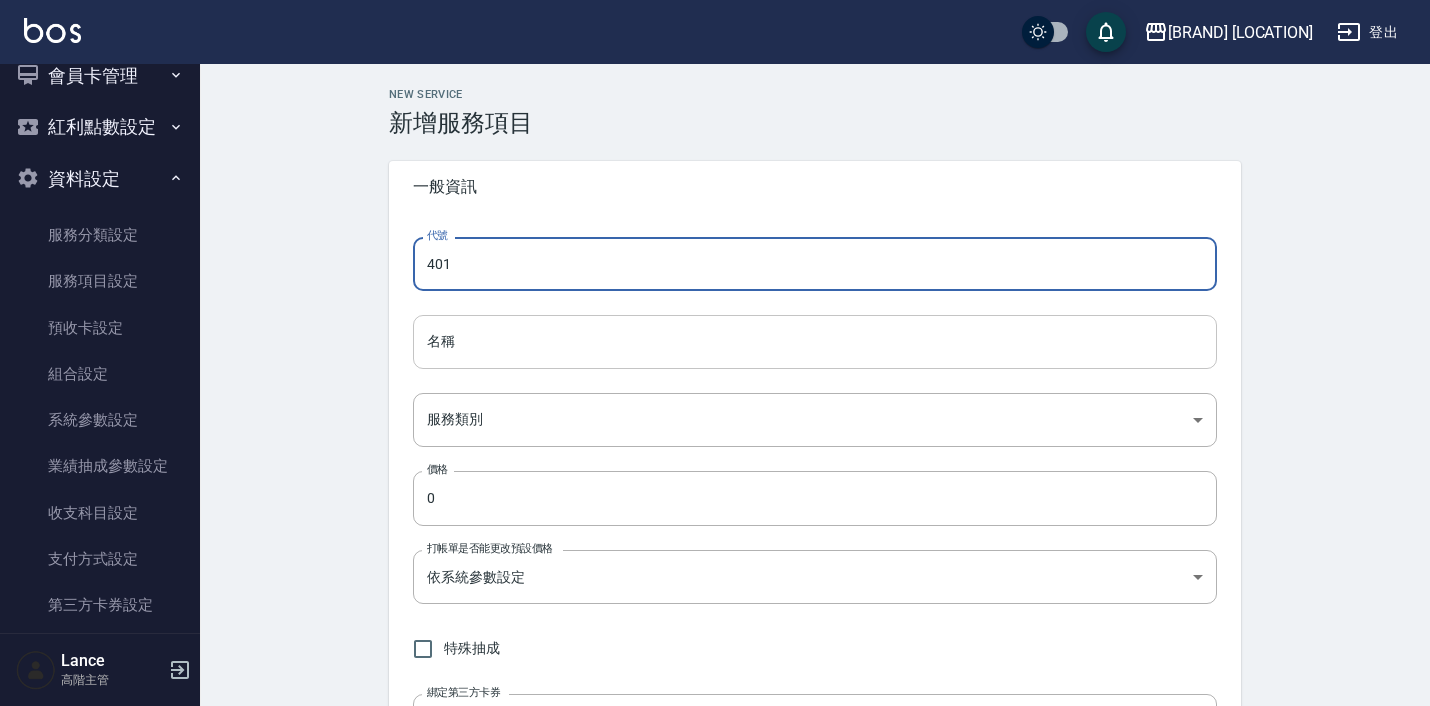 type on "401" 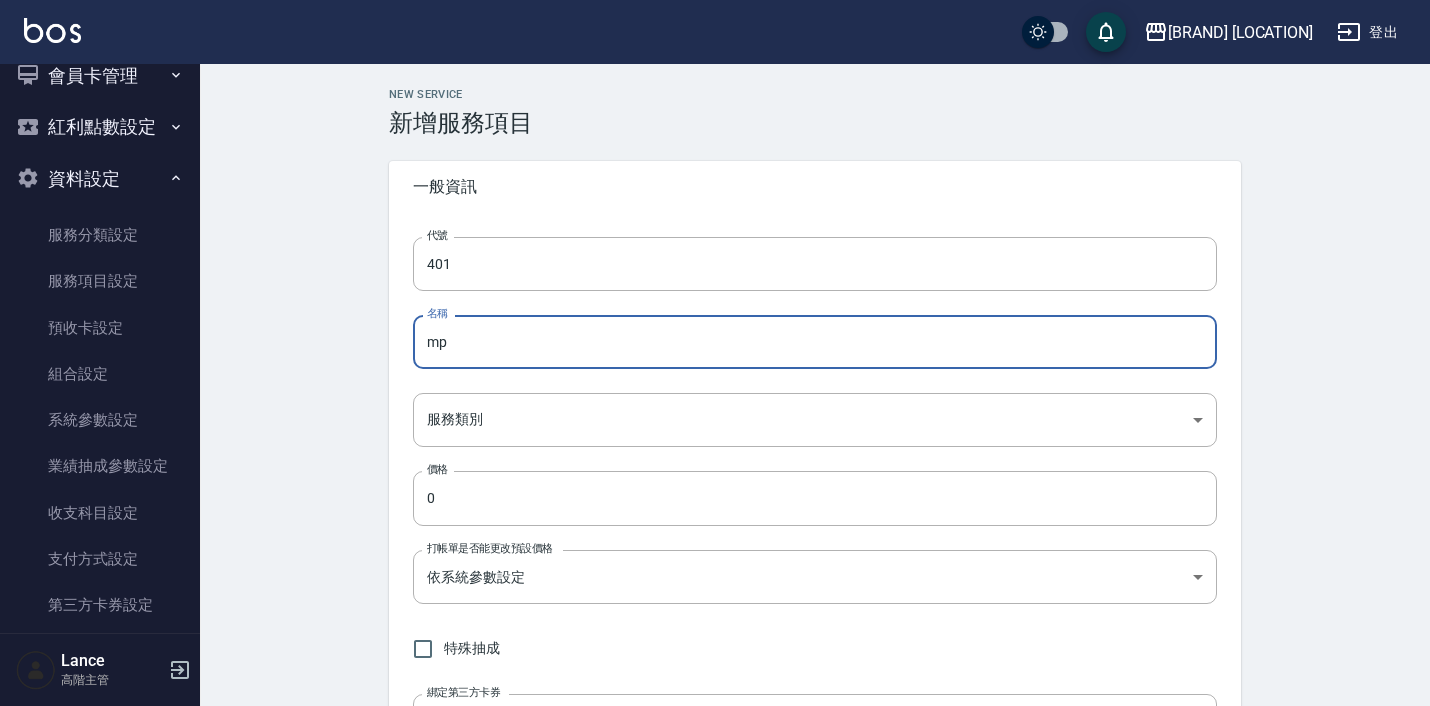 type on "m" 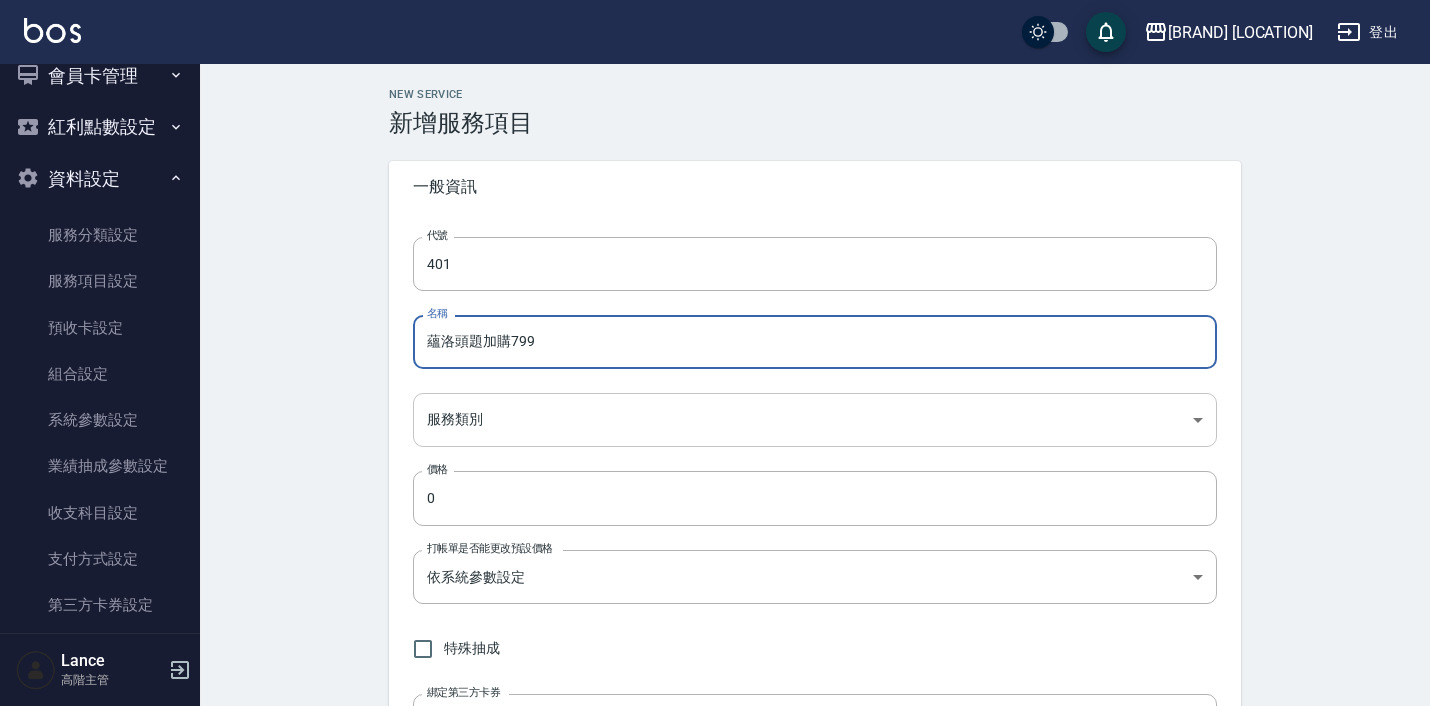 type on "蘊洛頭題加購799" 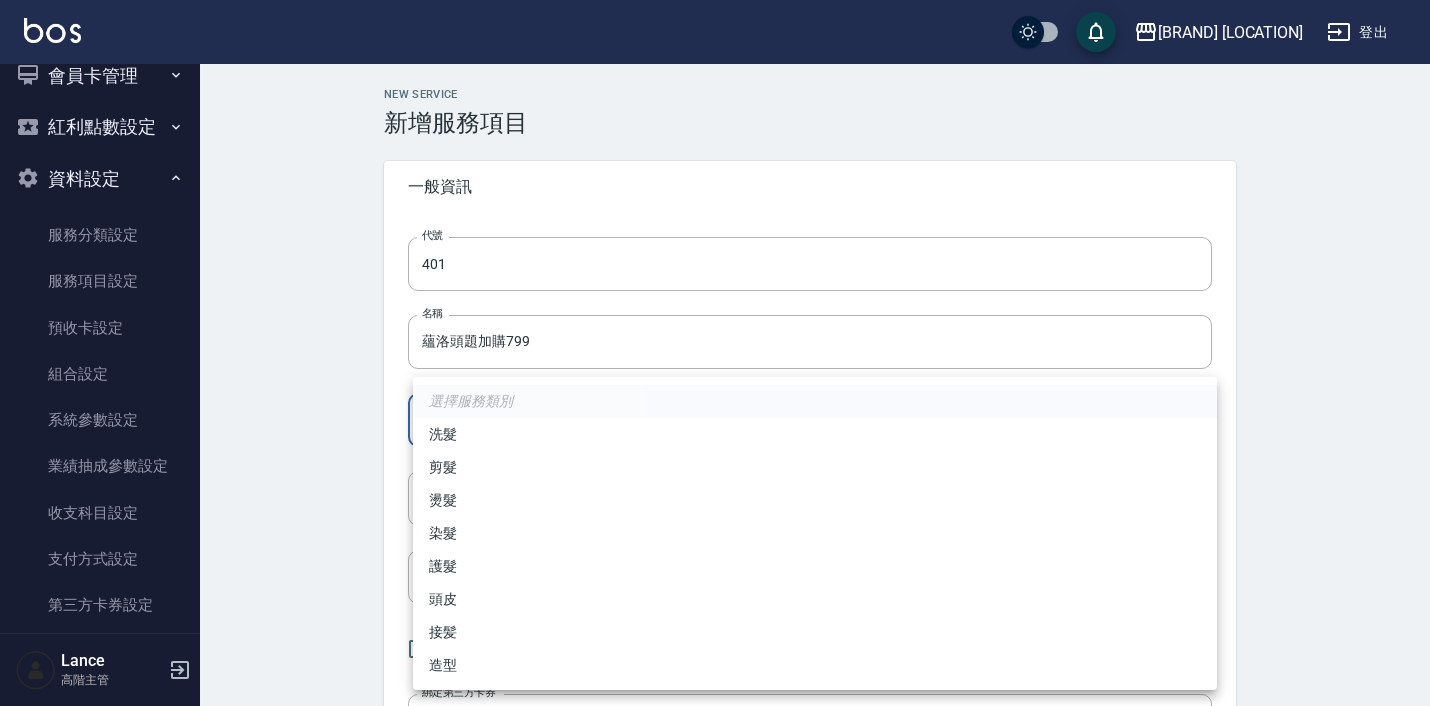 click on "LifeArt 松江 登出 櫃檯作業 打帳單 帳單列表 掛單列表 座位開單 營業儀表板 現金收支登錄 高階收支登錄 材料自購登錄 每日結帳 排班表 現場電腦打卡 掃碼打卡 預約管理 預約管理 單日預約紀錄 單週預約紀錄 報表及分析 報表目錄 消費分析儀表板 店家區間累計表 店家日報表 店家排行榜 互助日報表 互助月報表 互助排行榜 互助點數明細 互助業績報表 全店業績分析表 每日業績分析表 營業統計分析表 營業項目月分析表 設計師業績表 設計師日報表 設計師業績分析表 設計師業績月報表 設計師抽成報表 設計師排行榜 商品銷售排行榜 商品消耗明細 商品進銷貨報表 商品庫存表 商品庫存盤點表 會員卡銷售報表 服務扣項明細表 單一服務項目查詢 店販抽成明細 店販分類抽成明細 顧客入金餘額表 顧客卡券餘額表 每日非現金明細 每日收支明細 收支分類明細表 收支匯款表" at bounding box center [715, 813] 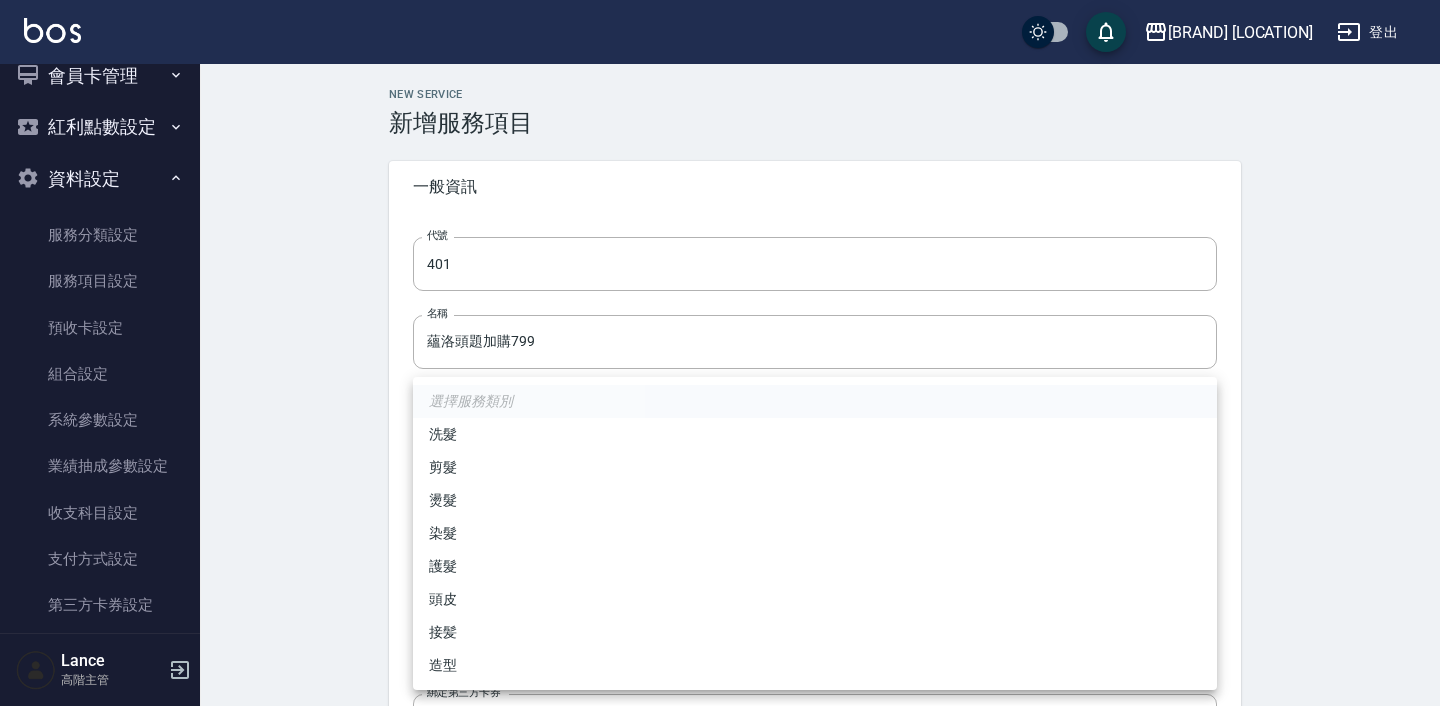 click on "頭皮" at bounding box center [815, 599] 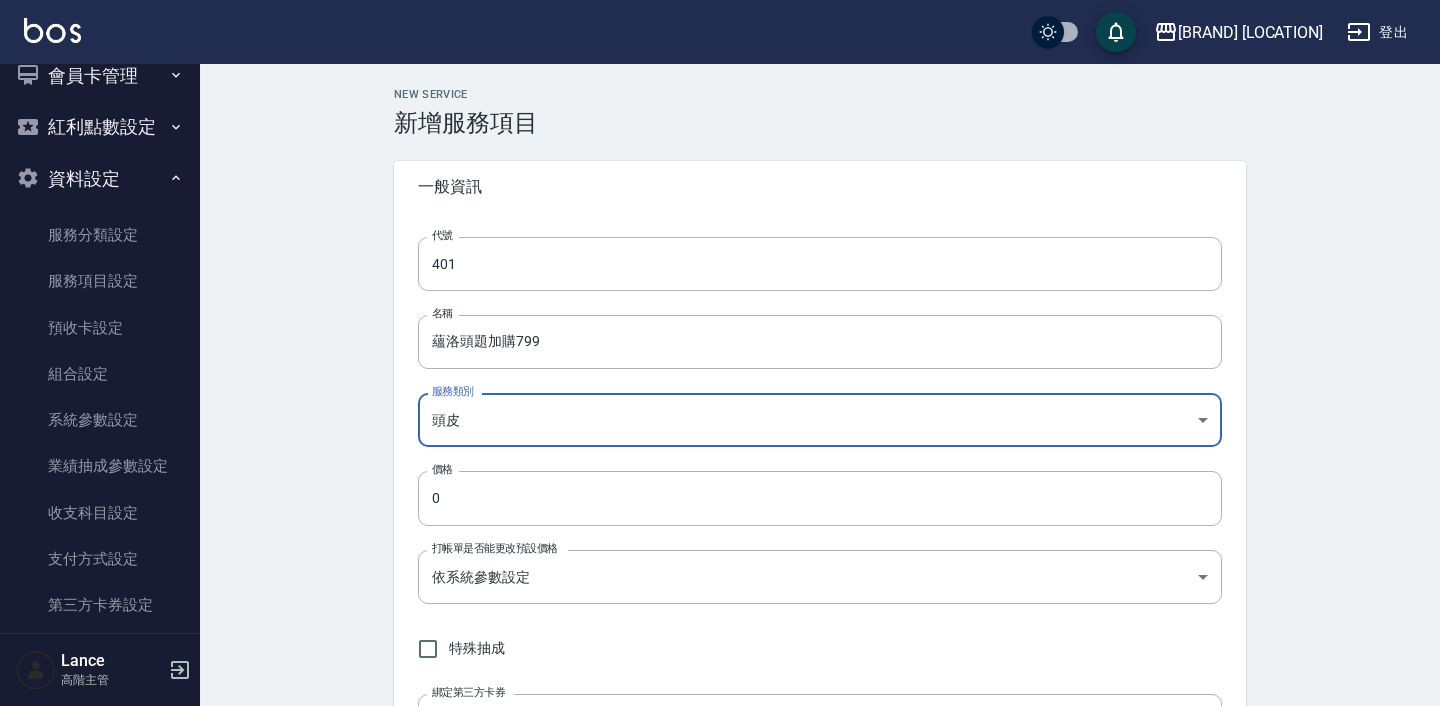 type on "ce339c2f-2f09-4aa7-be9d-eeb6ffe39450" 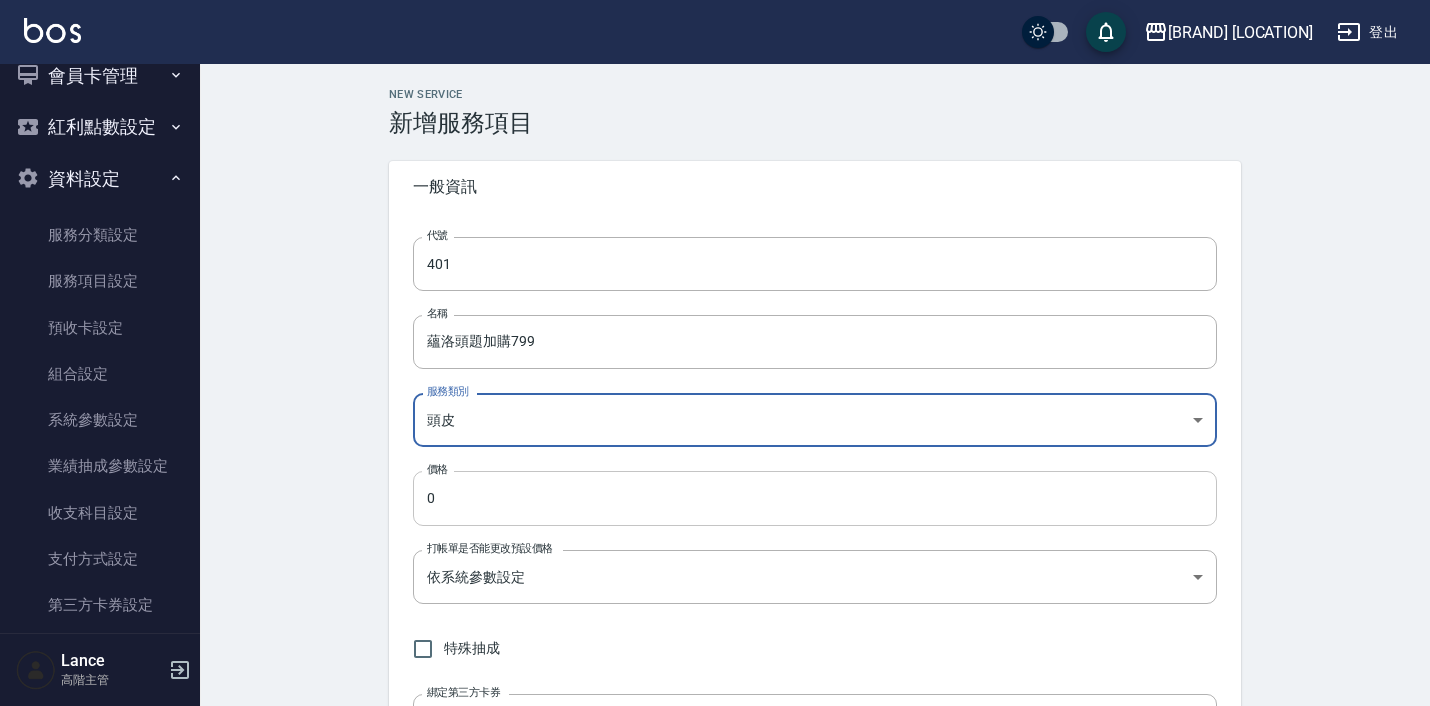 click on "0" at bounding box center [815, 498] 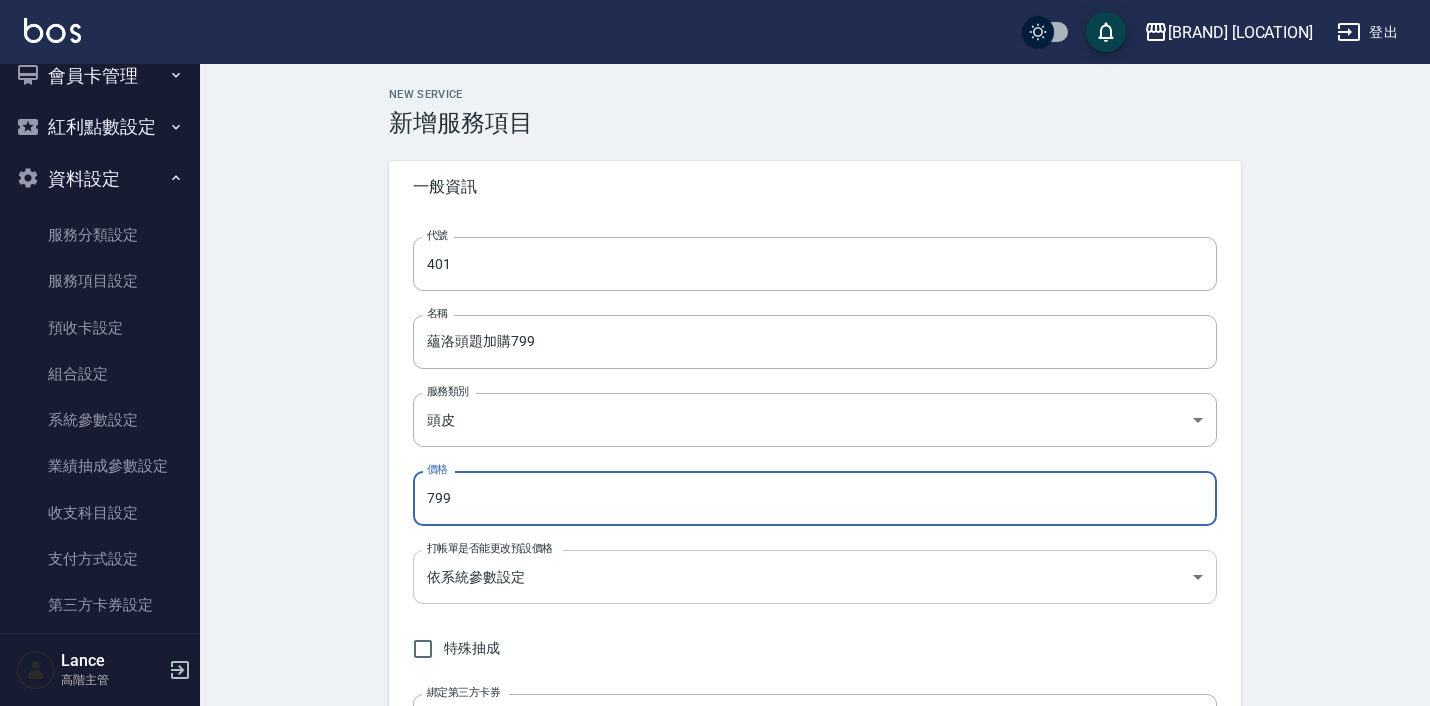 type on "799" 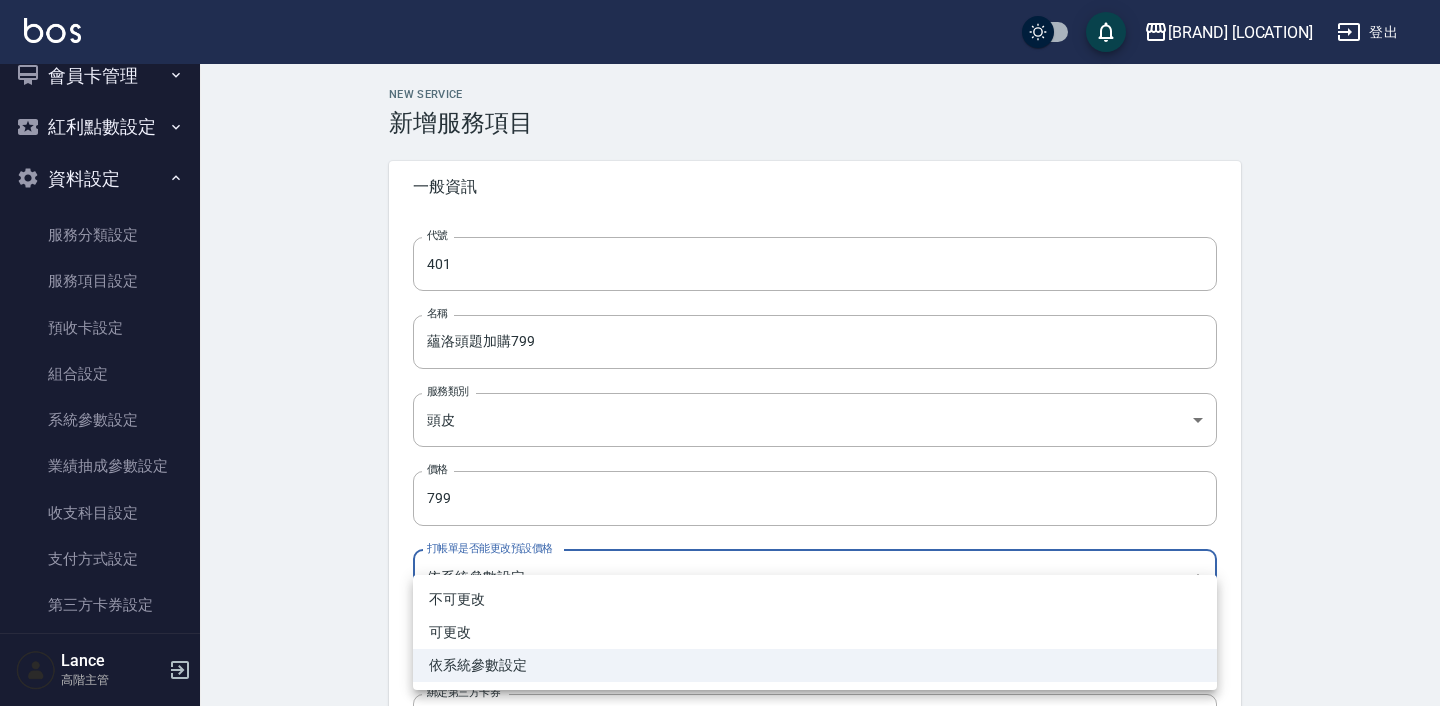 click on "LifeArt 松江 登出 櫃檯作業 打帳單 帳單列表 掛單列表 座位開單 營業儀表板 現金收支登錄 高階收支登錄 材料自購登錄 每日結帳 排班表 現場電腦打卡 掃碼打卡 預約管理 預約管理 單日預約紀錄 單週預約紀錄 報表及分析 報表目錄 消費分析儀表板 店家區間累計表 店家日報表 店家排行榜 互助日報表 互助月報表 互助排行榜 互助點數明細 互助業績報表 全店業績分析表 每日業績分析表 營業統計分析表 營業項目月分析表 設計師業績表 設計師日報表 設計師業績分析表 設計師業績月報表 設計師抽成報表 設計師排行榜 商品銷售排行榜 商品消耗明細 商品進銷貨報表 商品庫存表 商品庫存盤點表 會員卡銷售報表 服務扣項明細表 單一服務項目查詢 店販抽成明細 店販分類抽成明細 顧客入金餘額表 顧客卡券餘額表 每日非現金明細 每日收支明細 收支分類明細表 收支匯款表" at bounding box center [720, 813] 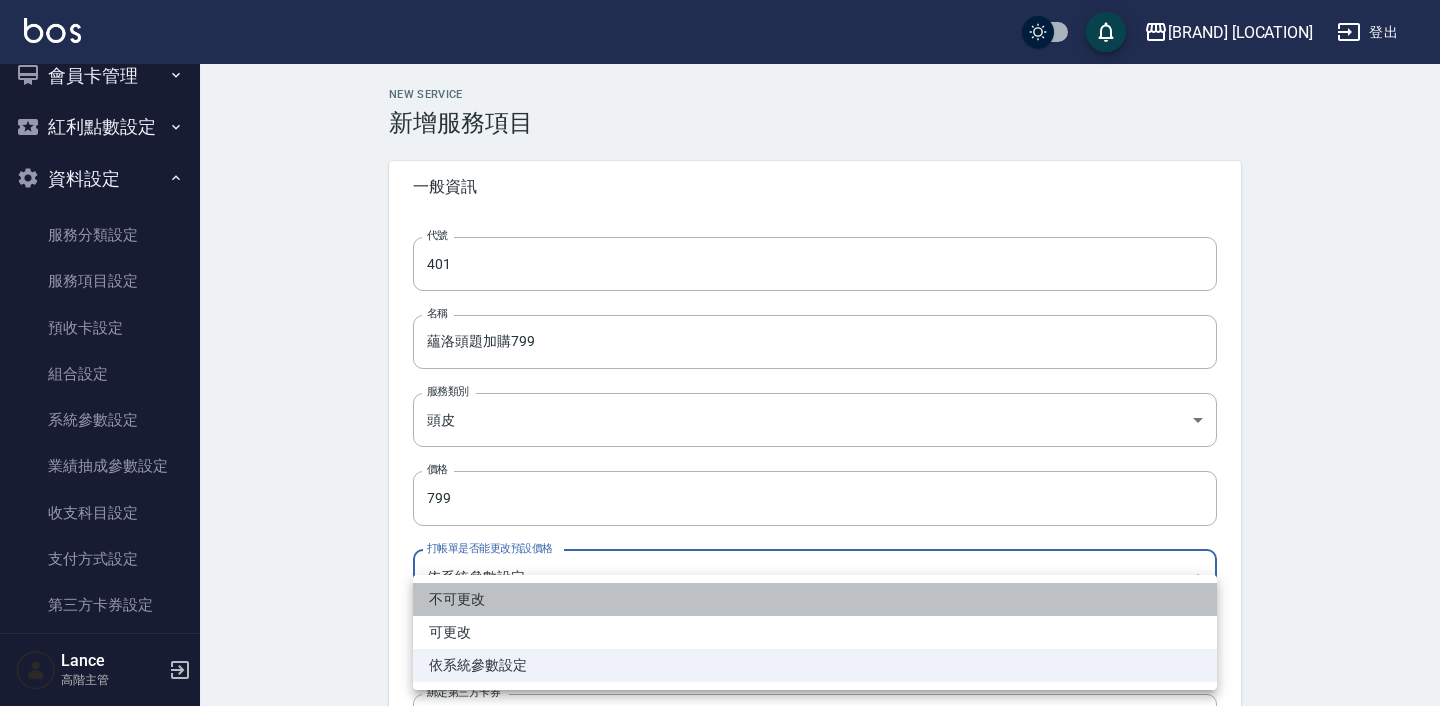 click on "不可更改" at bounding box center [815, 599] 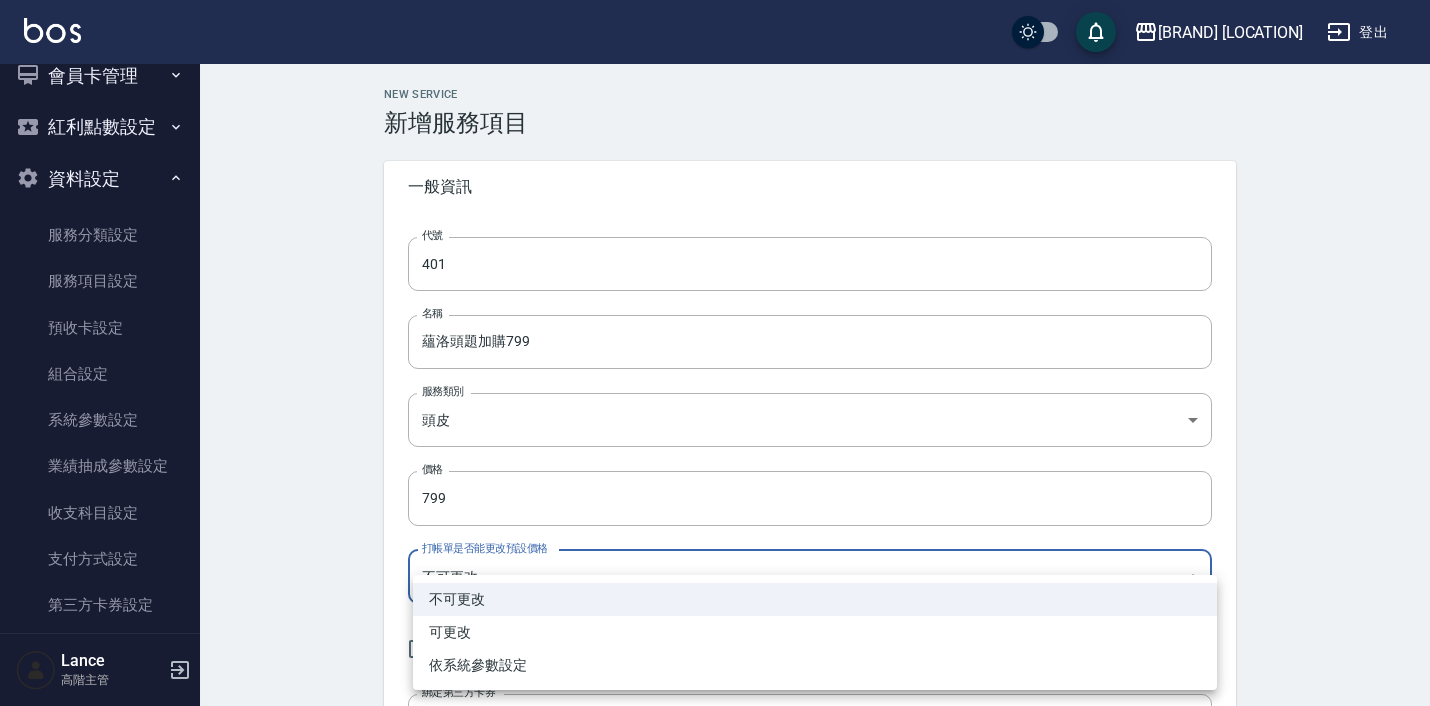 click on "LifeArt 松江 登出 櫃檯作業 打帳單 帳單列表 掛單列表 座位開單 營業儀表板 現金收支登錄 高階收支登錄 材料自購登錄 每日結帳 排班表 現場電腦打卡 掃碼打卡 預約管理 預約管理 單日預約紀錄 單週預約紀錄 報表及分析 報表目錄 消費分析儀表板 店家區間累計表 店家日報表 店家排行榜 互助日報表 互助月報表 互助排行榜 互助點數明細 互助業績報表 全店業績分析表 每日業績分析表 營業統計分析表 營業項目月分析表 設計師業績表 設計師日報表 設計師業績分析表 設計師業績月報表 設計師抽成報表 設計師排行榜 商品銷售排行榜 商品消耗明細 商品進銷貨報表 商品庫存表 商品庫存盤點表 會員卡銷售報表 服務扣項明細表 單一服務項目查詢 店販抽成明細 店販分類抽成明細 顧客入金餘額表 顧客卡券餘額表 每日非現金明細 每日收支明細 收支分類明細表 收支匯款表" at bounding box center (715, 813) 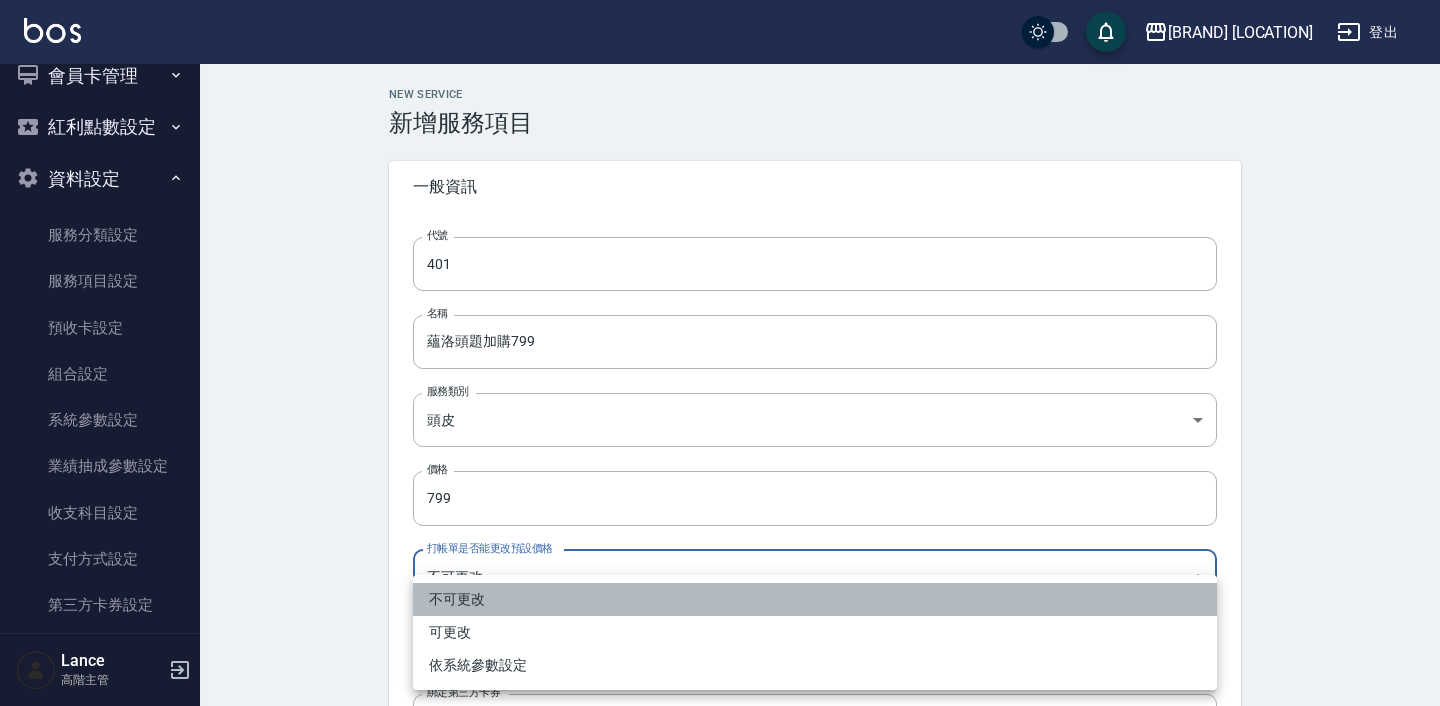 click on "不可更改" at bounding box center [815, 599] 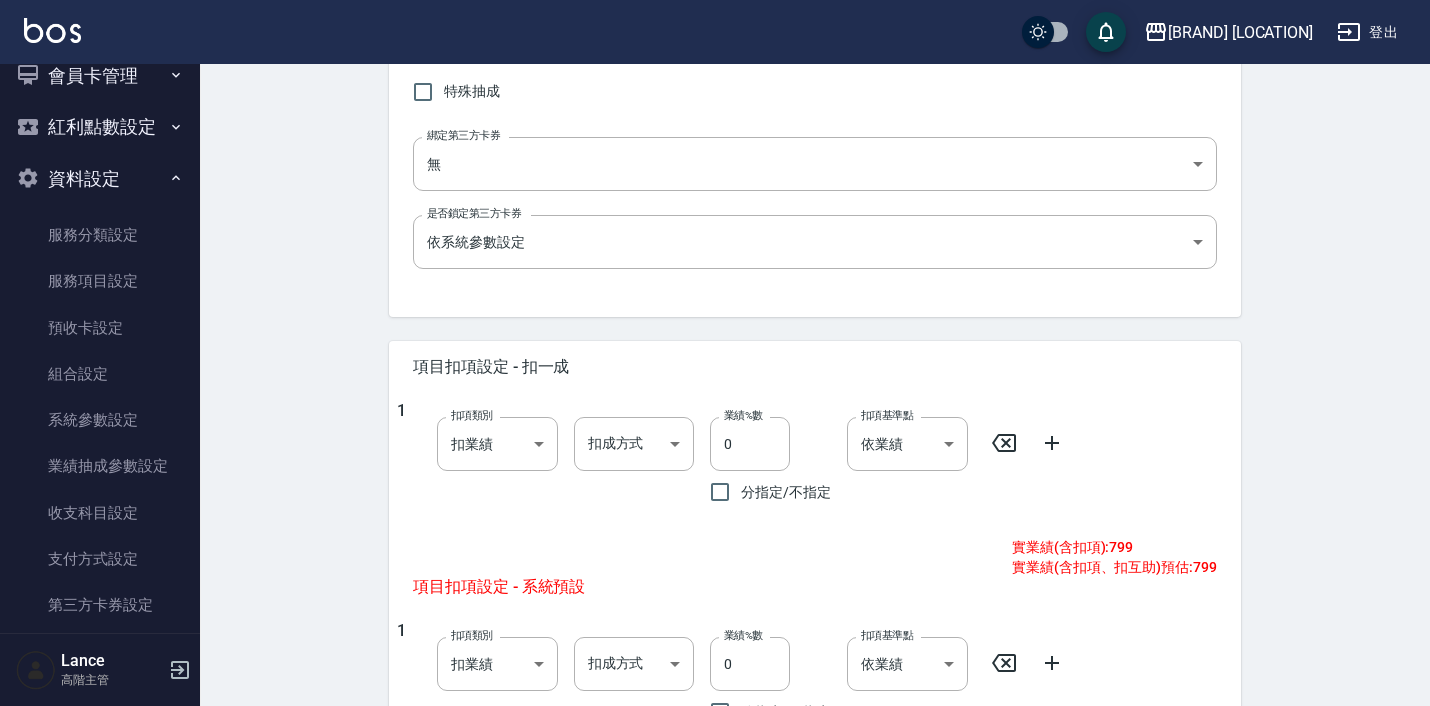 scroll, scrollTop: 580, scrollLeft: 0, axis: vertical 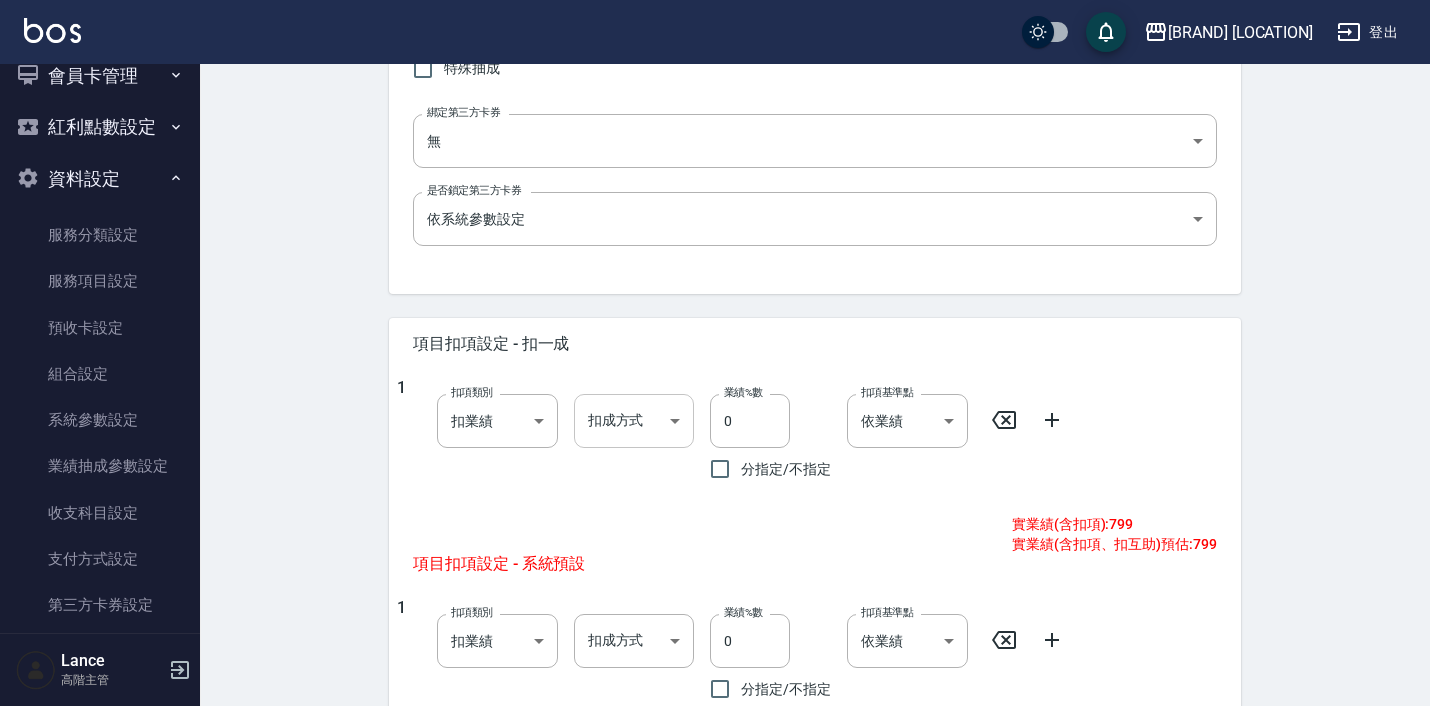 click on "LifeArt 松江 登出 櫃檯作業 打帳單 帳單列表 掛單列表 座位開單 營業儀表板 現金收支登錄 高階收支登錄 材料自購登錄 每日結帳 排班表 現場電腦打卡 掃碼打卡 預約管理 預約管理 單日預約紀錄 單週預約紀錄 報表及分析 報表目錄 消費分析儀表板 店家區間累計表 店家日報表 店家排行榜 互助日報表 互助月報表 互助排行榜 互助點數明細 互助業績報表 全店業績分析表 每日業績分析表 營業統計分析表 營業項目月分析表 設計師業績表 設計師日報表 設計師業績分析表 設計師業績月報表 設計師抽成報表 設計師排行榜 商品銷售排行榜 商品消耗明細 商品進銷貨報表 商品庫存表 商品庫存盤點表 會員卡銷售報表 服務扣項明細表 單一服務項目查詢 店販抽成明細 店販分類抽成明細 顧客入金餘額表 顧客卡券餘額表 每日非現金明細 每日收支明細 收支分類明細表 收支匯款表" at bounding box center (715, 233) 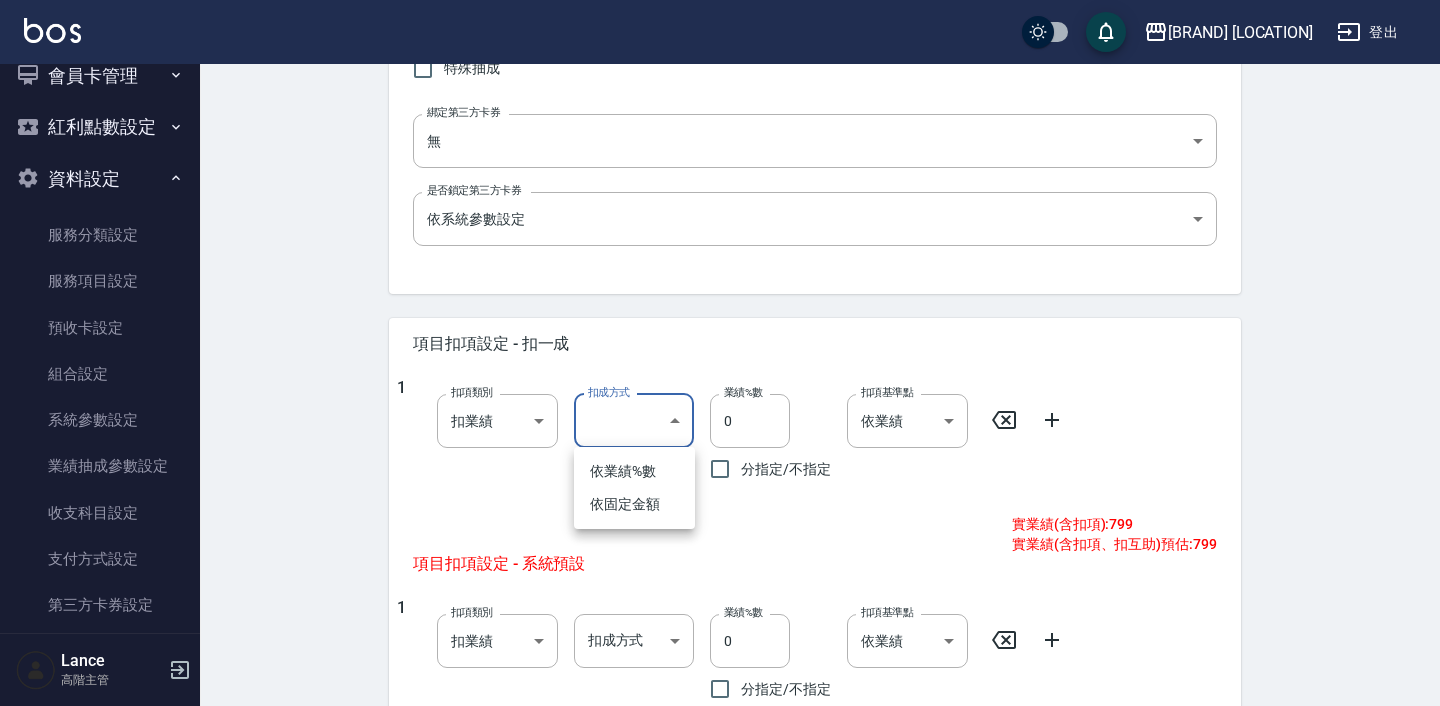 click on "依業績%數" at bounding box center [634, 471] 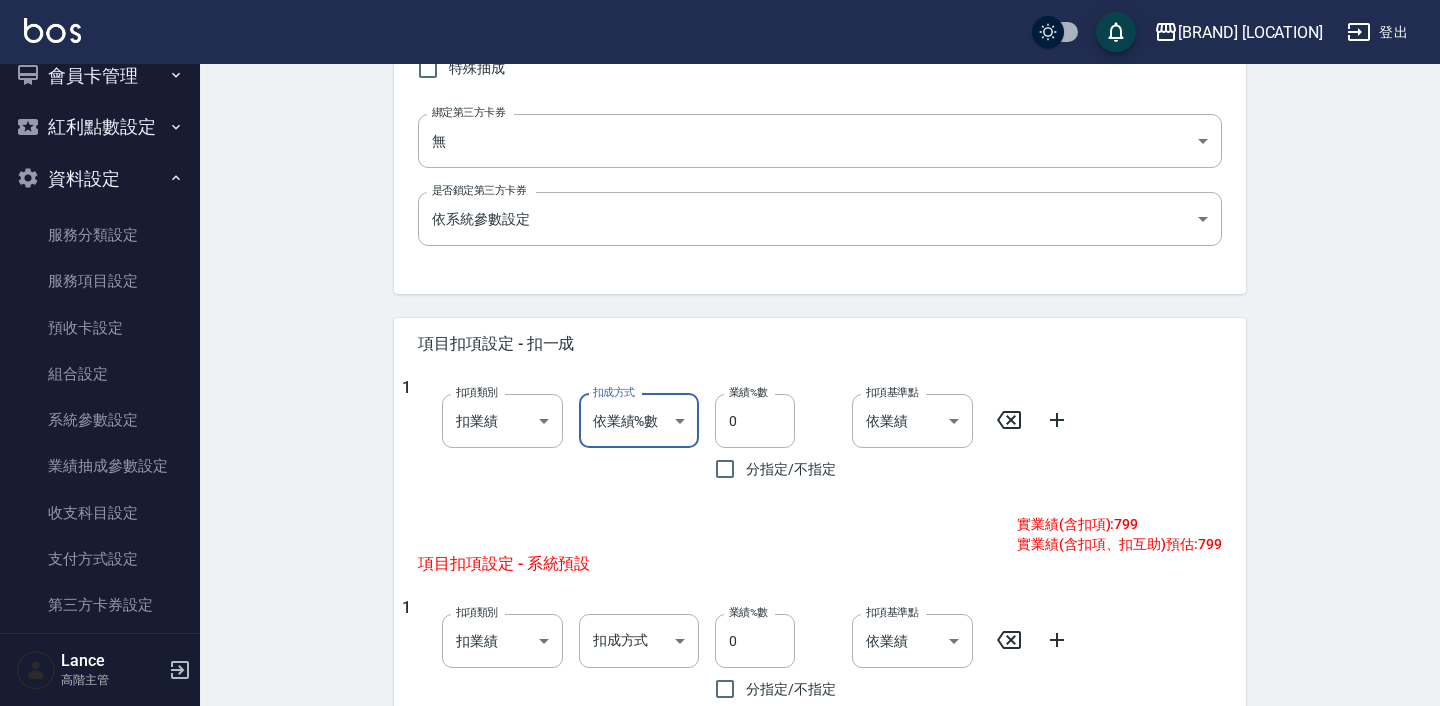 click on "LifeArt 松江 登出 櫃檯作業 打帳單 帳單列表 掛單列表 座位開單 營業儀表板 現金收支登錄 高階收支登錄 材料自購登錄 每日結帳 排班表 現場電腦打卡 掃碼打卡 預約管理 預約管理 單日預約紀錄 單週預約紀錄 報表及分析 報表目錄 消費分析儀表板 店家區間累計表 店家日報表 店家排行榜 互助日報表 互助月報表 互助排行榜 互助點數明細 互助業績報表 全店業績分析表 每日業績分析表 營業統計分析表 營業項目月分析表 設計師業績表 設計師日報表 設計師業績分析表 設計師業績月報表 設計師抽成報表 設計師排行榜 商品銷售排行榜 商品消耗明細 商品進銷貨報表 商品庫存表 商品庫存盤點表 會員卡銷售報表 服務扣項明細表 單一服務項目查詢 店販抽成明細 店販分類抽成明細 顧客入金餘額表 顧客卡券餘額表 每日非現金明細 每日收支明細 收支分類明細表 收支匯款表" at bounding box center (720, 233) 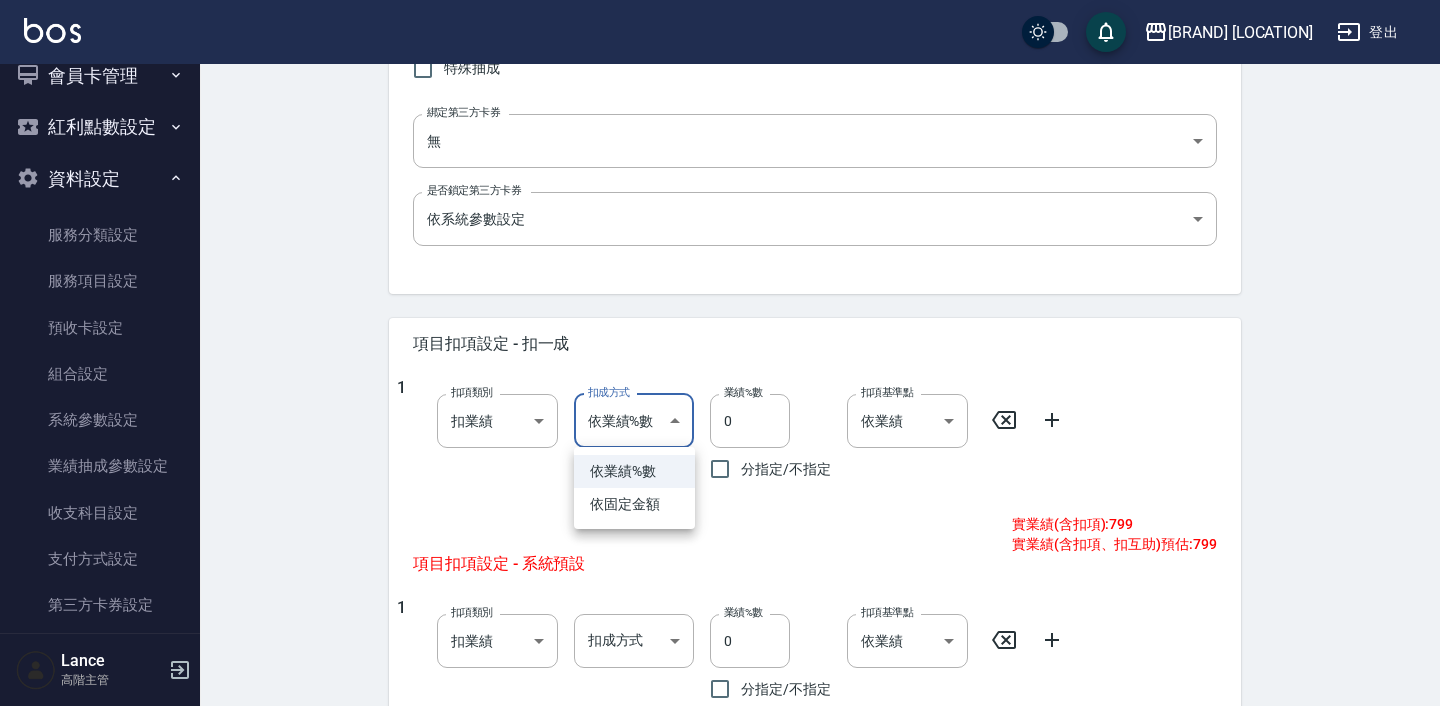 click on "依業績%數" at bounding box center (634, 471) 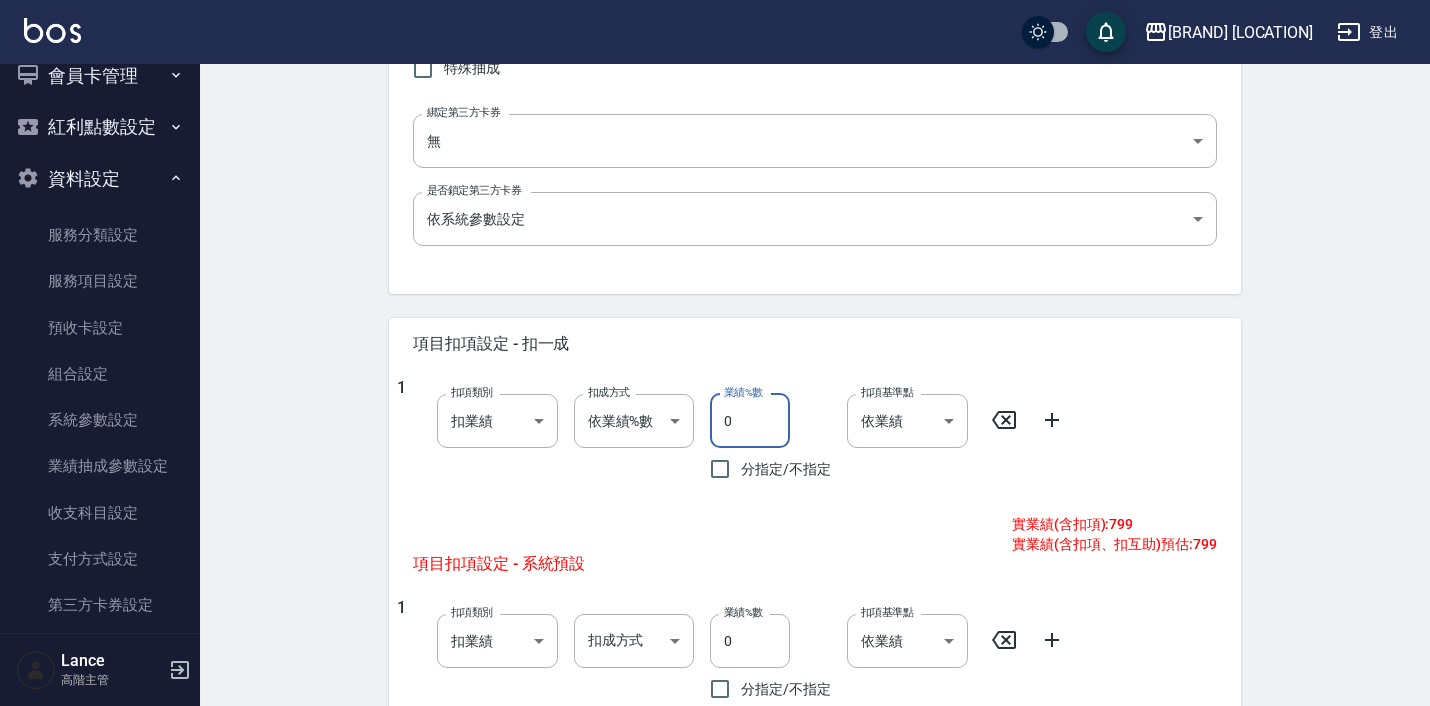 click on "0" at bounding box center (750, 421) 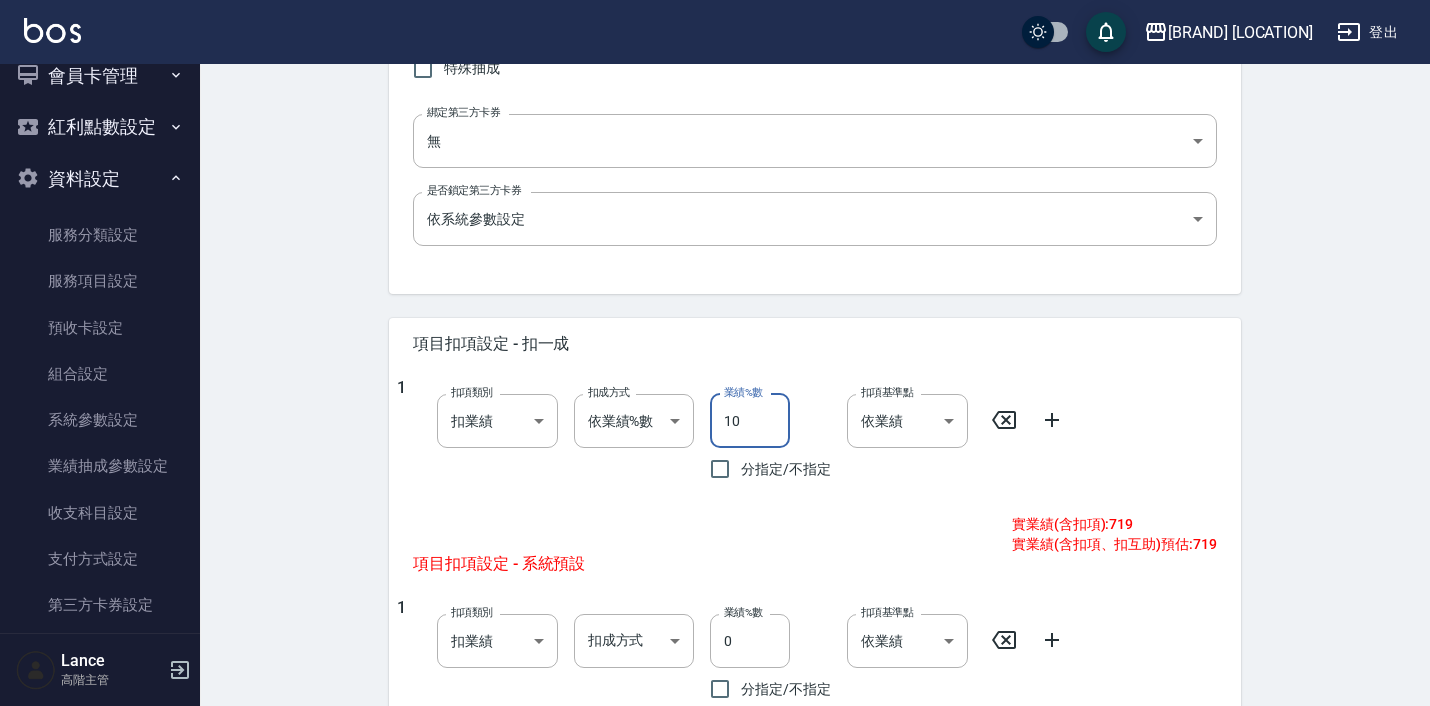 type on "10" 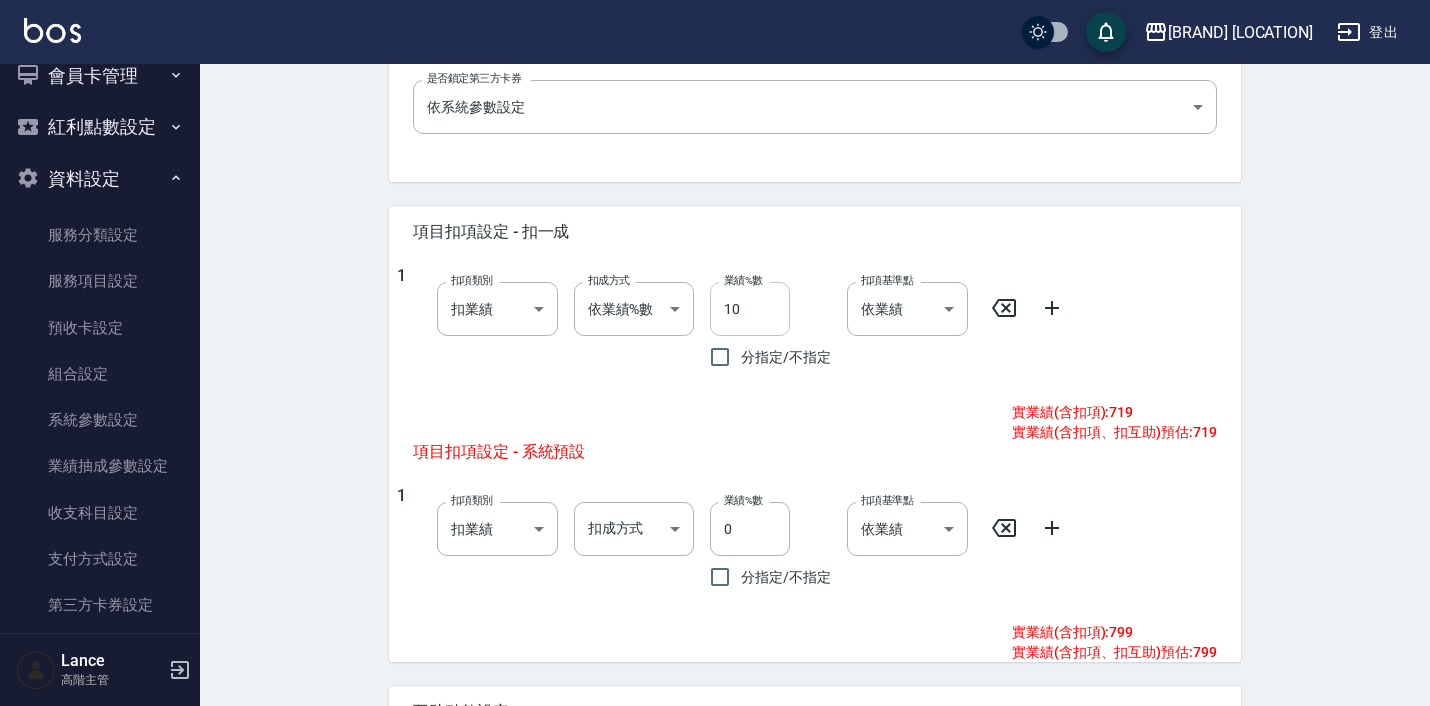 scroll, scrollTop: 704, scrollLeft: 0, axis: vertical 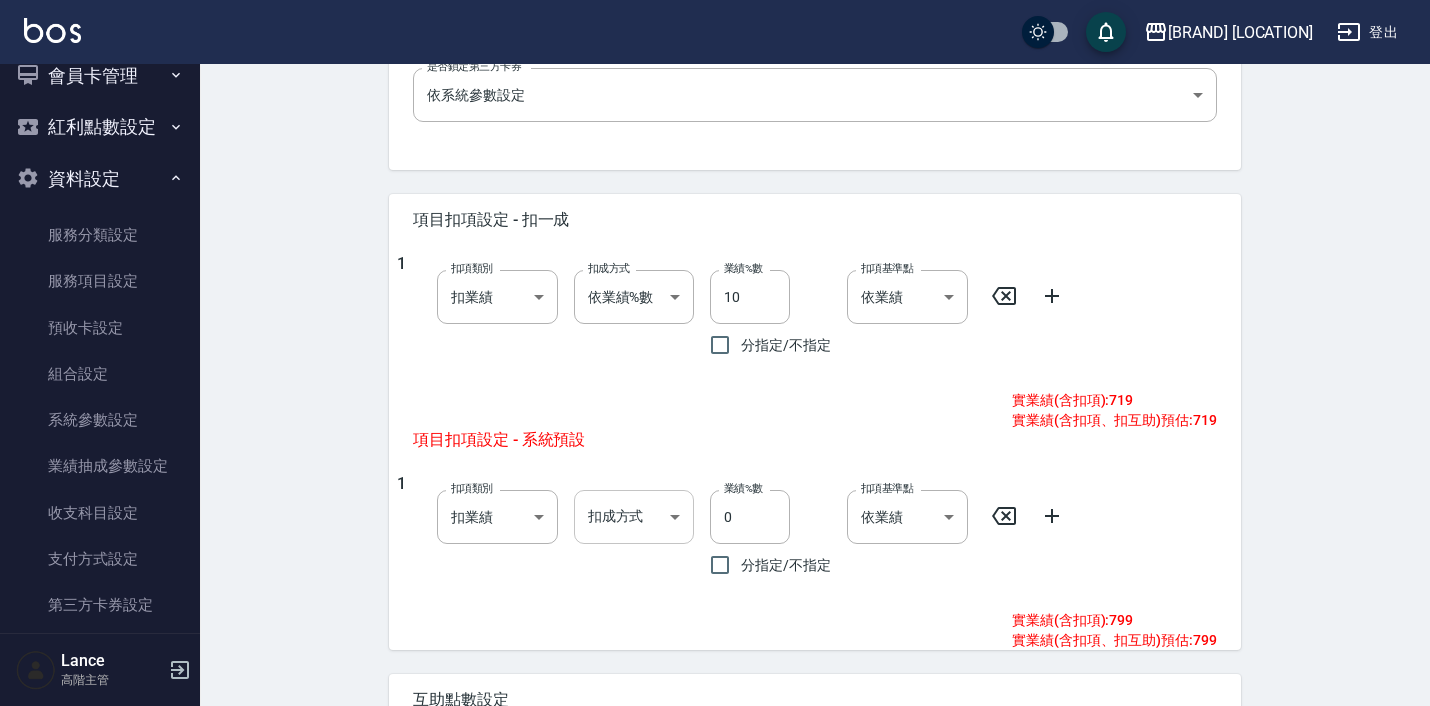 click on "LifeArt 松江 登出 櫃檯作業 打帳單 帳單列表 掛單列表 座位開單 營業儀表板 現金收支登錄 高階收支登錄 材料自購登錄 每日結帳 排班表 現場電腦打卡 掃碼打卡 預約管理 預約管理 單日預約紀錄 單週預約紀錄 報表及分析 報表目錄 消費分析儀表板 店家區間累計表 店家日報表 店家排行榜 互助日報表 互助月報表 互助排行榜 互助點數明細 互助業績報表 全店業績分析表 每日業績分析表 營業統計分析表 營業項目月分析表 設計師業績表 設計師日報表 設計師業績分析表 設計師業績月報表 設計師抽成報表 設計師排行榜 商品銷售排行榜 商品消耗明細 商品進銷貨報表 商品庫存表 商品庫存盤點表 會員卡銷售報表 服務扣項明細表 單一服務項目查詢 店販抽成明細 店販分類抽成明細 顧客入金餘額表 顧客卡券餘額表 每日非現金明細 每日收支明細 收支分類明細表 收支匯款表" at bounding box center (715, 109) 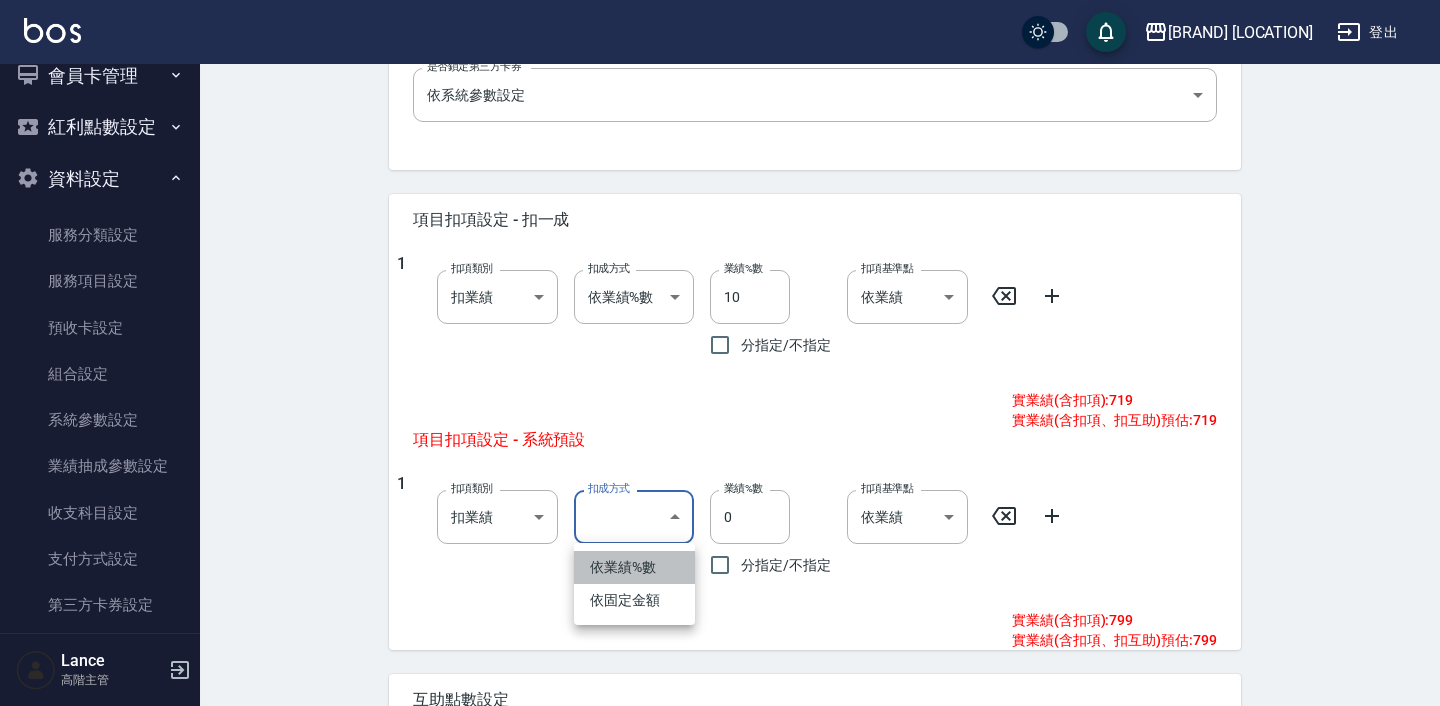 click on "依業績%數" at bounding box center (634, 567) 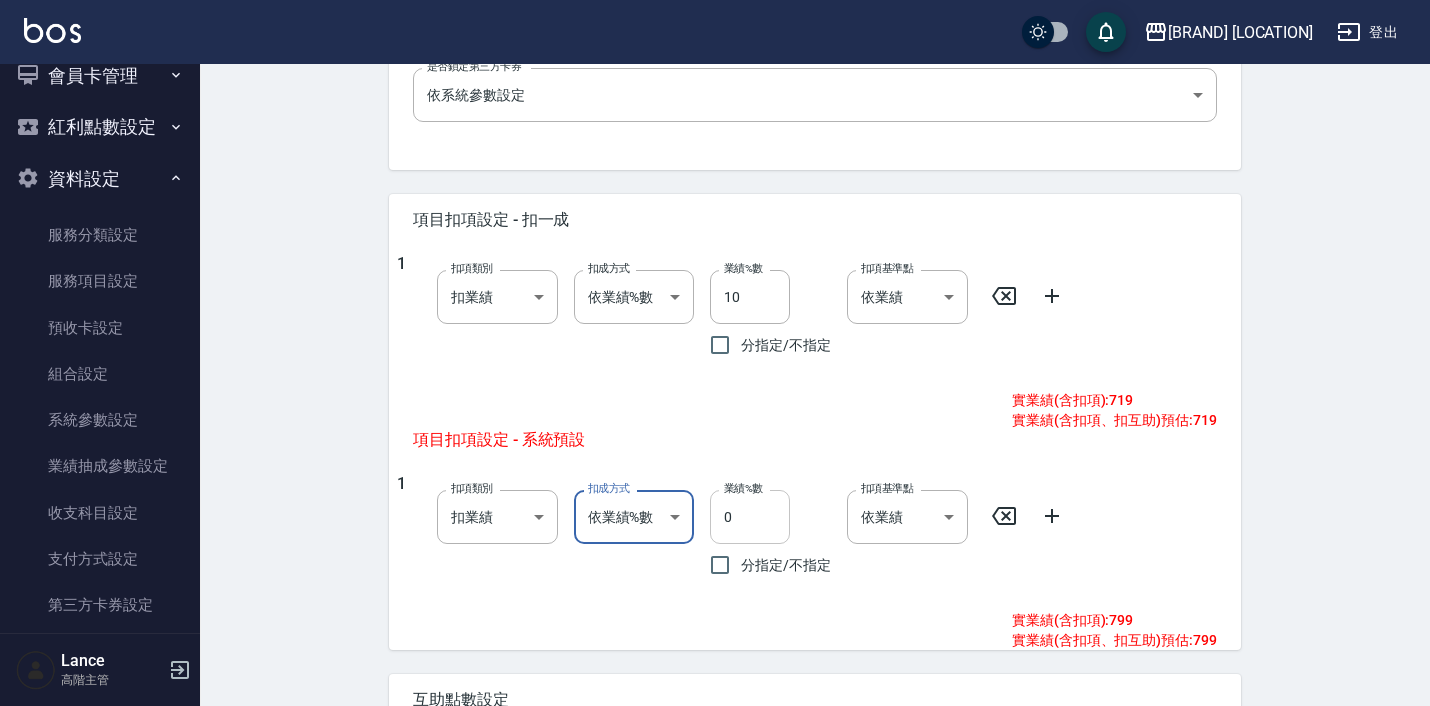click on "0" at bounding box center [750, 517] 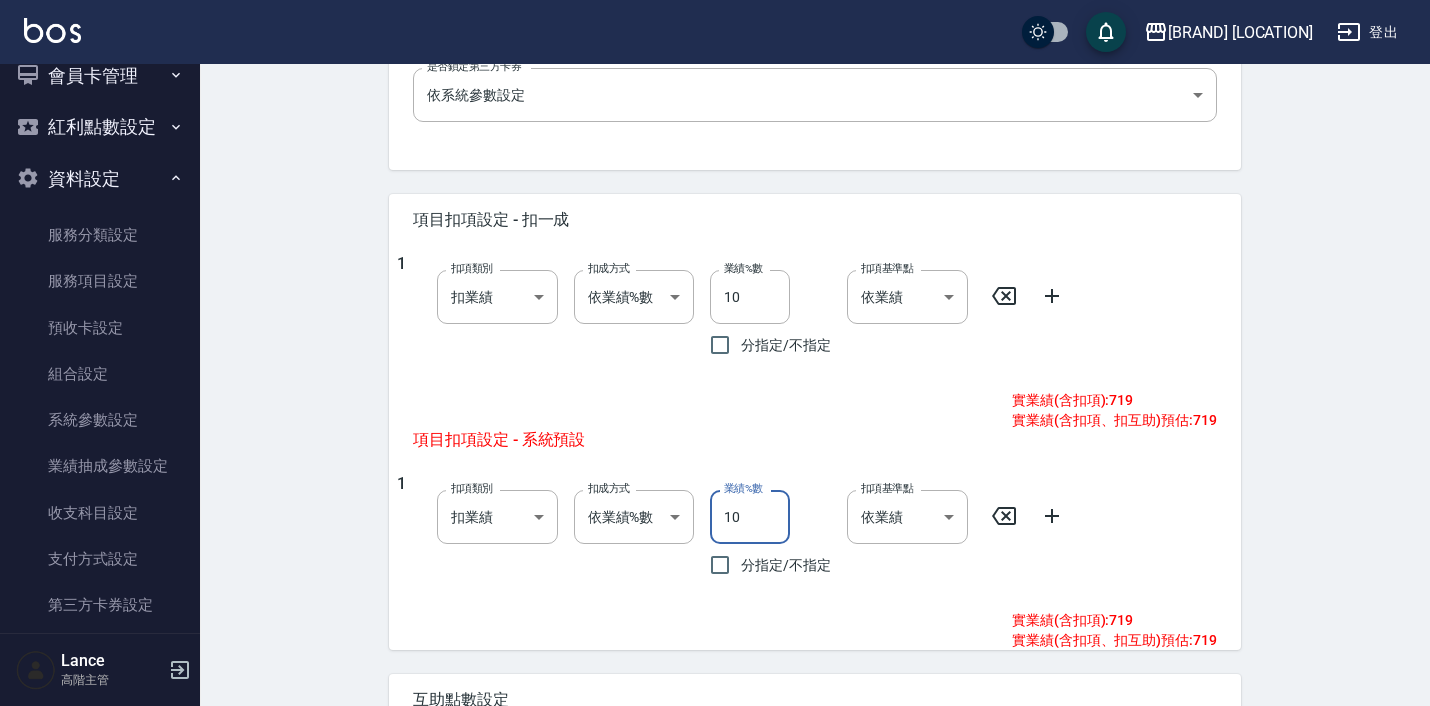 type on "10" 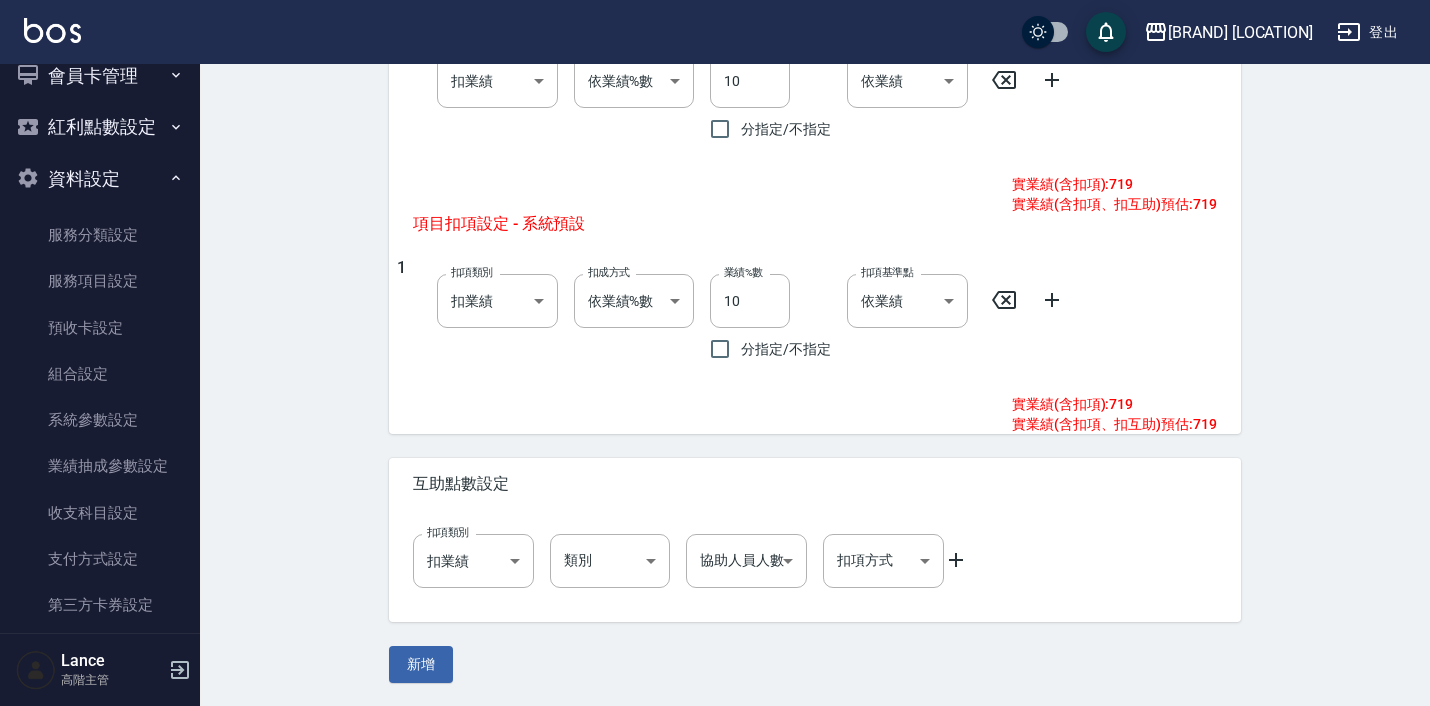 scroll, scrollTop: 919, scrollLeft: 0, axis: vertical 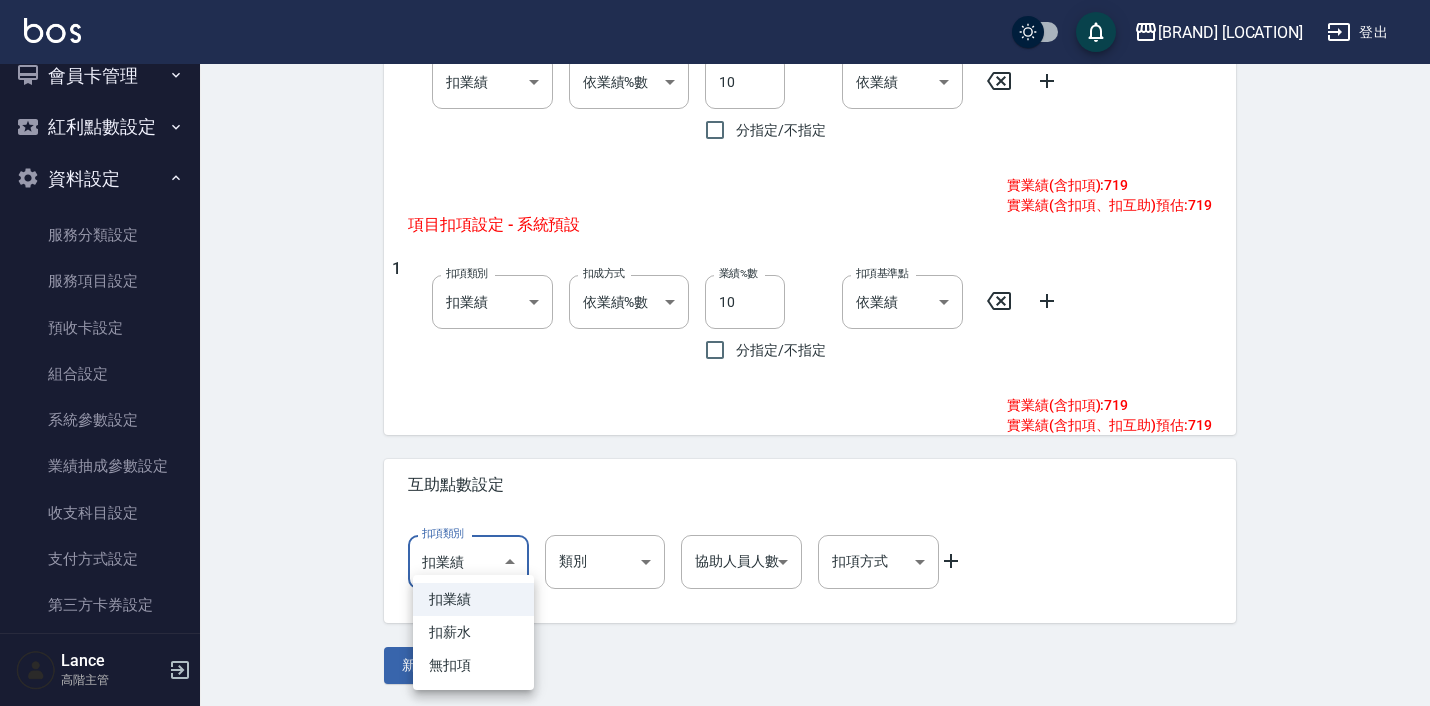 click on "LifeArt 松江 登出 櫃檯作業 打帳單 帳單列表 掛單列表 座位開單 營業儀表板 現金收支登錄 高階收支登錄 材料自購登錄 每日結帳 排班表 現場電腦打卡 掃碼打卡 預約管理 預約管理 單日預約紀錄 單週預約紀錄 報表及分析 報表目錄 消費分析儀表板 店家區間累計表 店家日報表 店家排行榜 互助日報表 互助月報表 互助排行榜 互助點數明細 互助業績報表 全店業績分析表 每日業績分析表 營業統計分析表 營業項目月分析表 設計師業績表 設計師日報表 設計師業績分析表 設計師業績月報表 設計師抽成報表 設計師排行榜 商品銷售排行榜 商品消耗明細 商品進銷貨報表 商品庫存表 商品庫存盤點表 會員卡銷售報表 服務扣項明細表 單一服務項目查詢 店販抽成明細 店販分類抽成明細 顧客入金餘額表 顧客卡券餘額表 每日非現金明細 每日收支明細 收支分類明細表 收支匯款表" at bounding box center [715, -106] 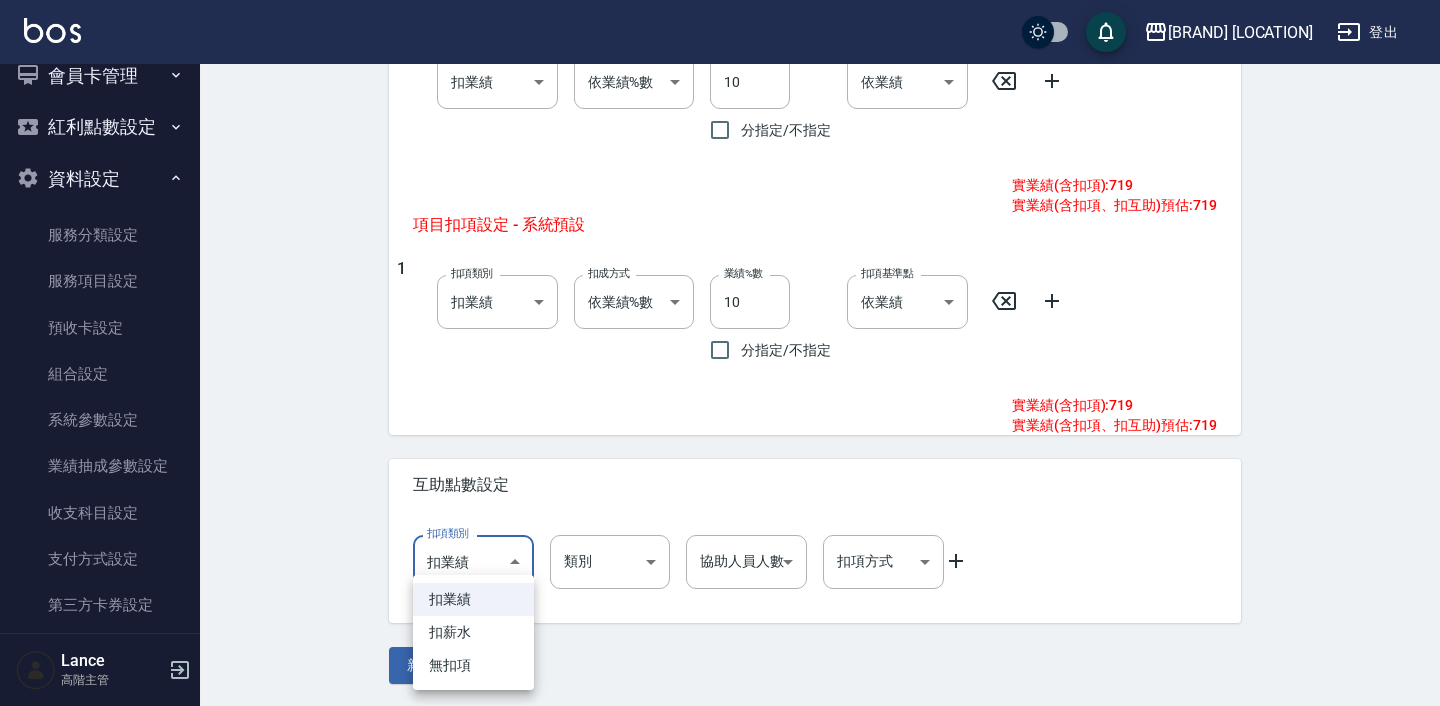 click on "扣薪水" at bounding box center (473, 632) 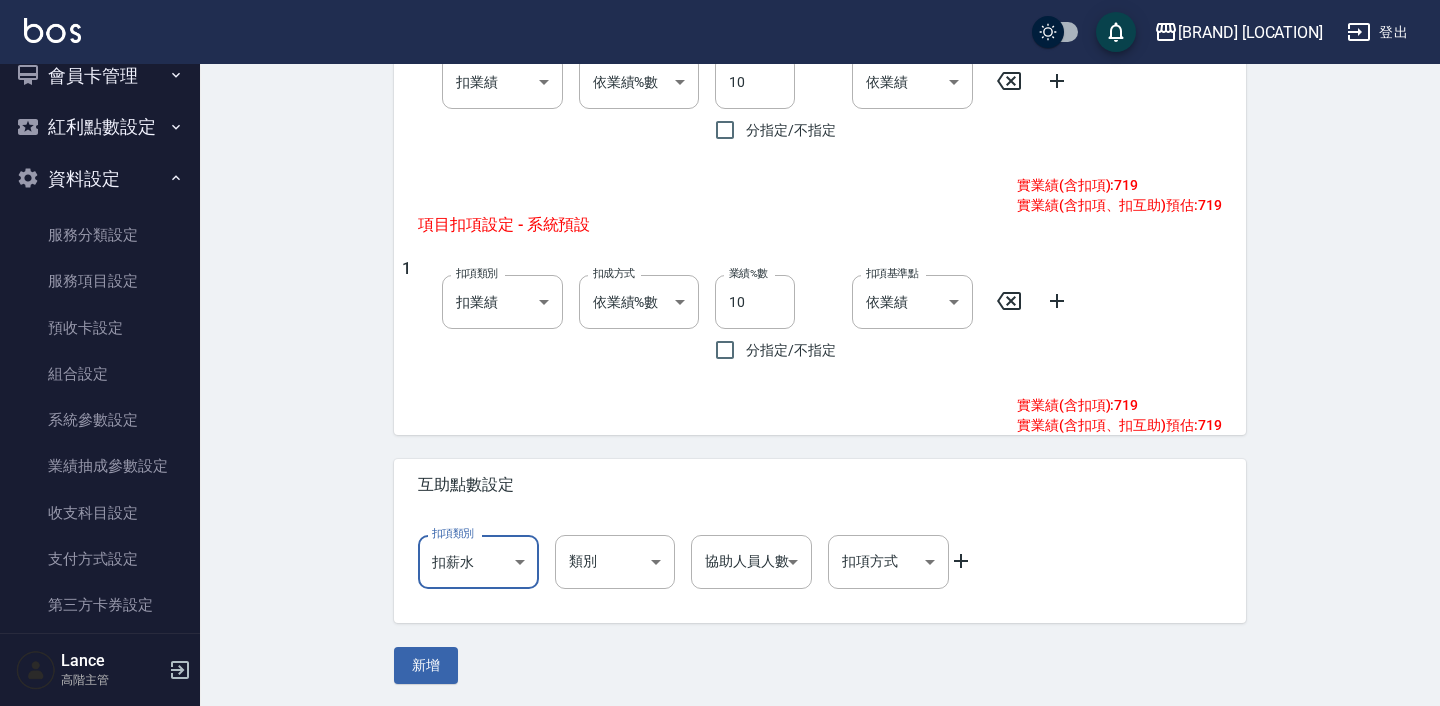 type on "onSalary" 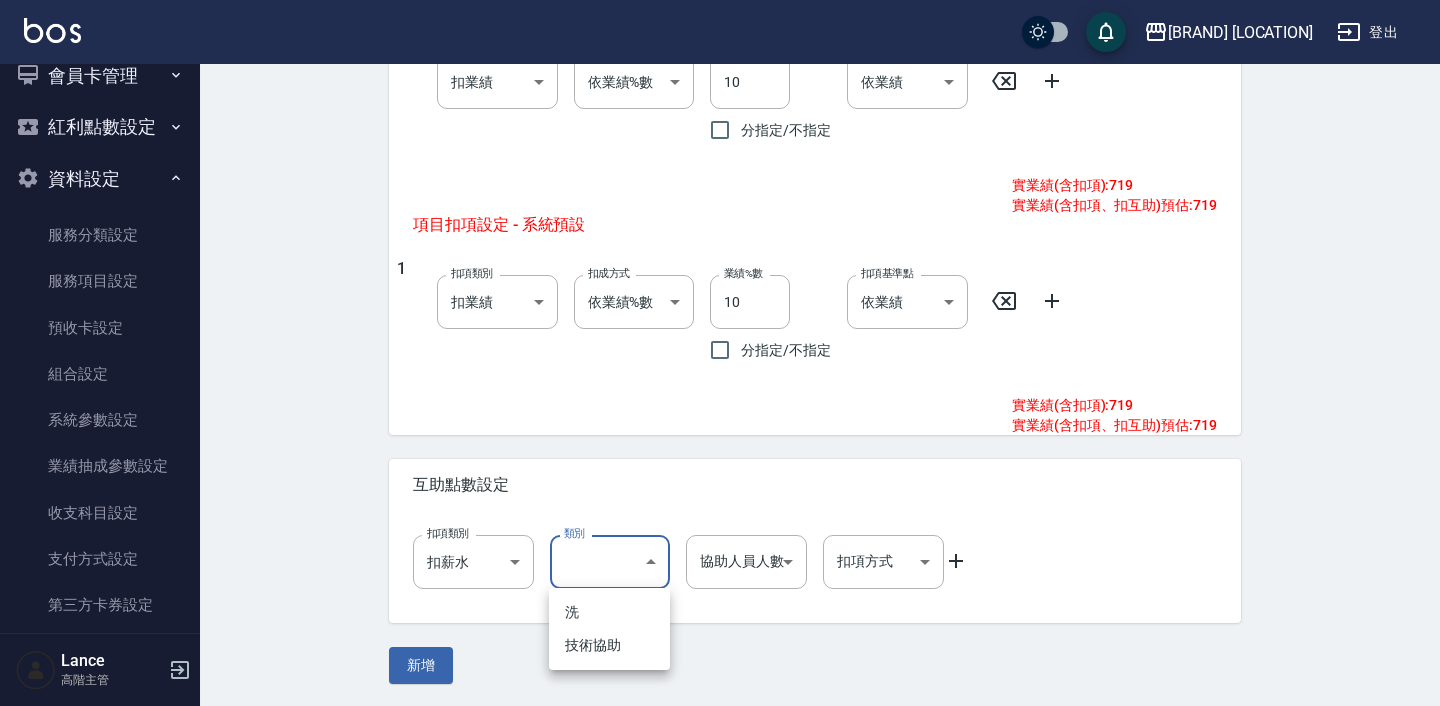 click on "LifeArt 松江 登出 櫃檯作業 打帳單 帳單列表 掛單列表 座位開單 營業儀表板 現金收支登錄 高階收支登錄 材料自購登錄 每日結帳 排班表 現場電腦打卡 掃碼打卡 預約管理 預約管理 單日預約紀錄 單週預約紀錄 報表及分析 報表目錄 消費分析儀表板 店家區間累計表 店家日報表 店家排行榜 互助日報表 互助月報表 互助排行榜 互助點數明細 互助業績報表 全店業績分析表 每日業績分析表 營業統計分析表 營業項目月分析表 設計師業績表 設計師日報表 設計師業績分析表 設計師業績月報表 設計師抽成報表 設計師排行榜 商品銷售排行榜 商品消耗明細 商品進銷貨報表 商品庫存表 商品庫存盤點表 會員卡銷售報表 服務扣項明細表 單一服務項目查詢 店販抽成明細 店販分類抽成明細 顧客入金餘額表 顧客卡券餘額表 每日非現金明細 每日收支明細 收支分類明細表 收支匯款表" at bounding box center (720, -106) 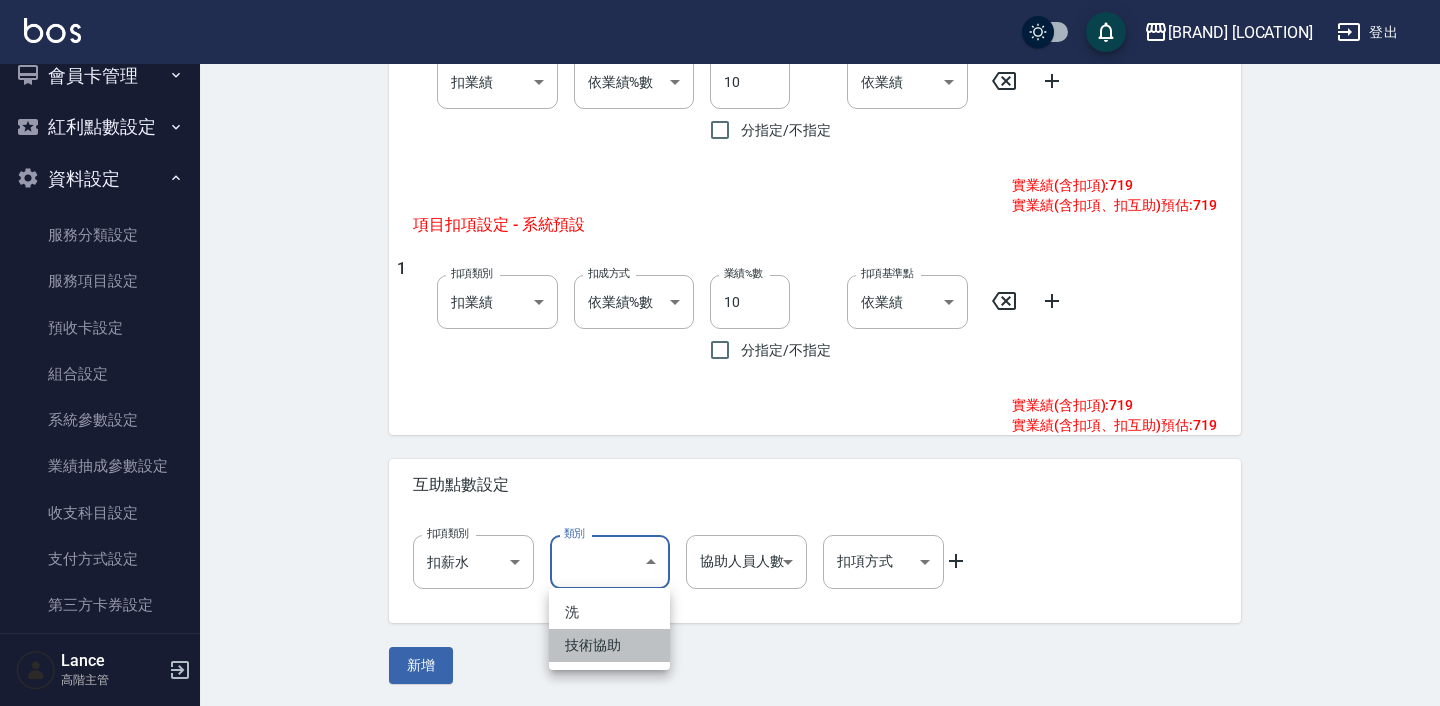 click on "技術協助" at bounding box center (609, 645) 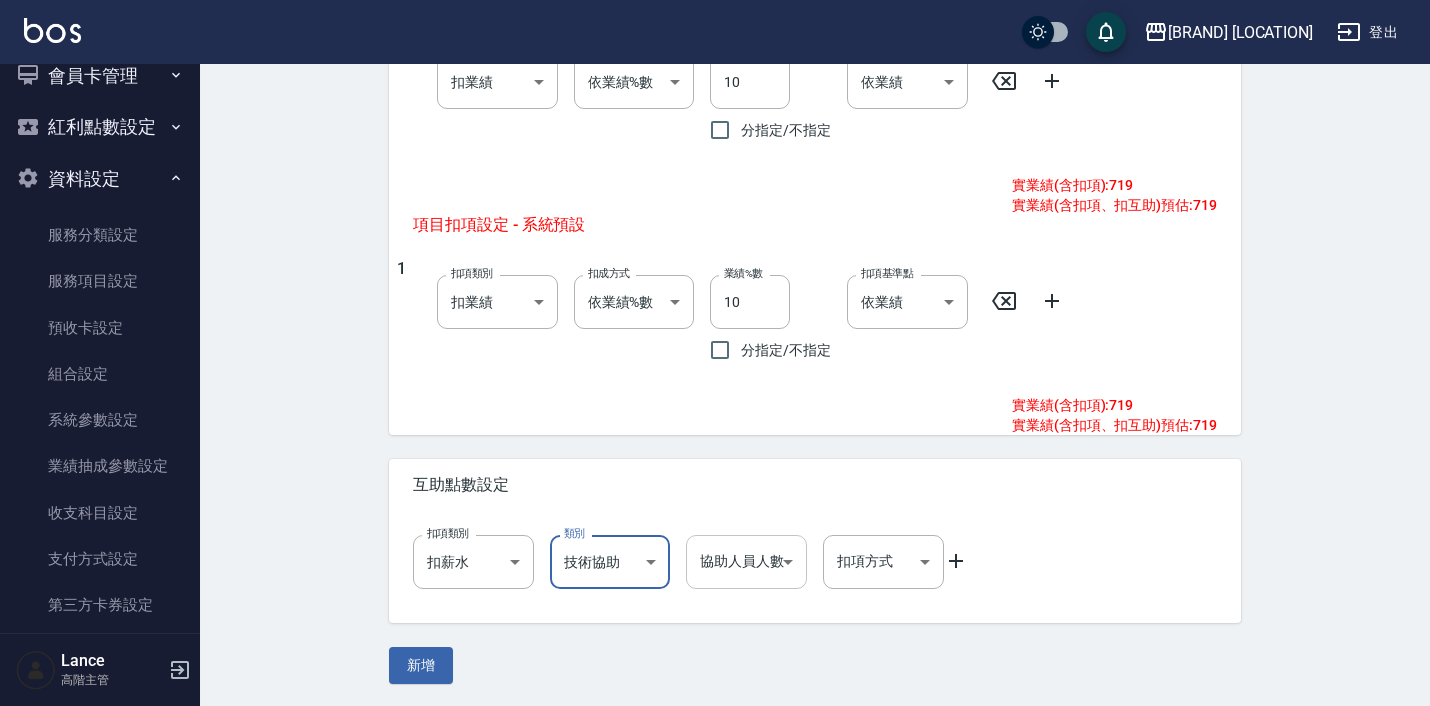 click on "LifeArt 松江 登出 櫃檯作業 打帳單 帳單列表 掛單列表 座位開單 營業儀表板 現金收支登錄 高階收支登錄 材料自購登錄 每日結帳 排班表 現場電腦打卡 掃碼打卡 預約管理 預約管理 單日預約紀錄 單週預約紀錄 報表及分析 報表目錄 消費分析儀表板 店家區間累計表 店家日報表 店家排行榜 互助日報表 互助月報表 互助排行榜 互助點數明細 互助業績報表 全店業績分析表 每日業績分析表 營業統計分析表 營業項目月分析表 設計師業績表 設計師日報表 設計師業績分析表 設計師業績月報表 設計師抽成報表 設計師排行榜 商品銷售排行榜 商品消耗明細 商品進銷貨報表 商品庫存表 商品庫存盤點表 會員卡銷售報表 服務扣項明細表 單一服務項目查詢 店販抽成明細 店販分類抽成明細 顧客入金餘額表 顧客卡券餘額表 每日非現金明細 每日收支明細 收支分類明細表 收支匯款表" at bounding box center [715, -106] 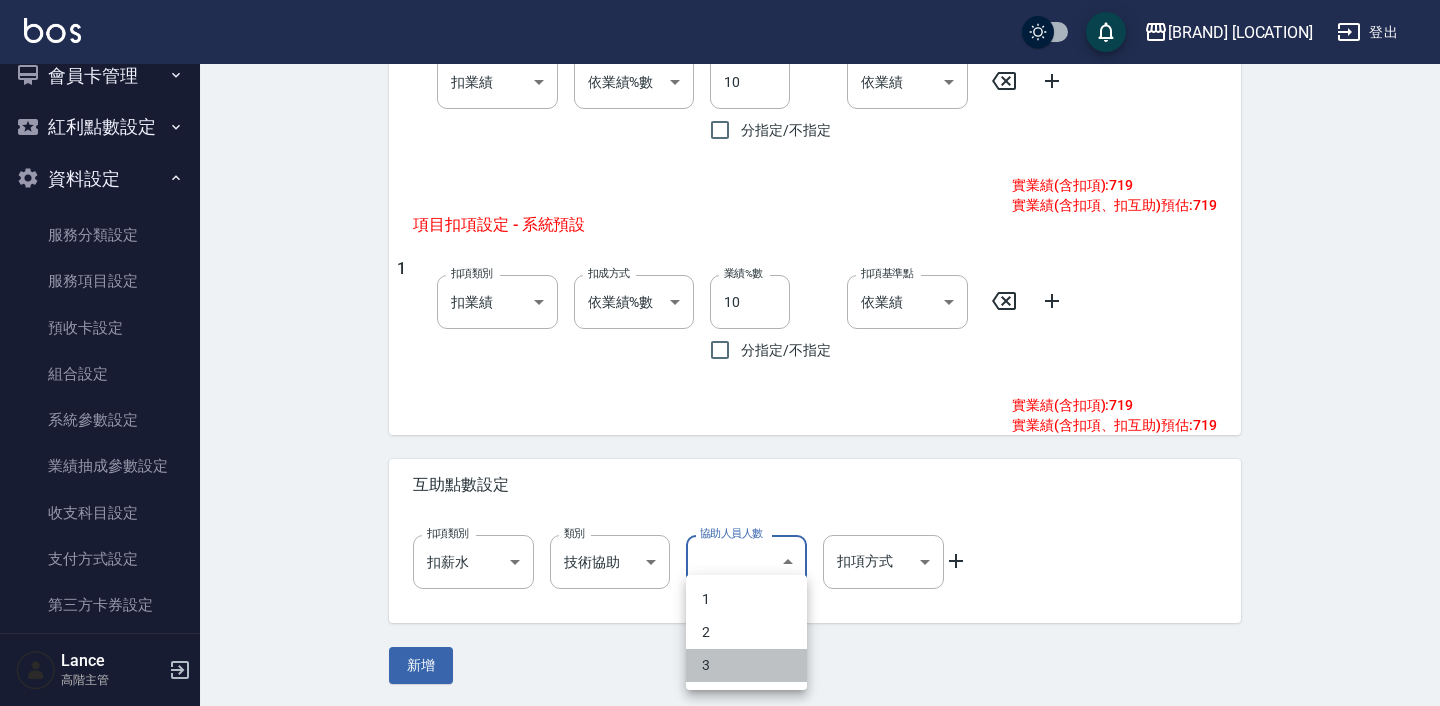 click on "3" at bounding box center (746, 665) 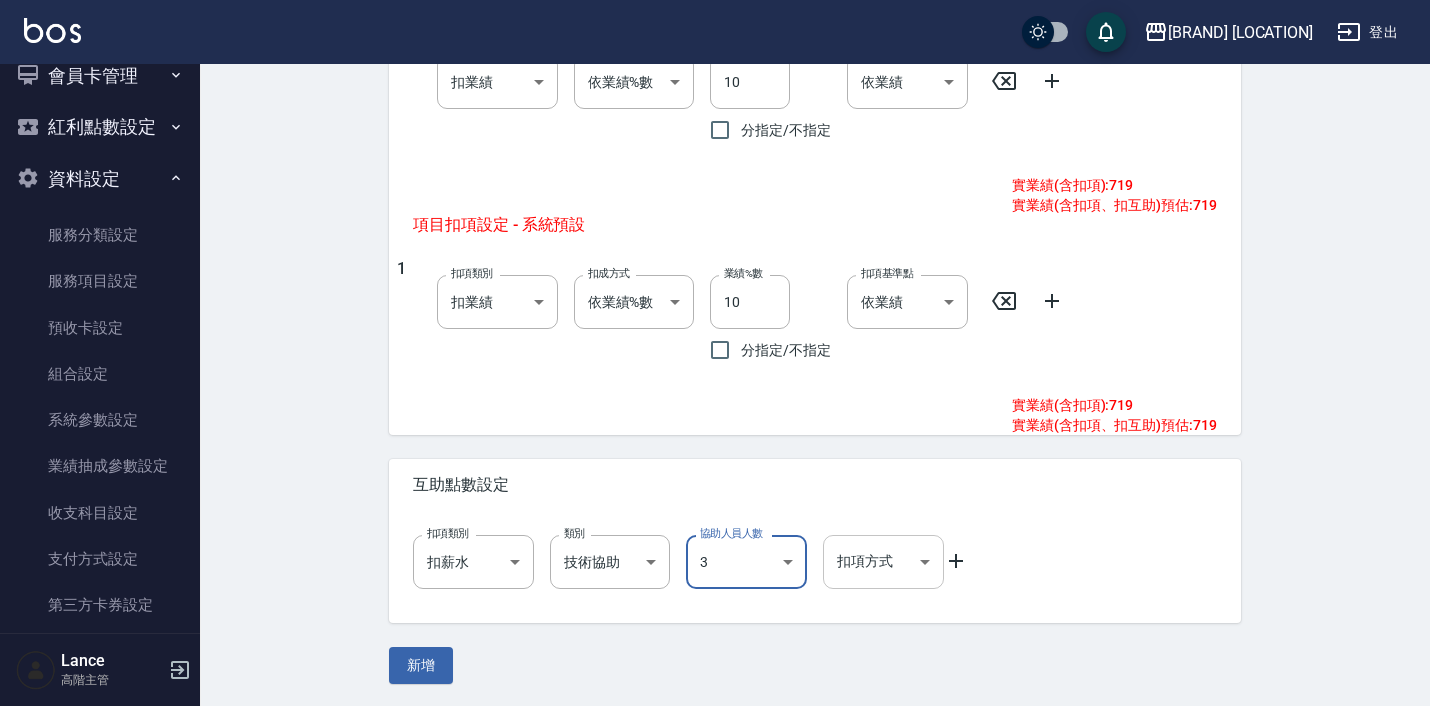 click on "LifeArt 松江 登出 櫃檯作業 打帳單 帳單列表 掛單列表 座位開單 營業儀表板 現金收支登錄 高階收支登錄 材料自購登錄 每日結帳 排班表 現場電腦打卡 掃碼打卡 預約管理 預約管理 單日預約紀錄 單週預約紀錄 報表及分析 報表目錄 消費分析儀表板 店家區間累計表 店家日報表 店家排行榜 互助日報表 互助月報表 互助排行榜 互助點數明細 互助業績報表 全店業績分析表 每日業績分析表 營業統計分析表 營業項目月分析表 設計師業績表 設計師日報表 設計師業績分析表 設計師業績月報表 設計師抽成報表 設計師排行榜 商品銷售排行榜 商品消耗明細 商品進銷貨報表 商品庫存表 商品庫存盤點表 會員卡銷售報表 服務扣項明細表 單一服務項目查詢 店販抽成明細 店販分類抽成明細 顧客入金餘額表 顧客卡券餘額表 每日非現金明細 每日收支明細 收支分類明細表 收支匯款表" at bounding box center (715, -106) 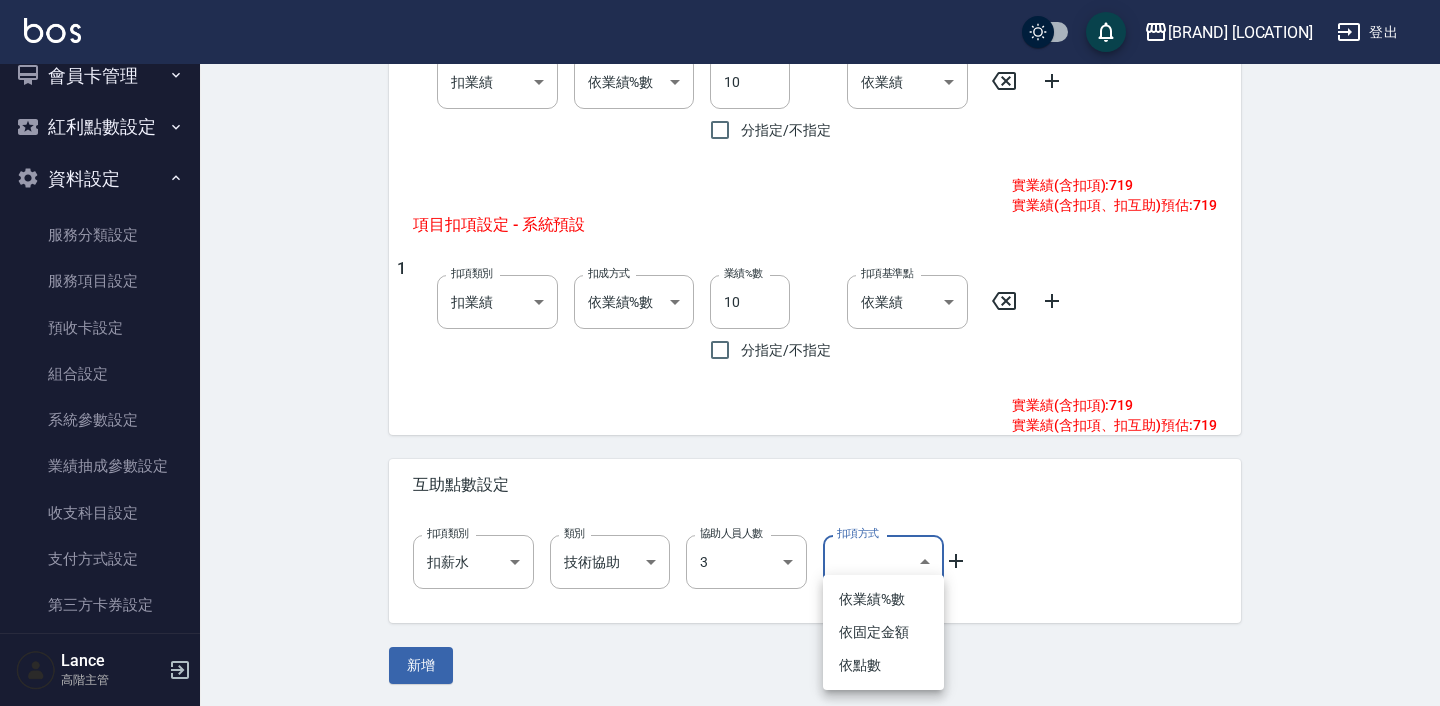 click on "依點數" at bounding box center (883, 665) 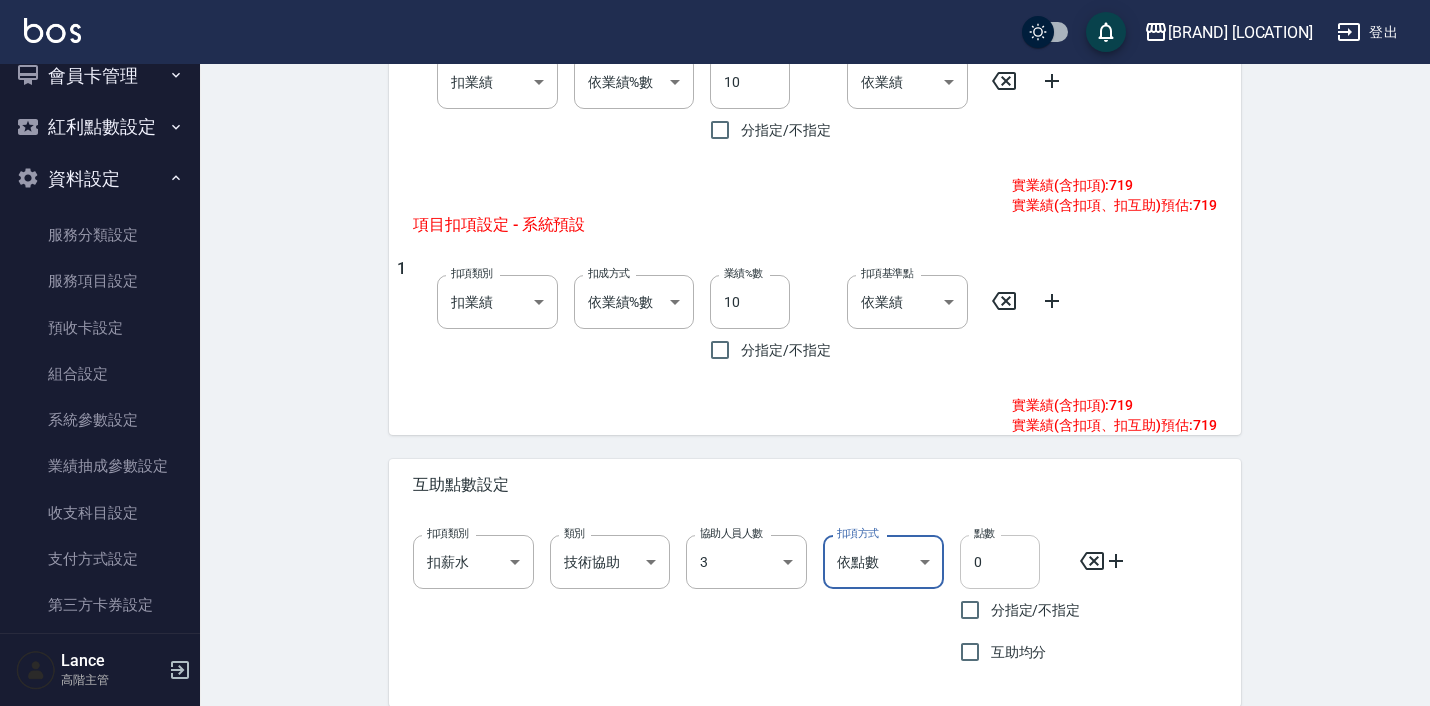 click on "0" at bounding box center [1000, 562] 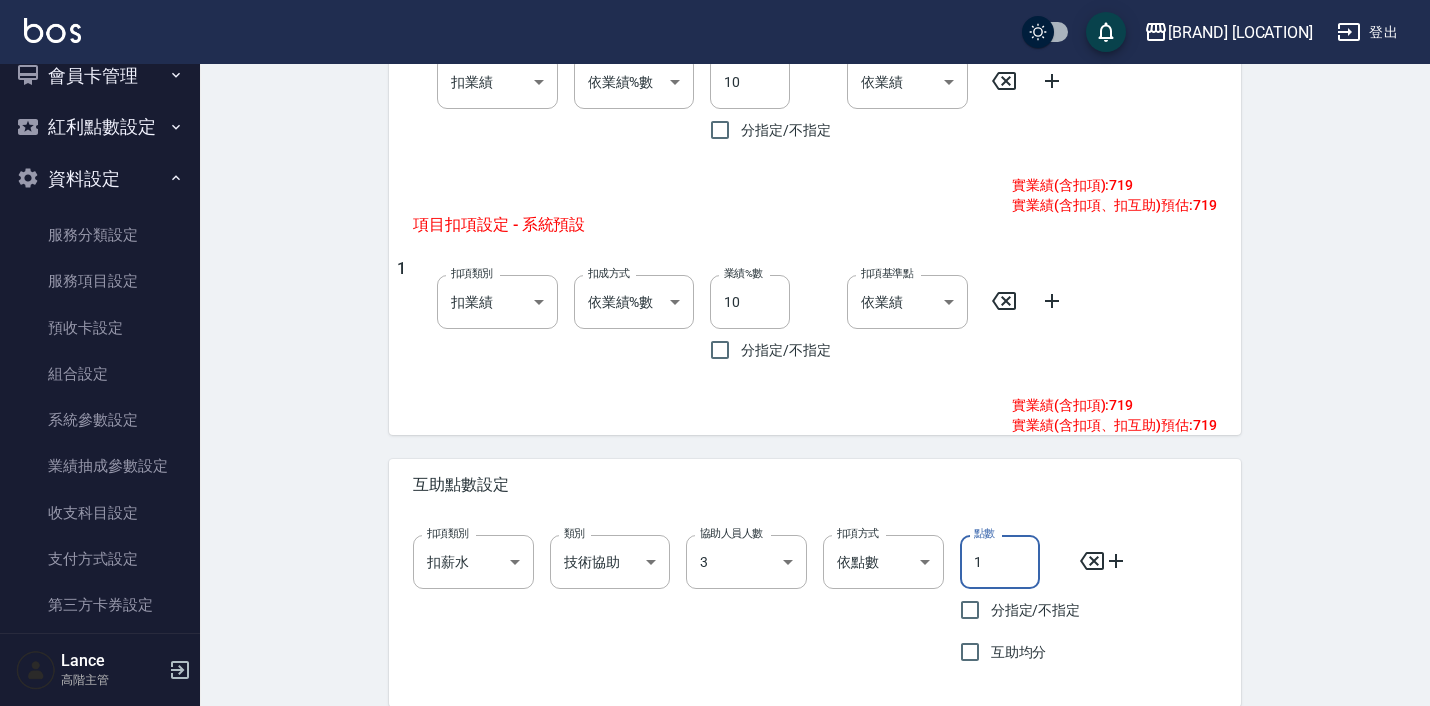 type on "1" 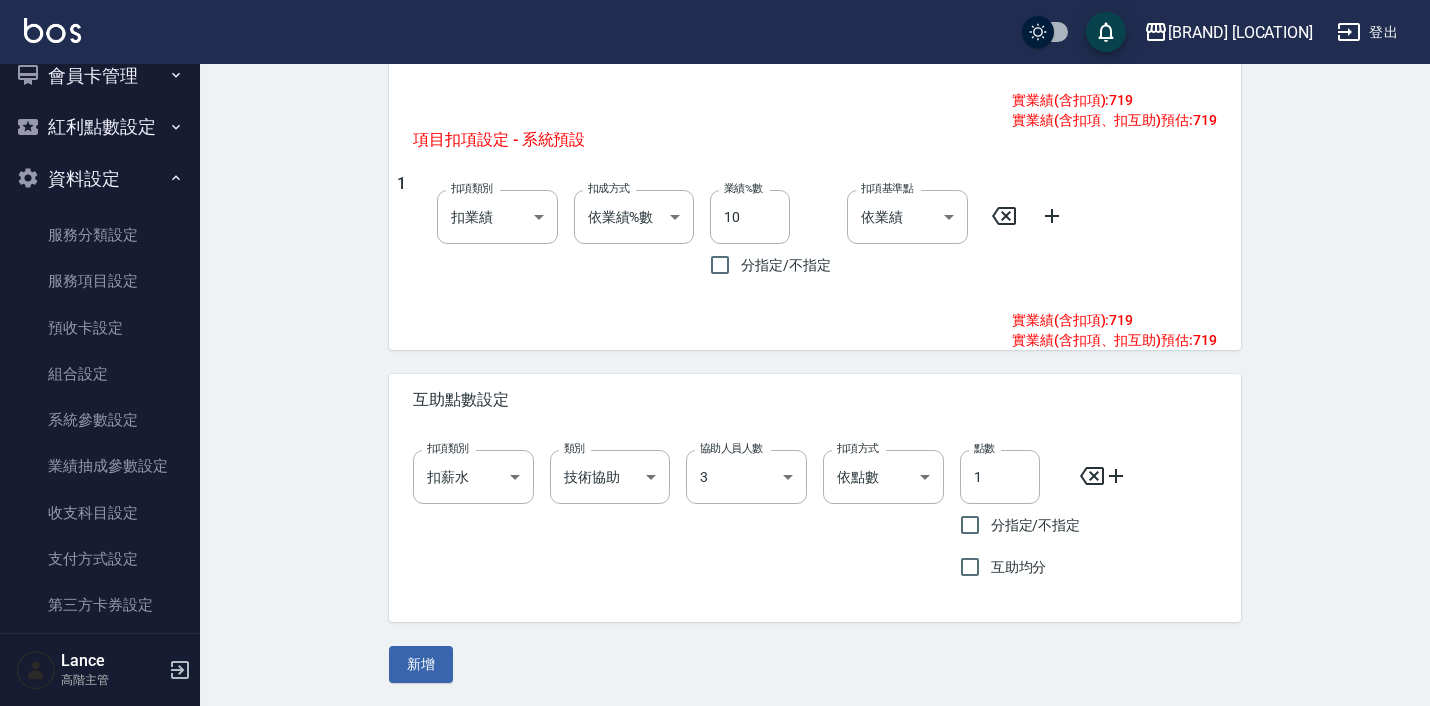 scroll, scrollTop: 1003, scrollLeft: 0, axis: vertical 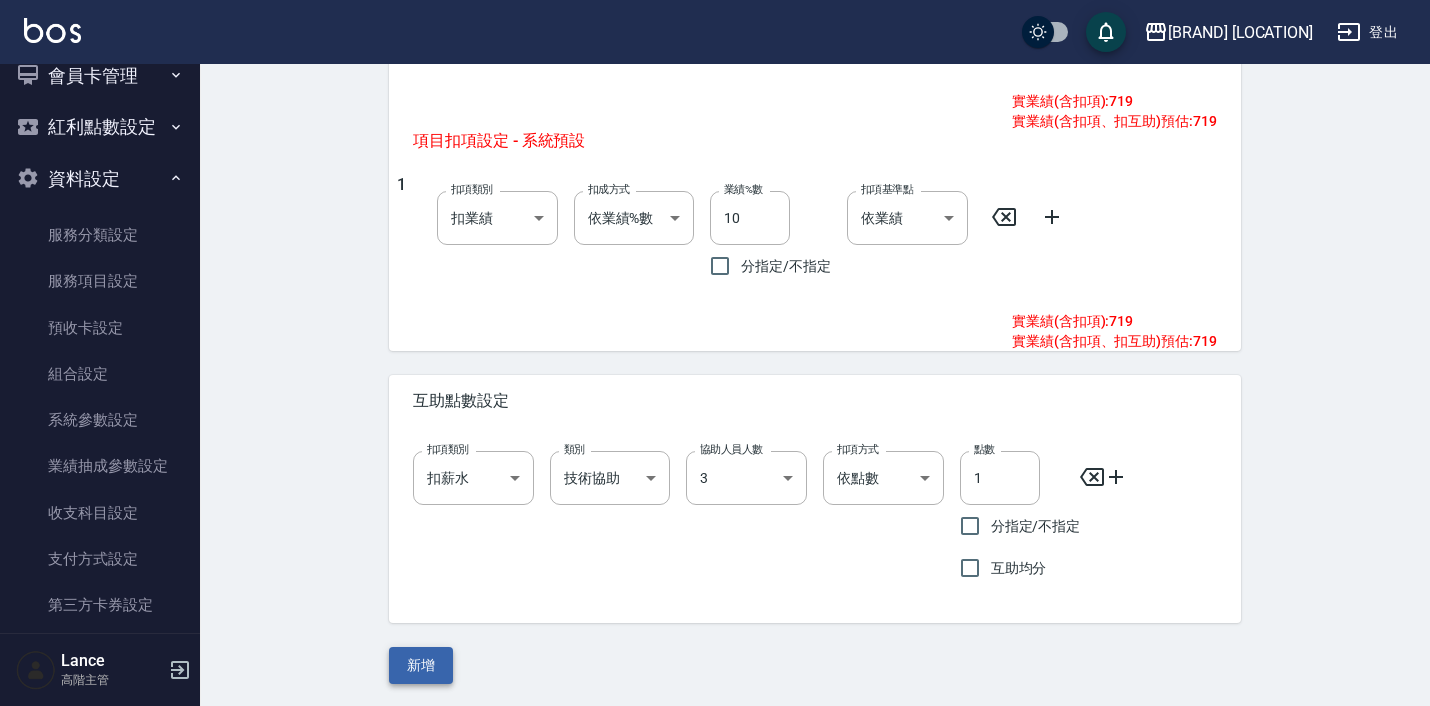 click on "新增" at bounding box center [421, 665] 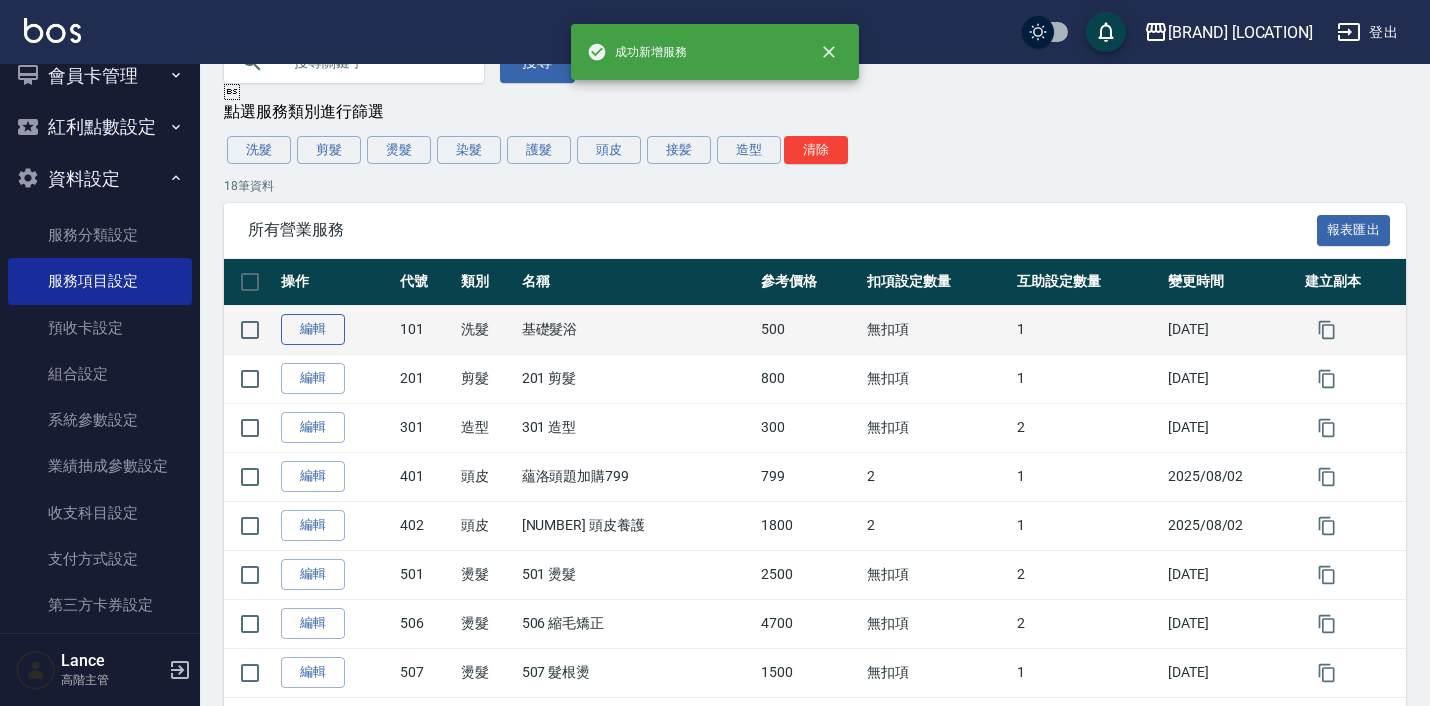 scroll, scrollTop: 151, scrollLeft: 0, axis: vertical 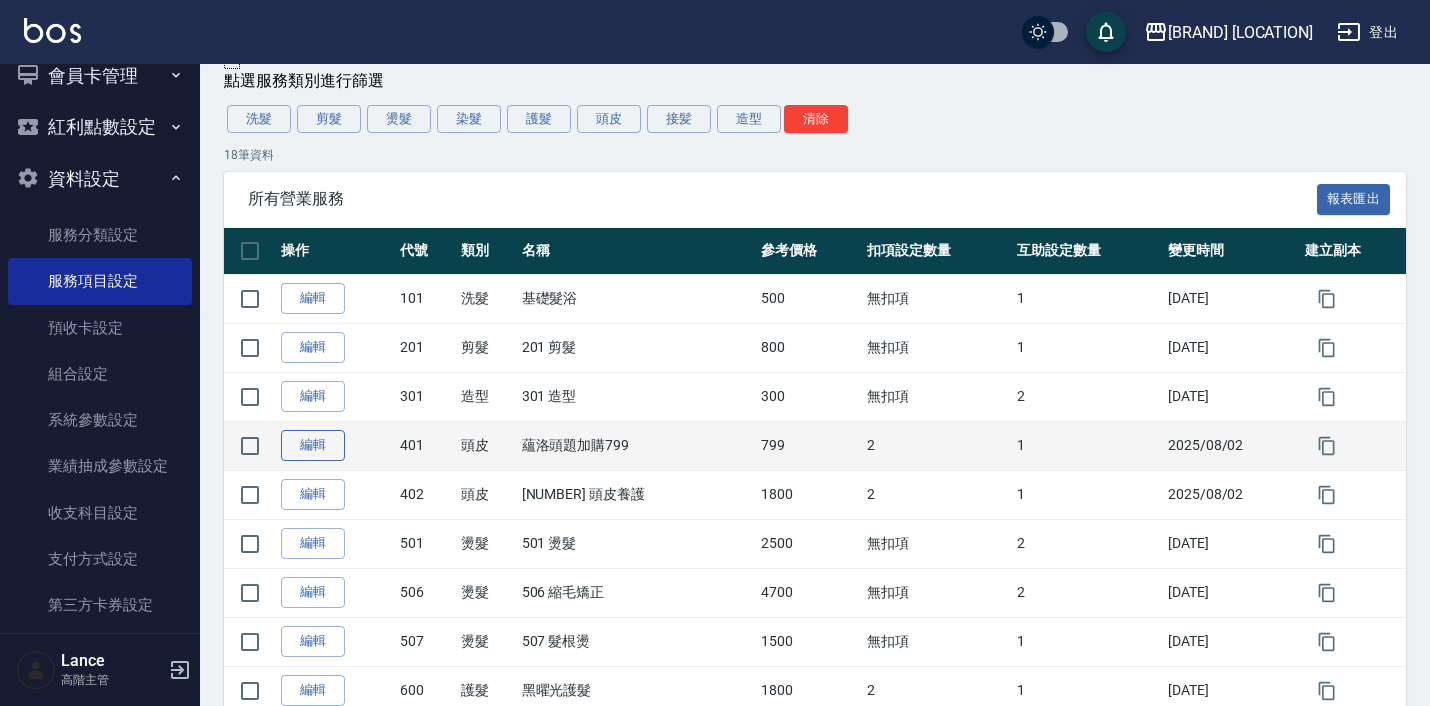 click on "編輯" at bounding box center [313, 445] 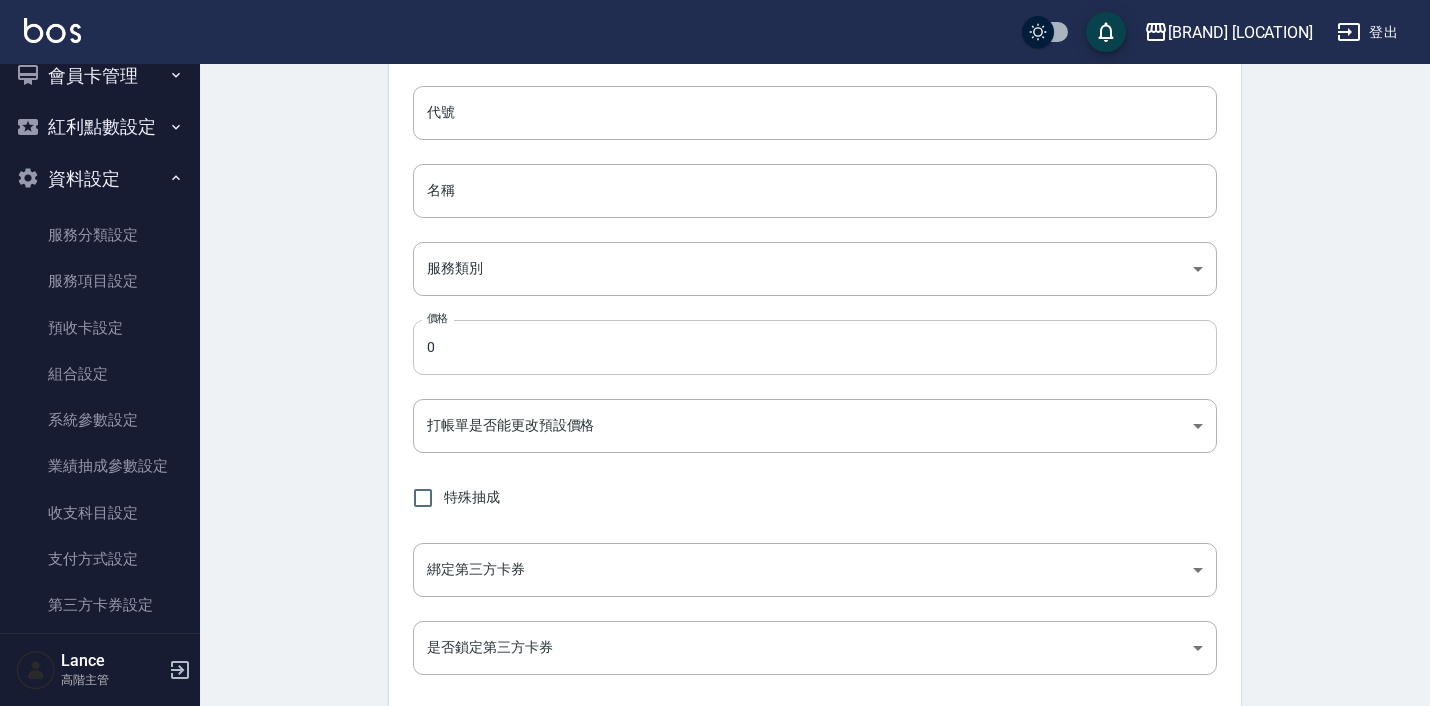 scroll, scrollTop: 0, scrollLeft: 0, axis: both 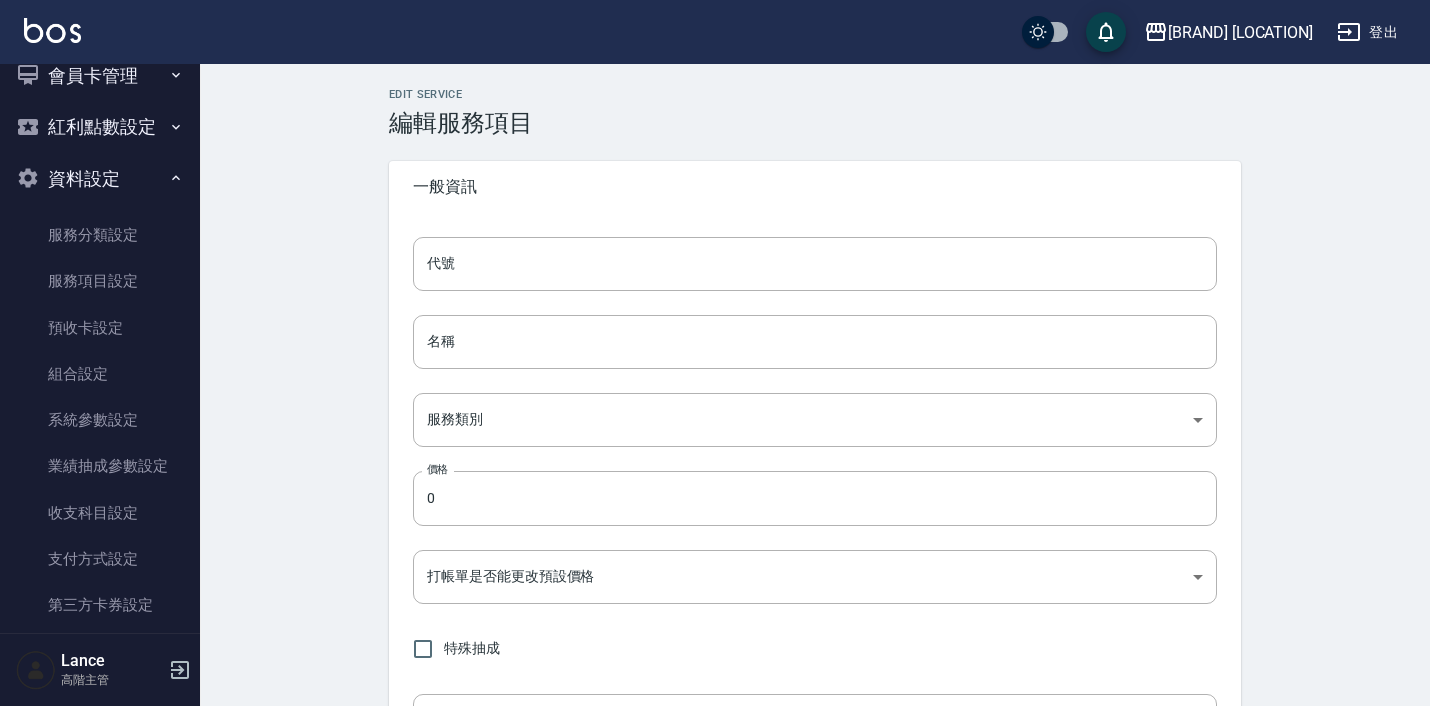 type on "401" 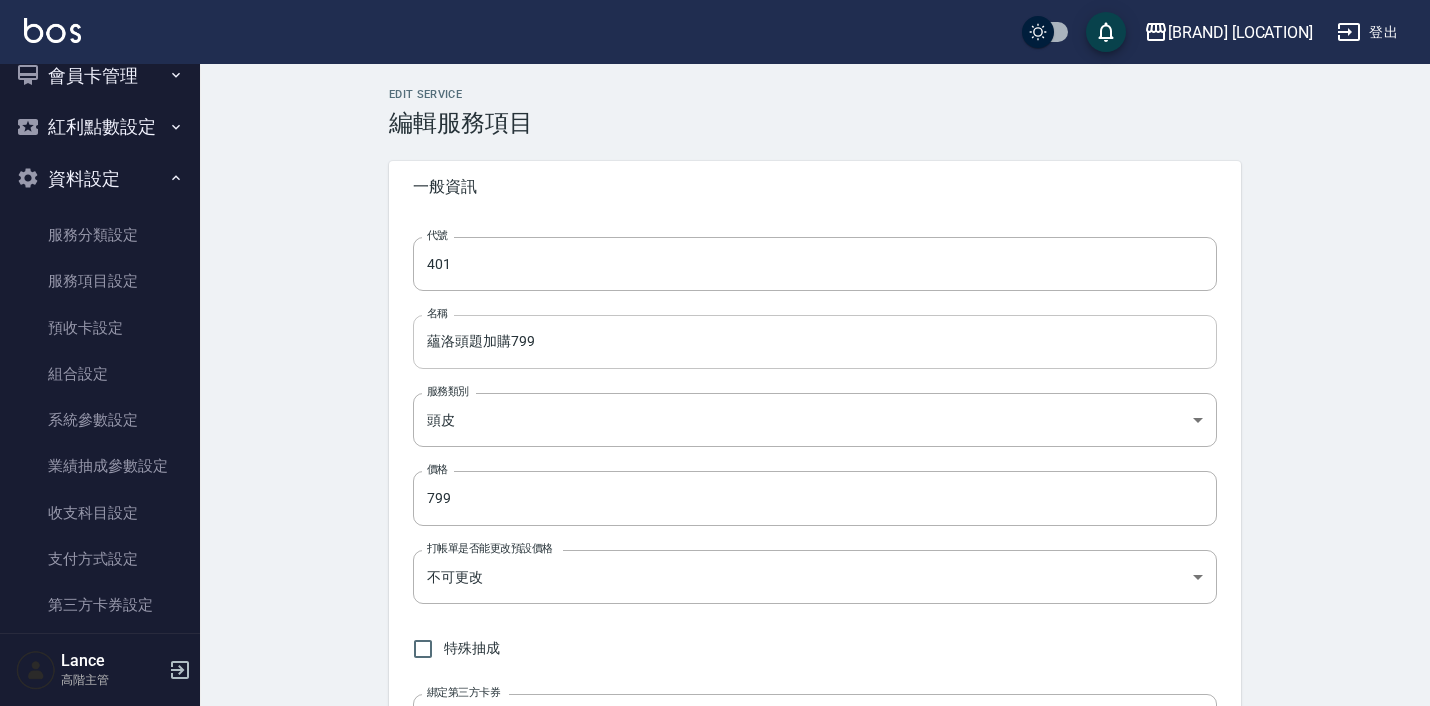 click on "蘊洛頭題加購799" at bounding box center (815, 342) 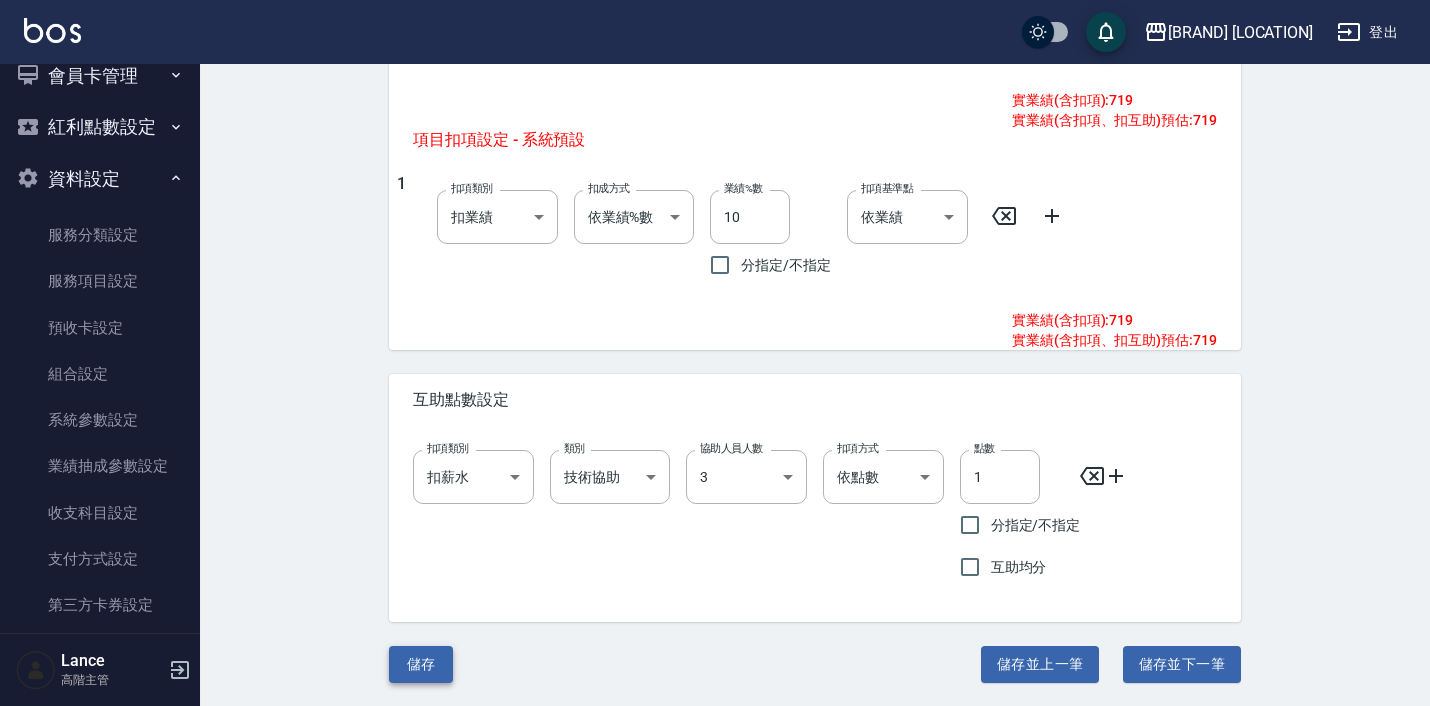 scroll, scrollTop: 1003, scrollLeft: 0, axis: vertical 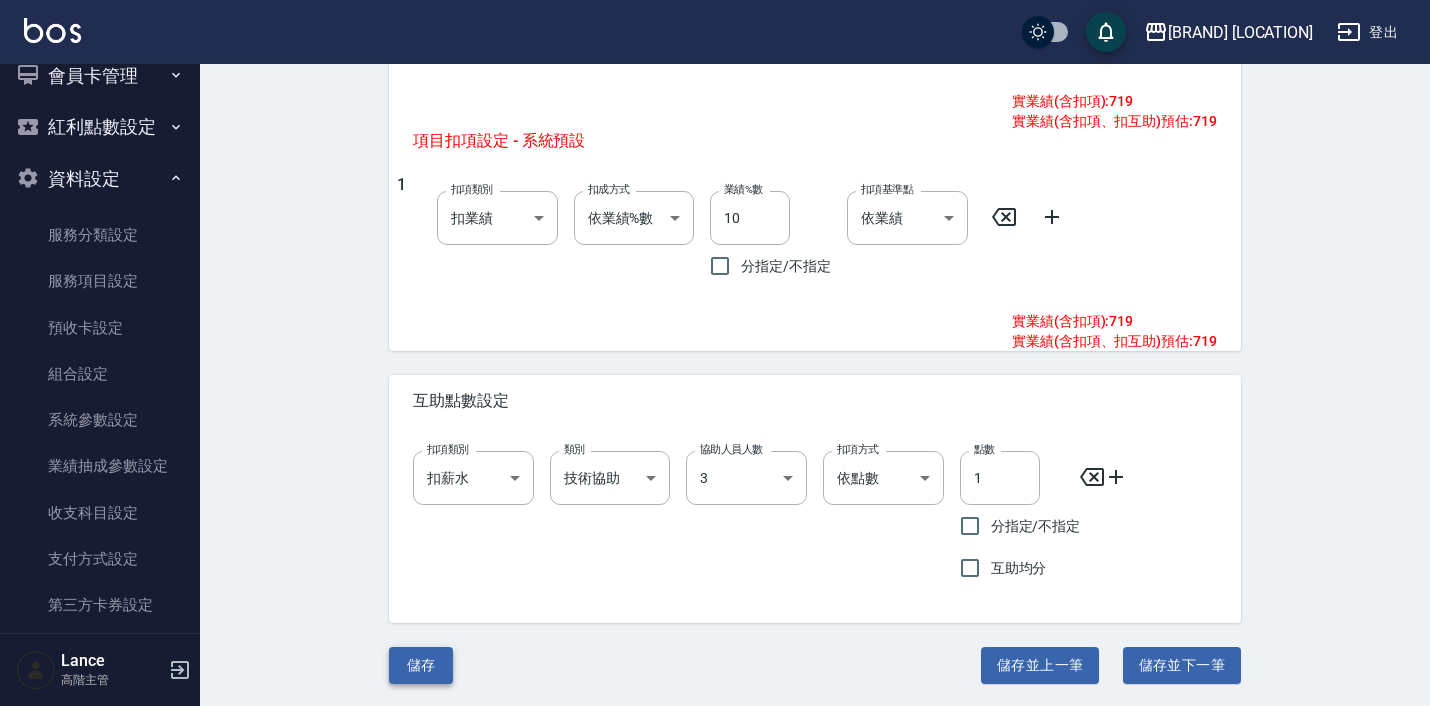 type on "蘊洛頭皮加購799" 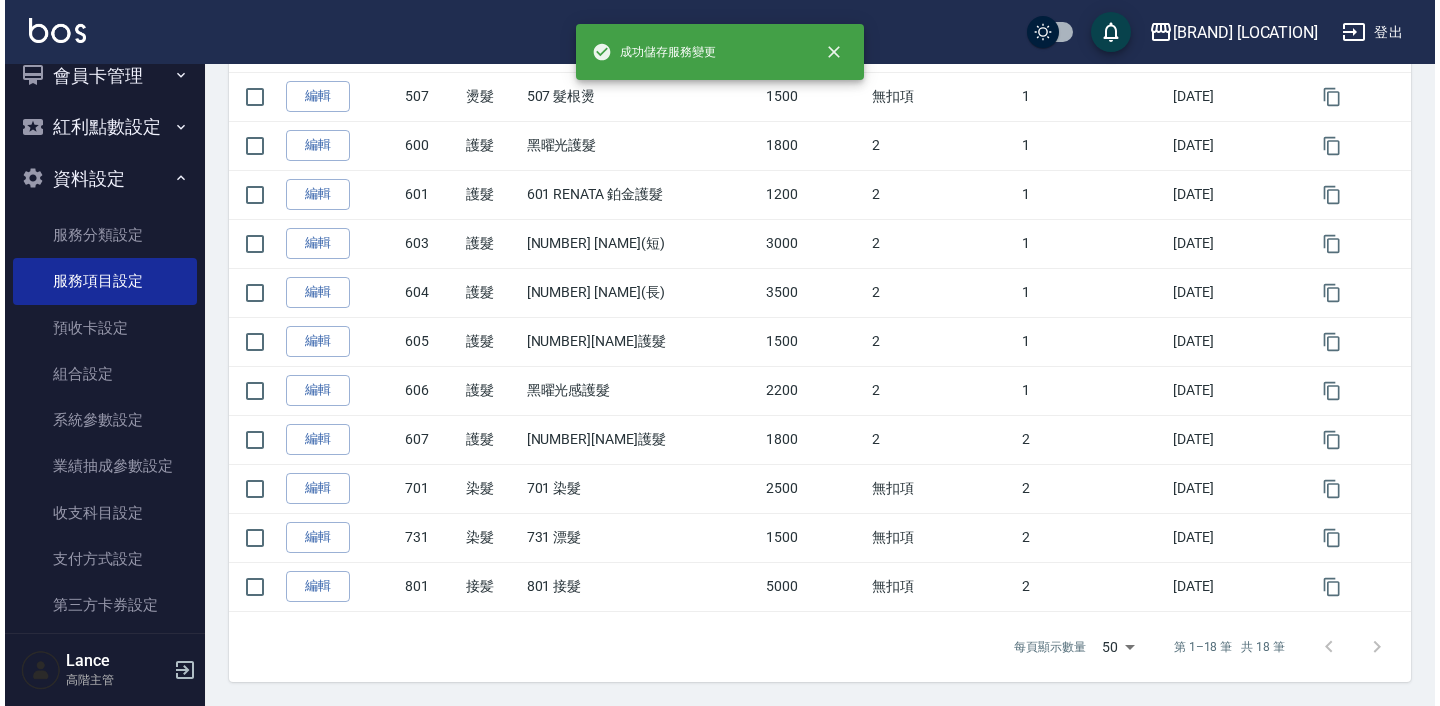 scroll, scrollTop: 0, scrollLeft: 0, axis: both 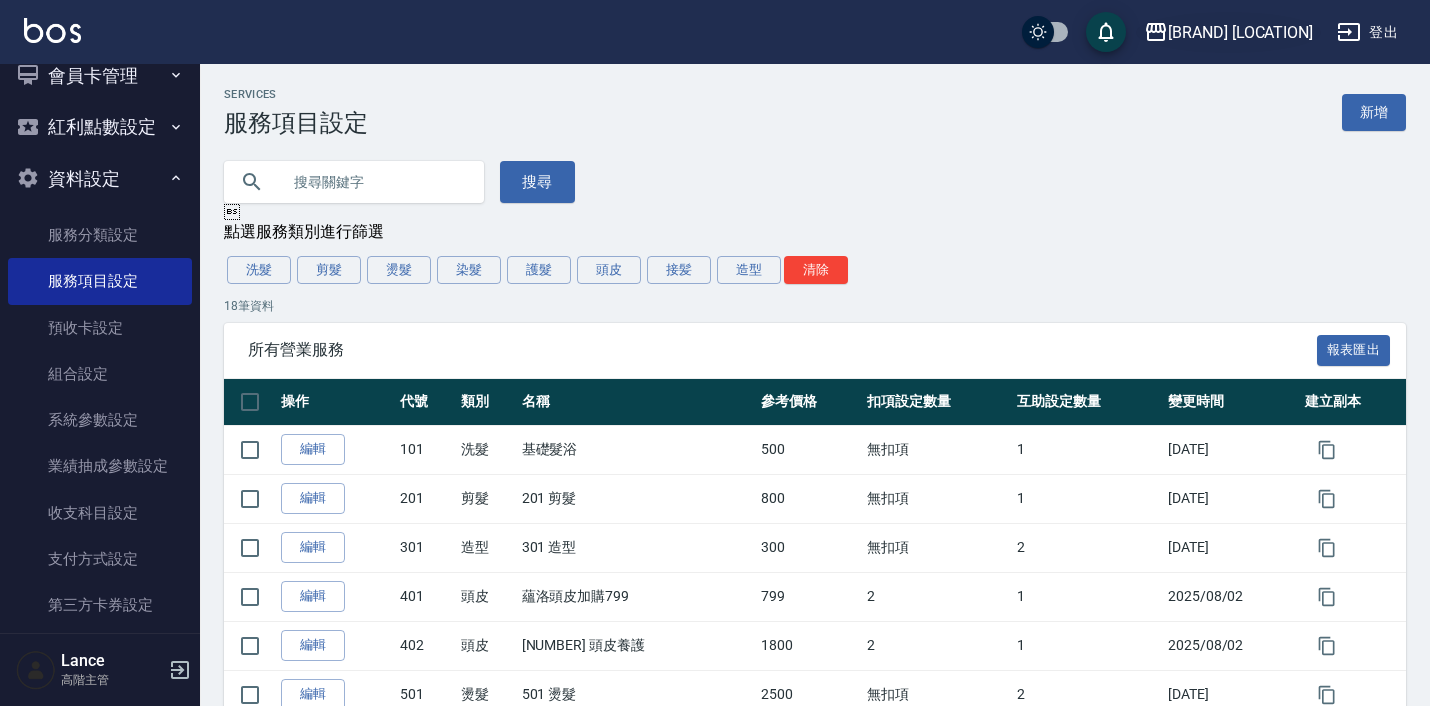 click on "LifeArt 松江" at bounding box center (1228, 32) 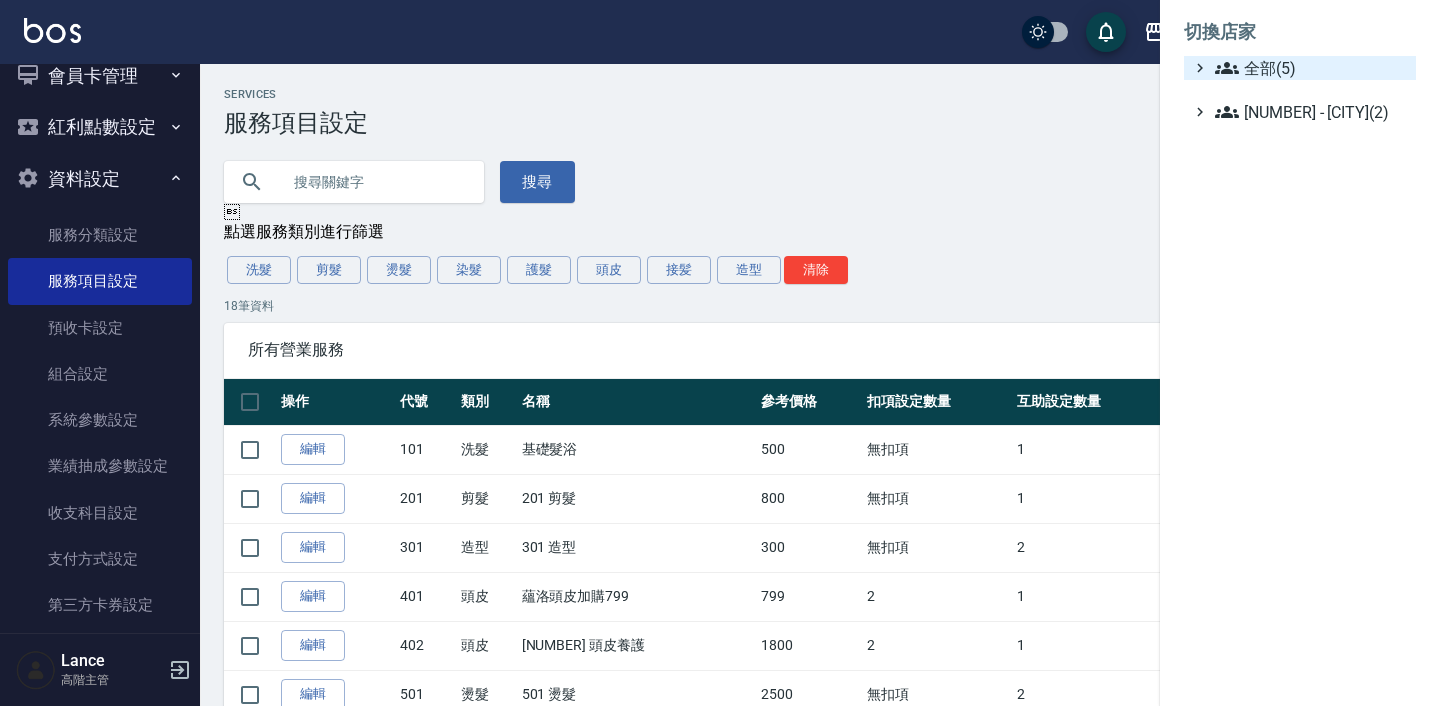 click on "全部(5)" at bounding box center [1311, 68] 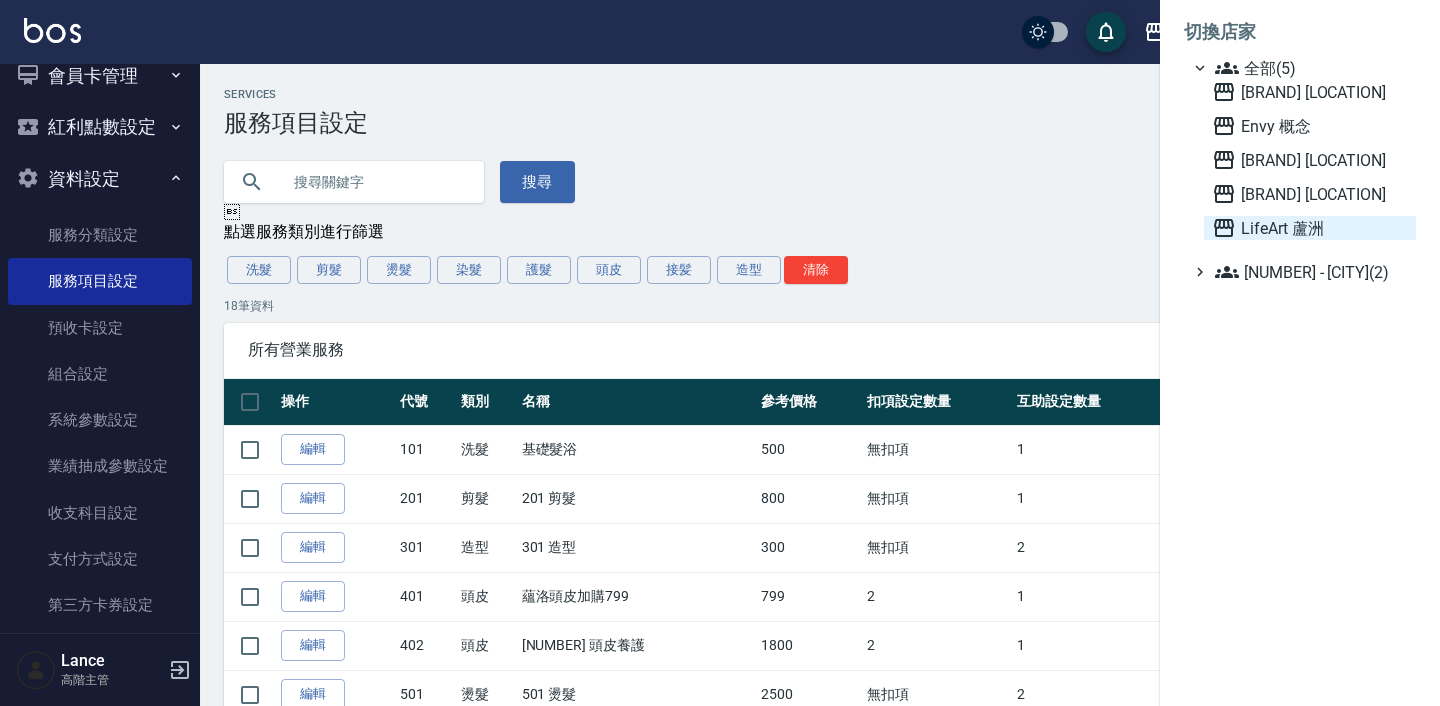 click on "LifeArt 蘆洲" at bounding box center [1310, 228] 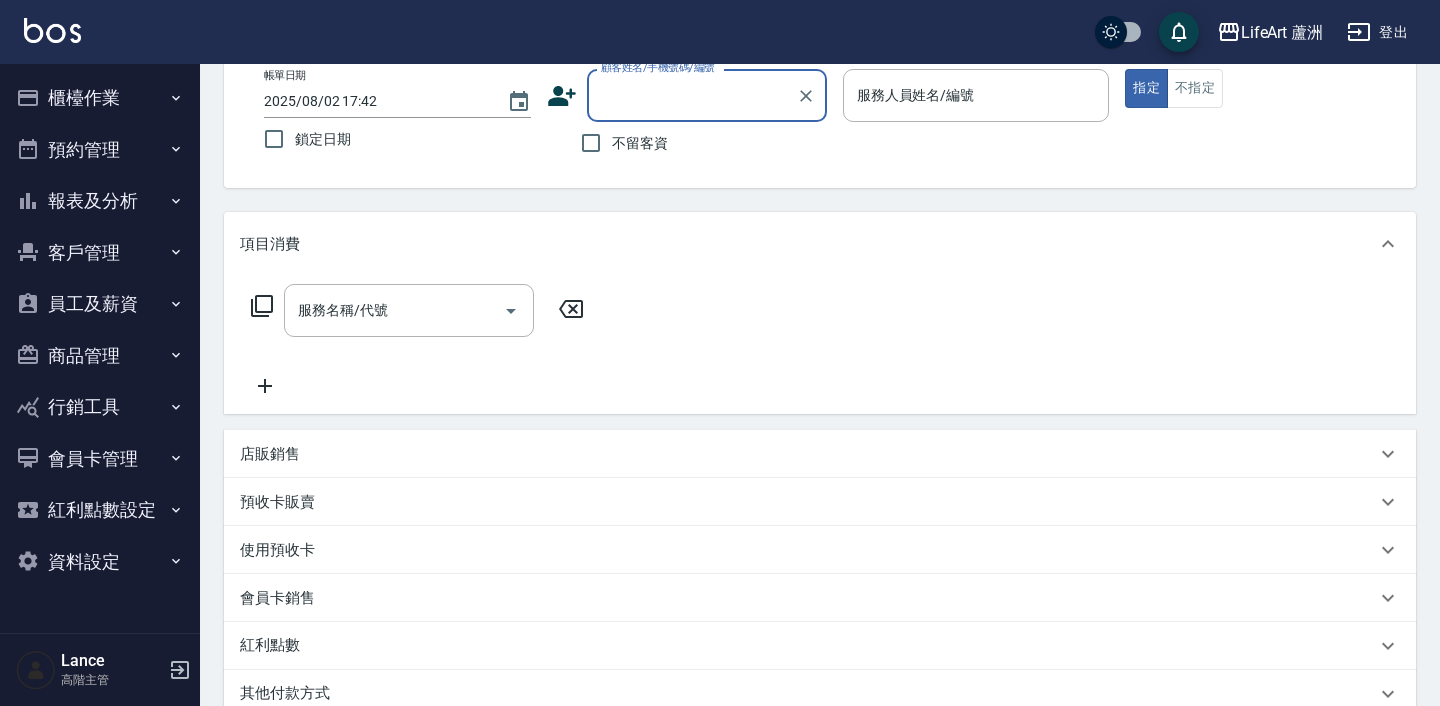 scroll, scrollTop: 118, scrollLeft: 0, axis: vertical 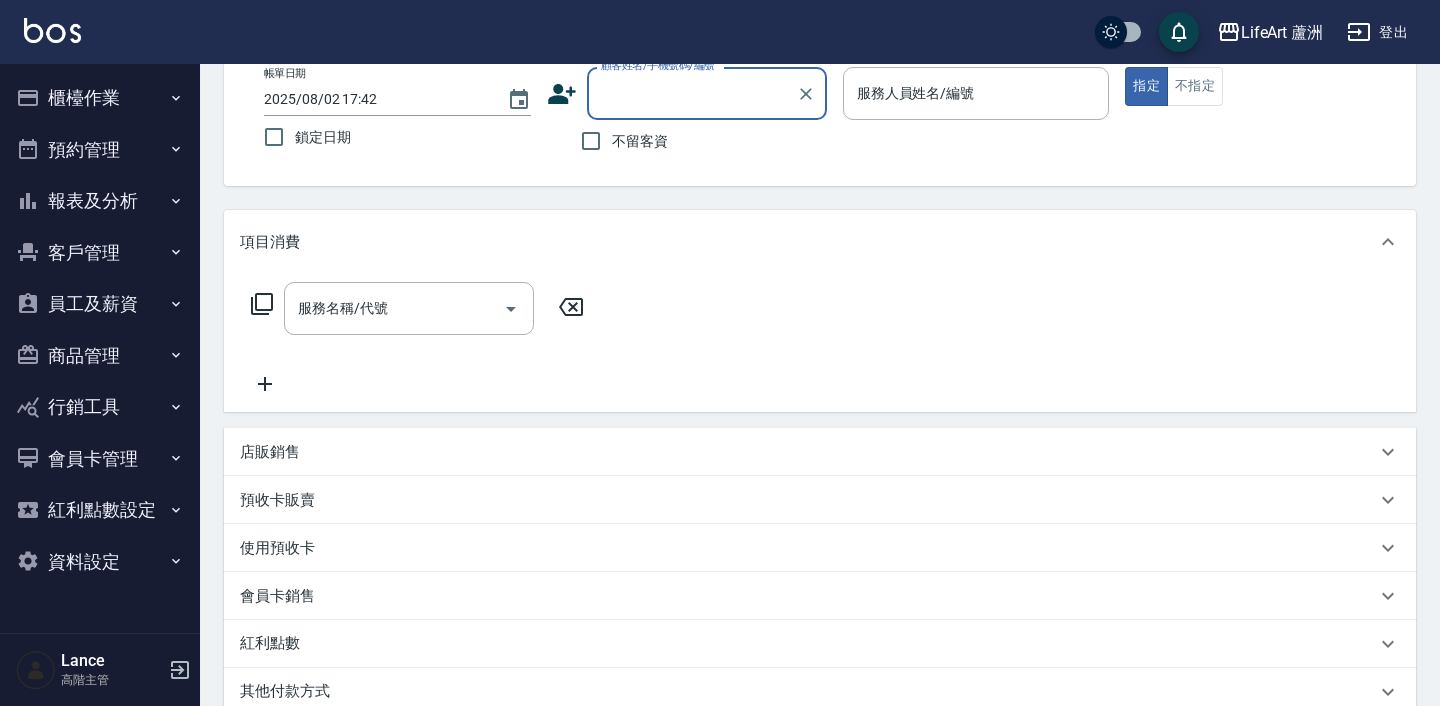 click on "報表及分析" at bounding box center [100, 201] 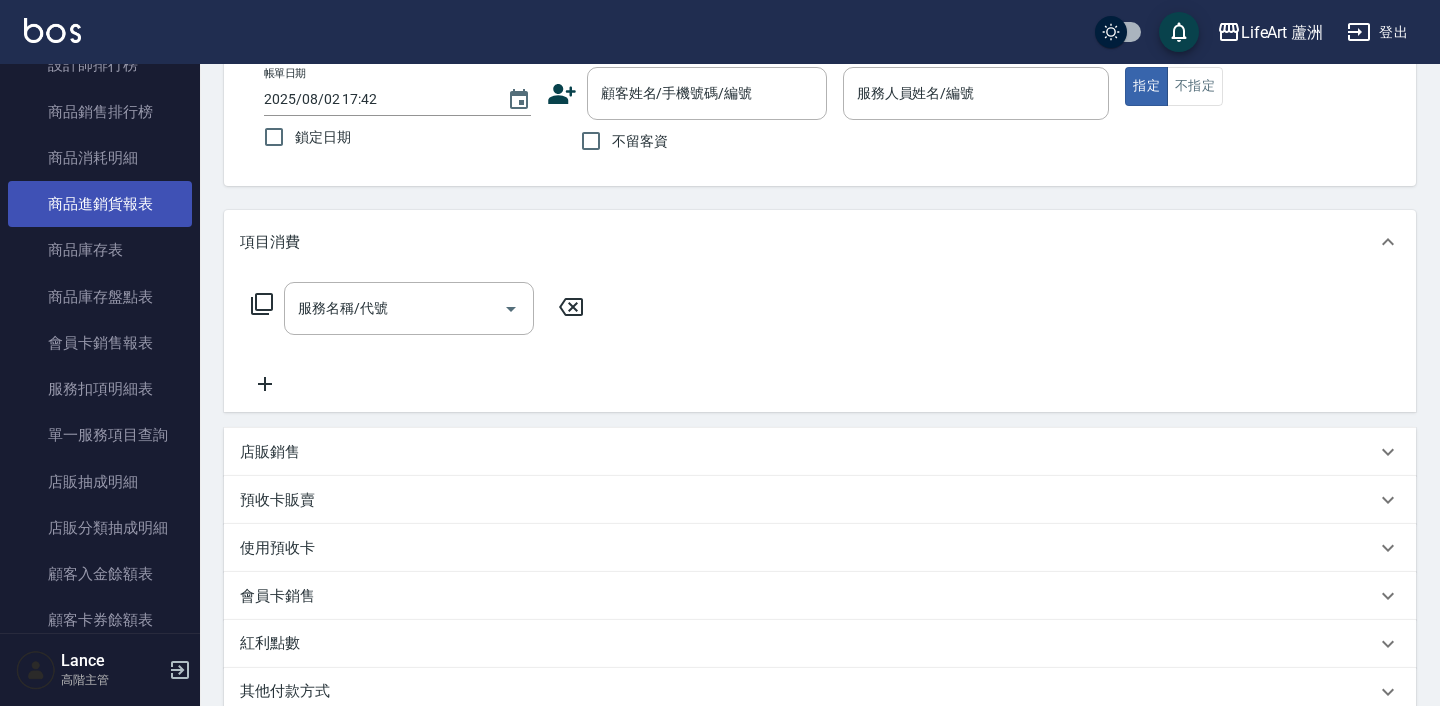 scroll, scrollTop: 1080, scrollLeft: 0, axis: vertical 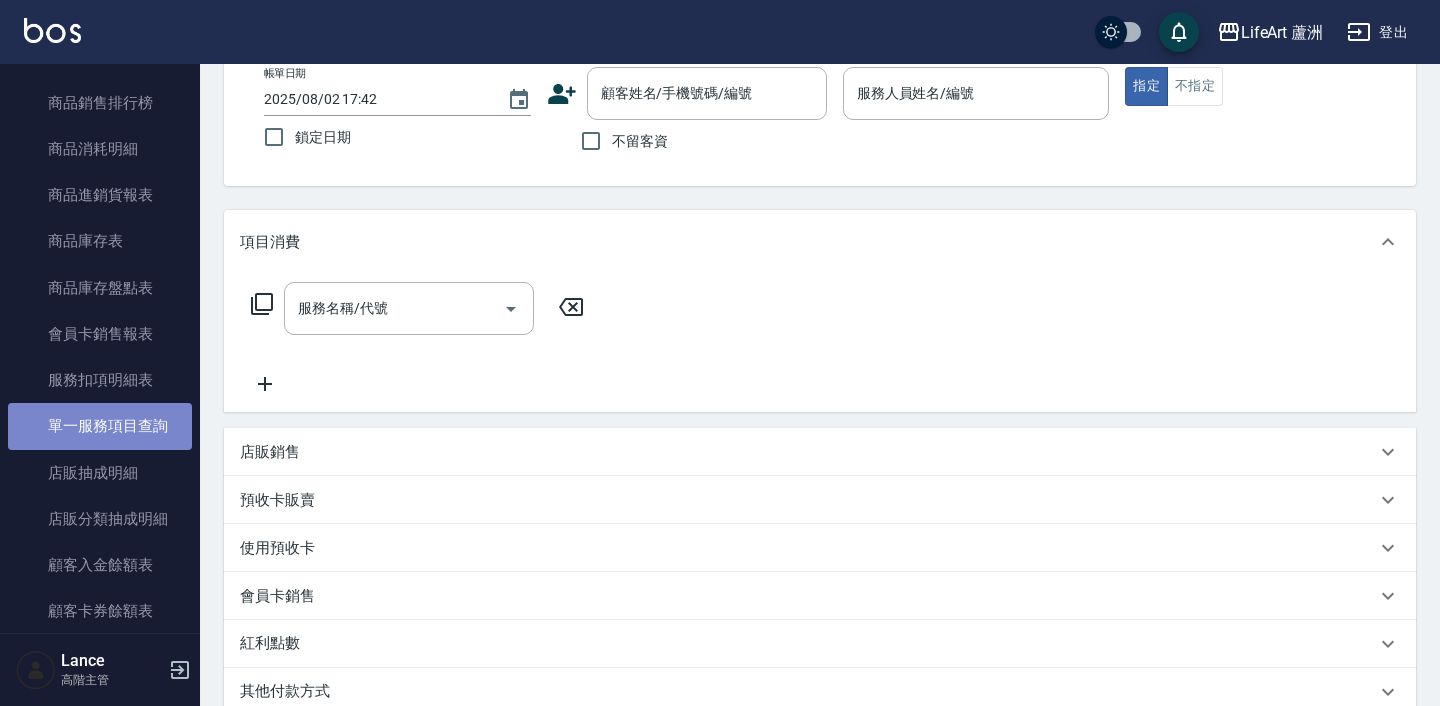 click on "單一服務項目查詢" at bounding box center [100, 426] 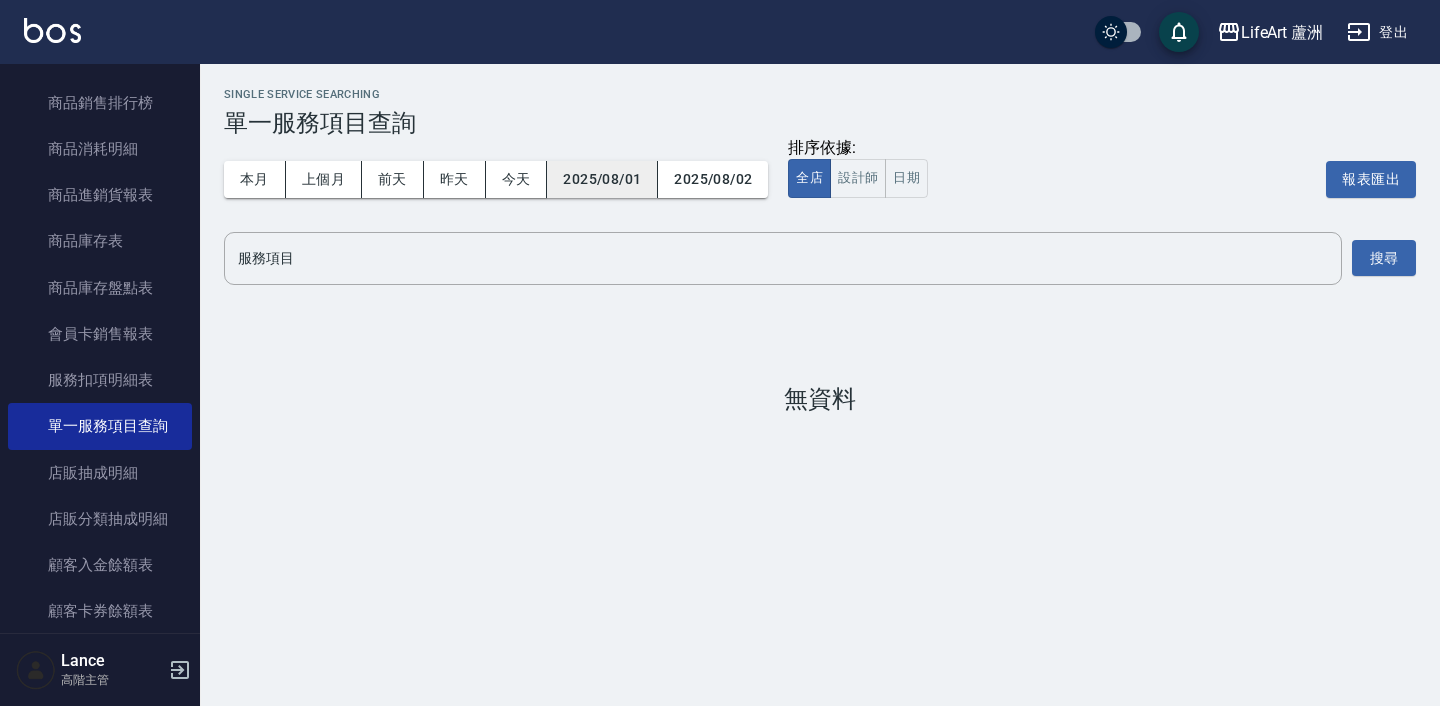 click on "2025/08/01" at bounding box center [602, 179] 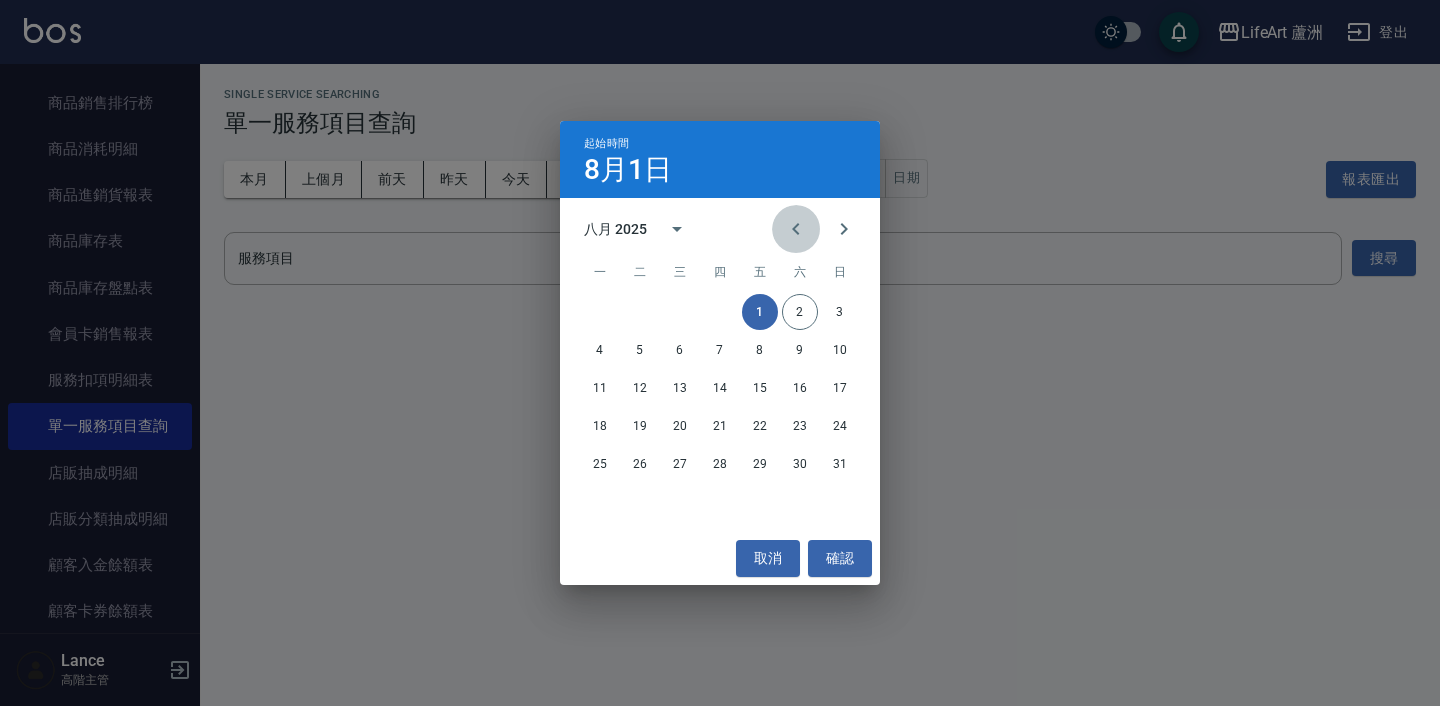 click at bounding box center [796, 229] 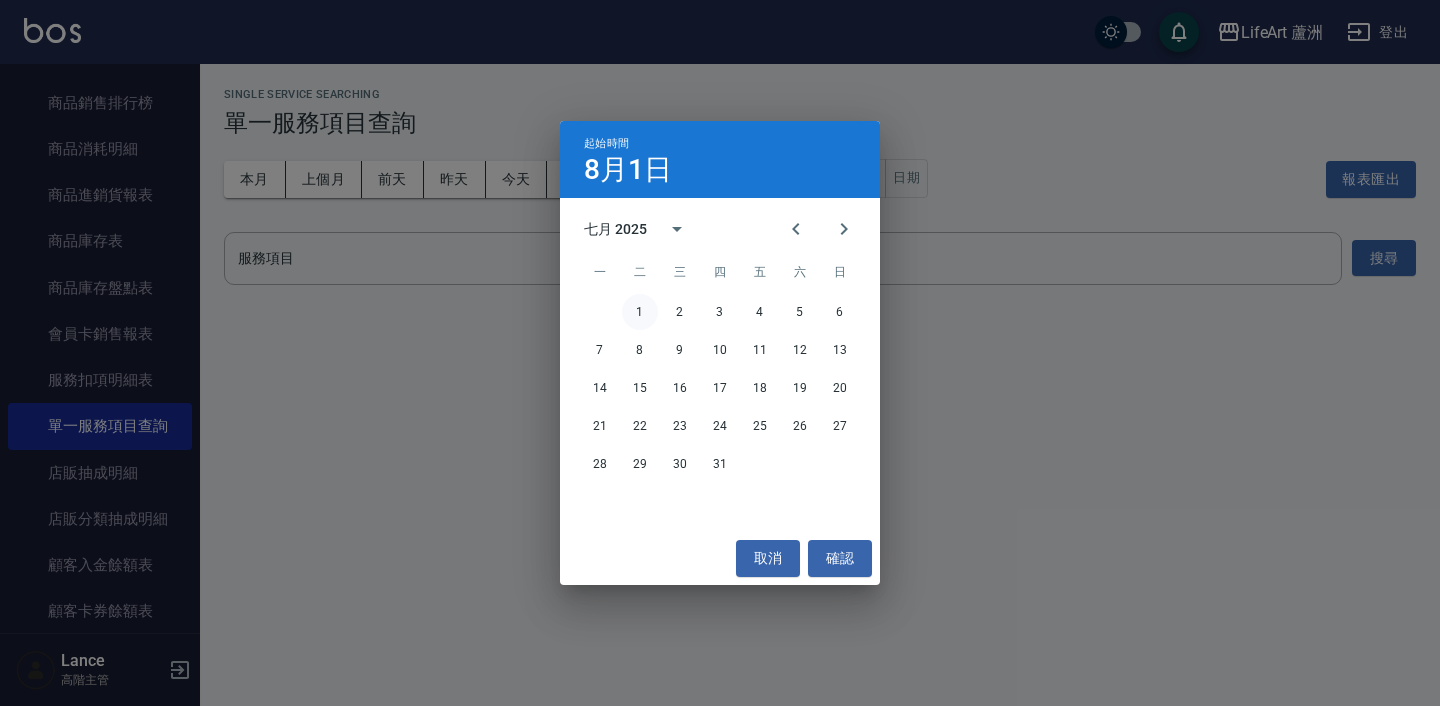 click on "1" at bounding box center [640, 312] 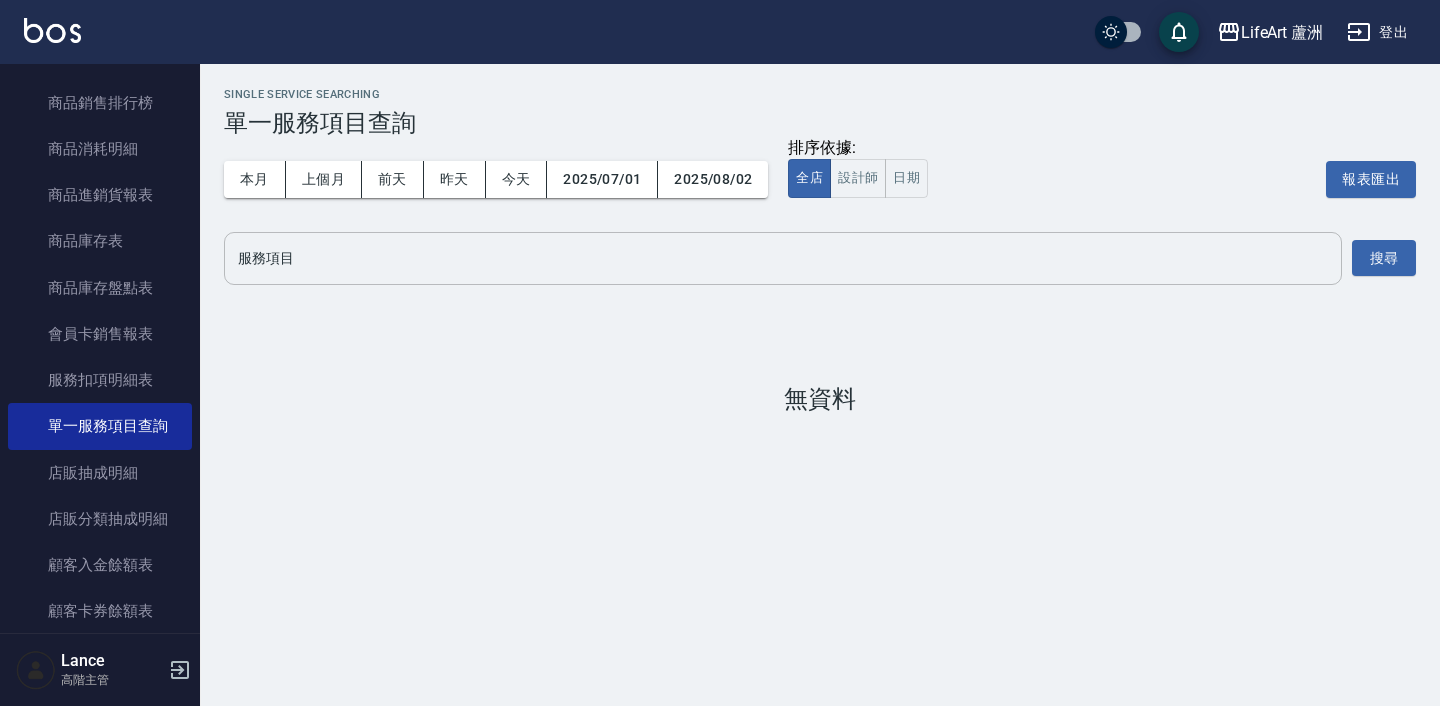 click on "服務項目" at bounding box center (783, 258) 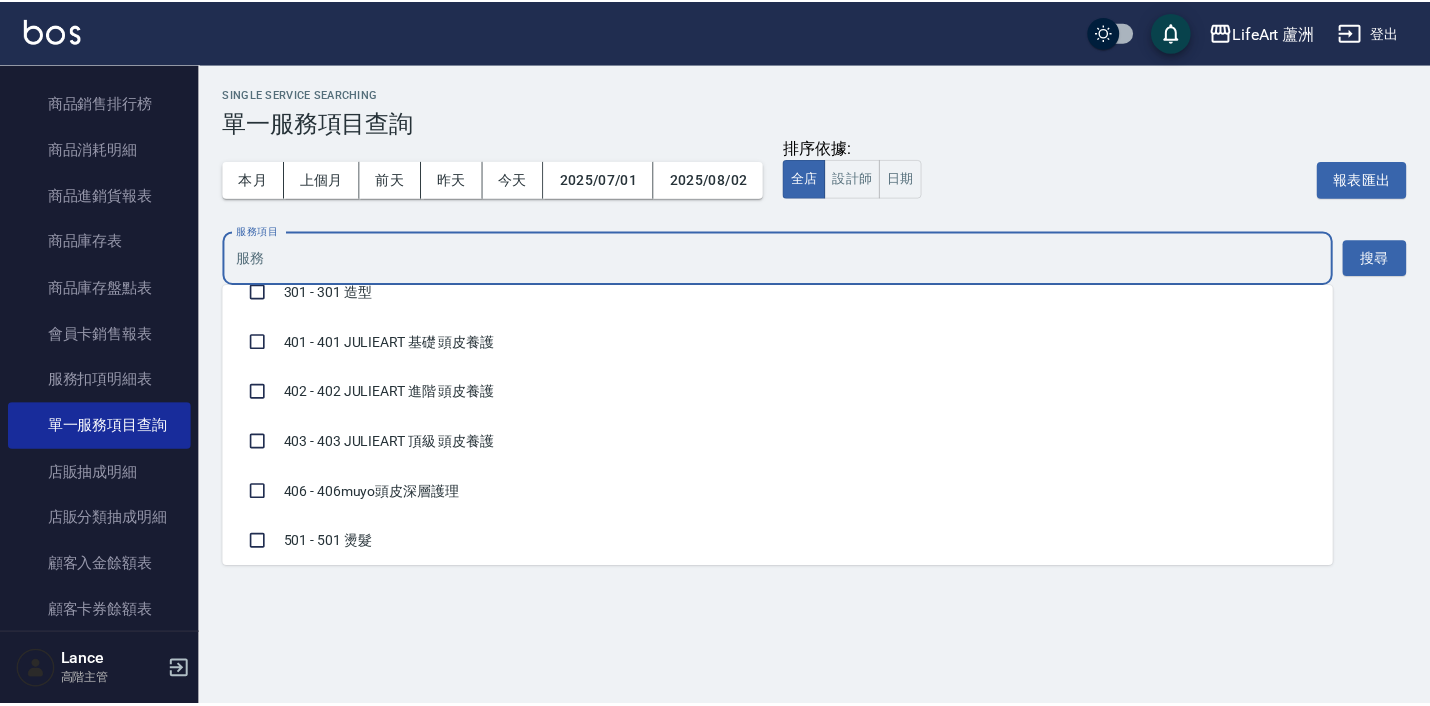scroll, scrollTop: 127, scrollLeft: 0, axis: vertical 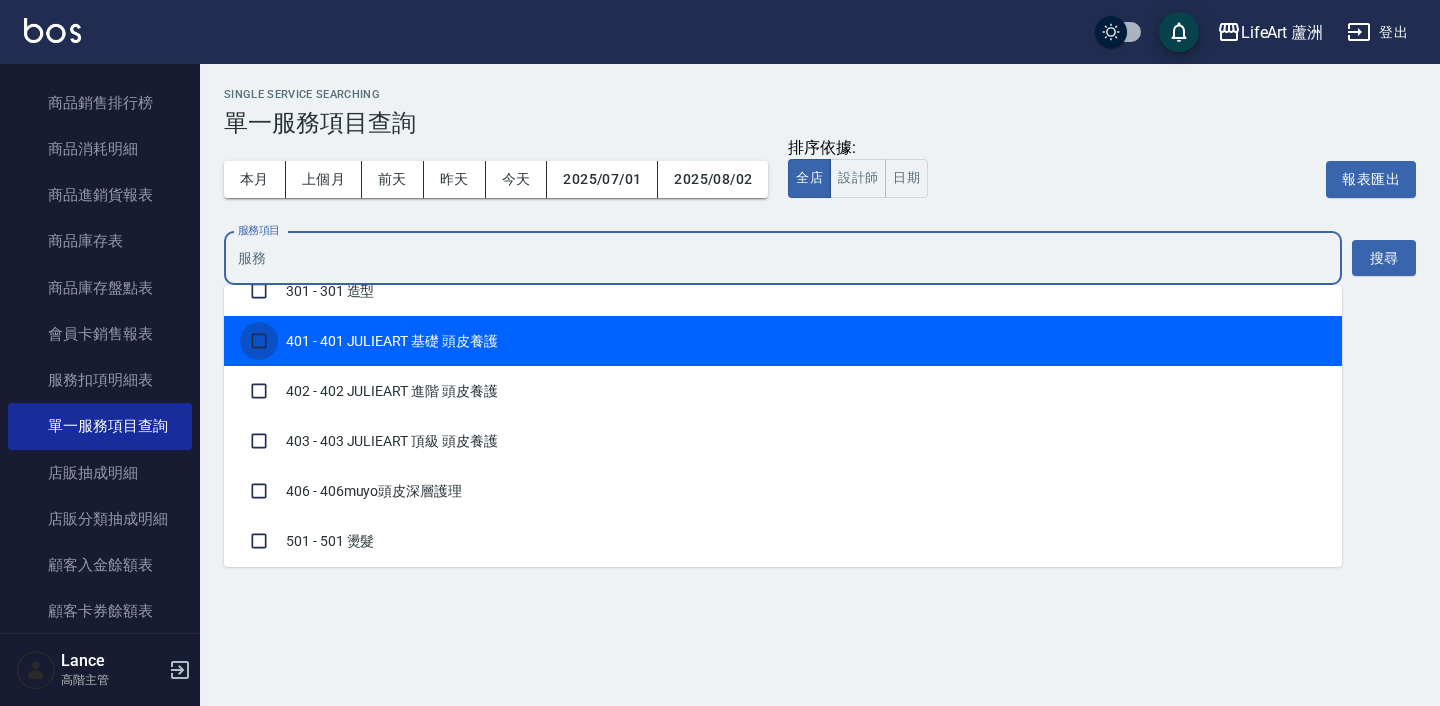 click at bounding box center (259, 341) 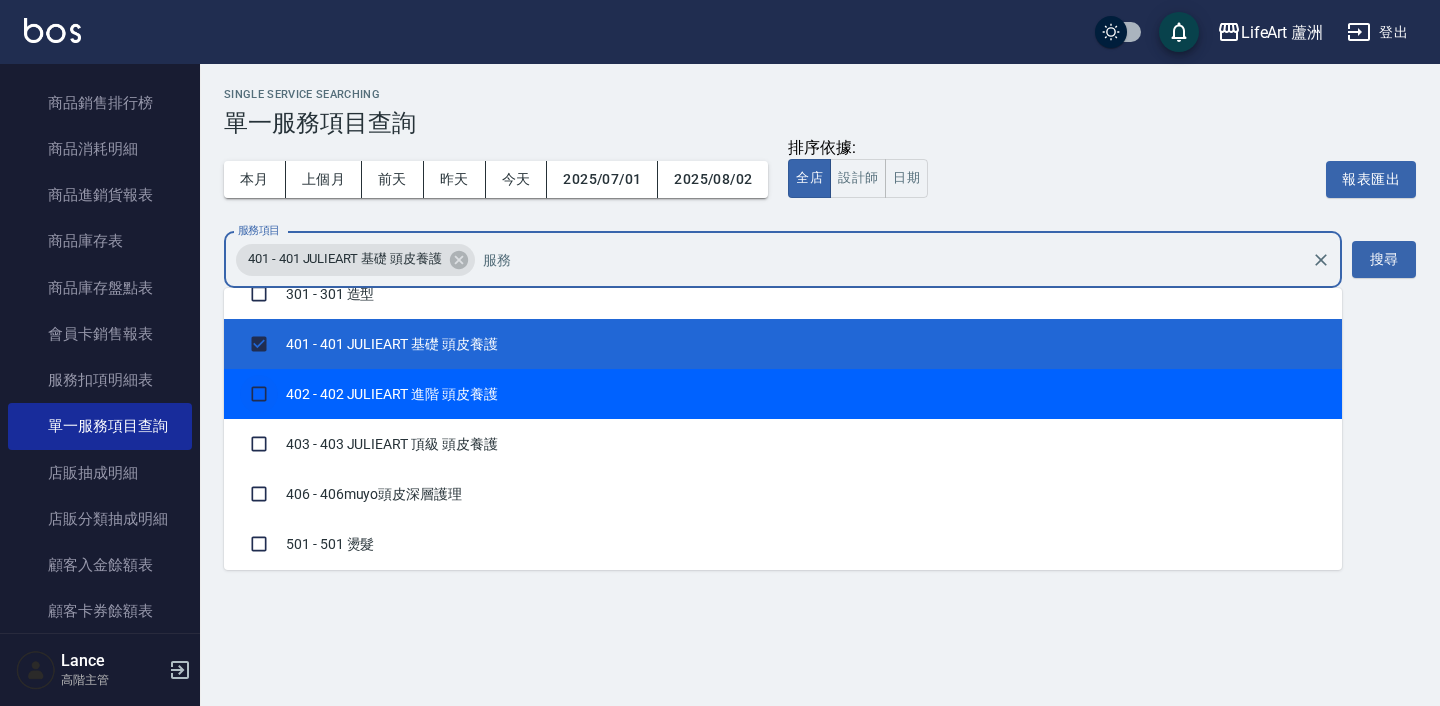 click at bounding box center [259, 394] 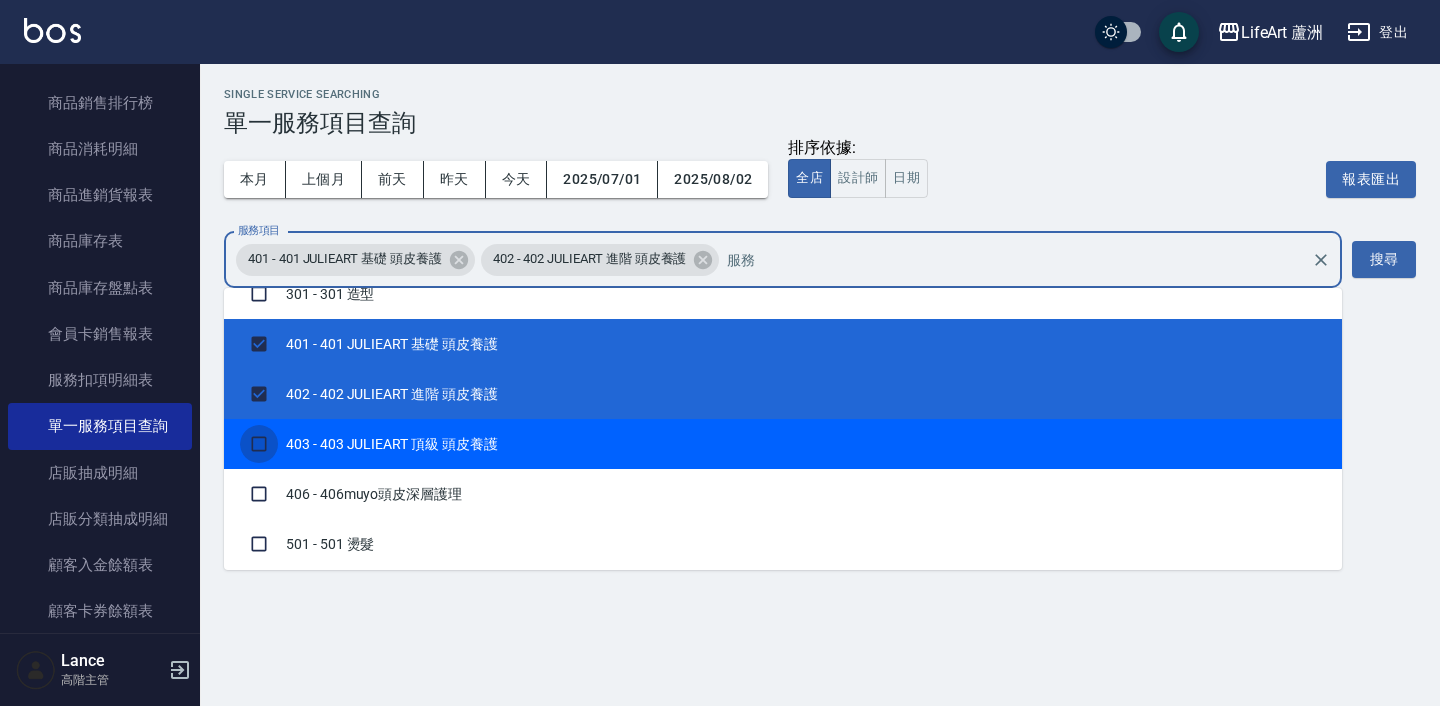 click at bounding box center [259, 444] 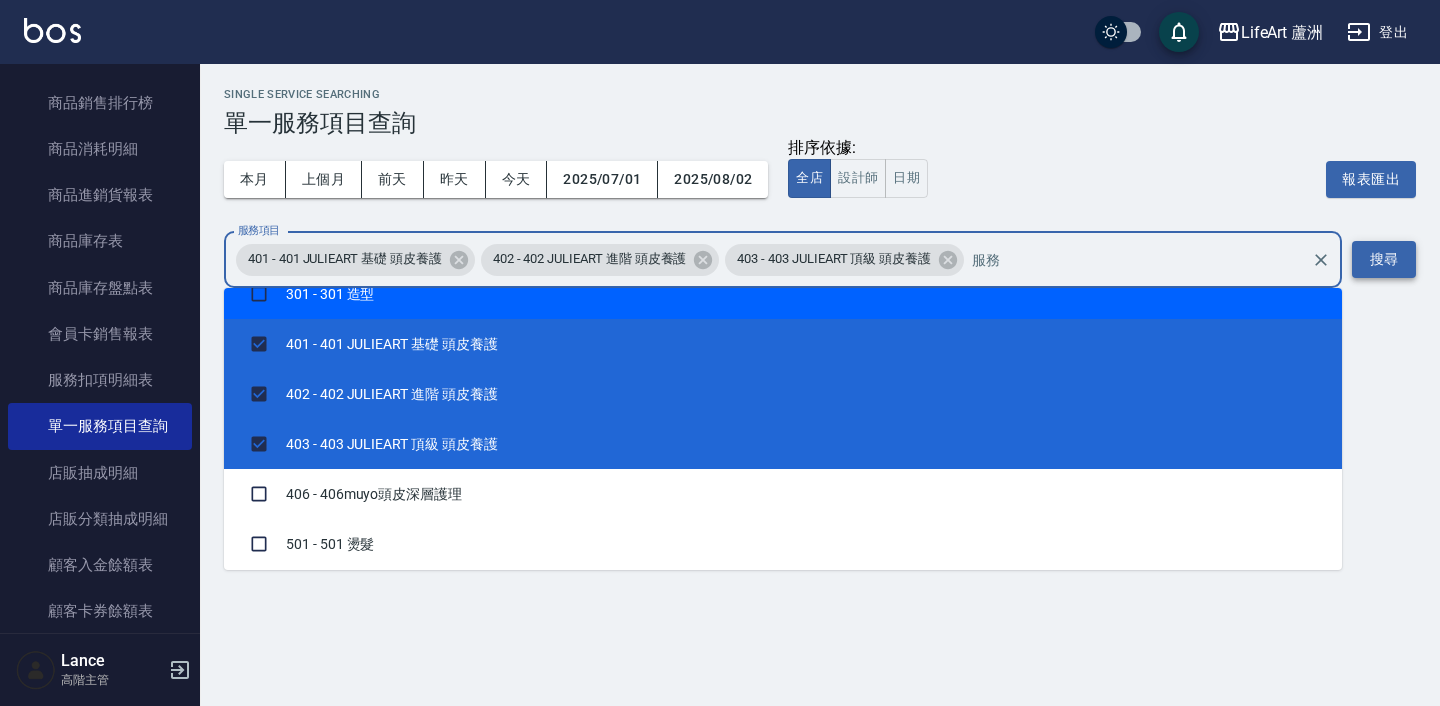 click on "搜尋" at bounding box center (1384, 259) 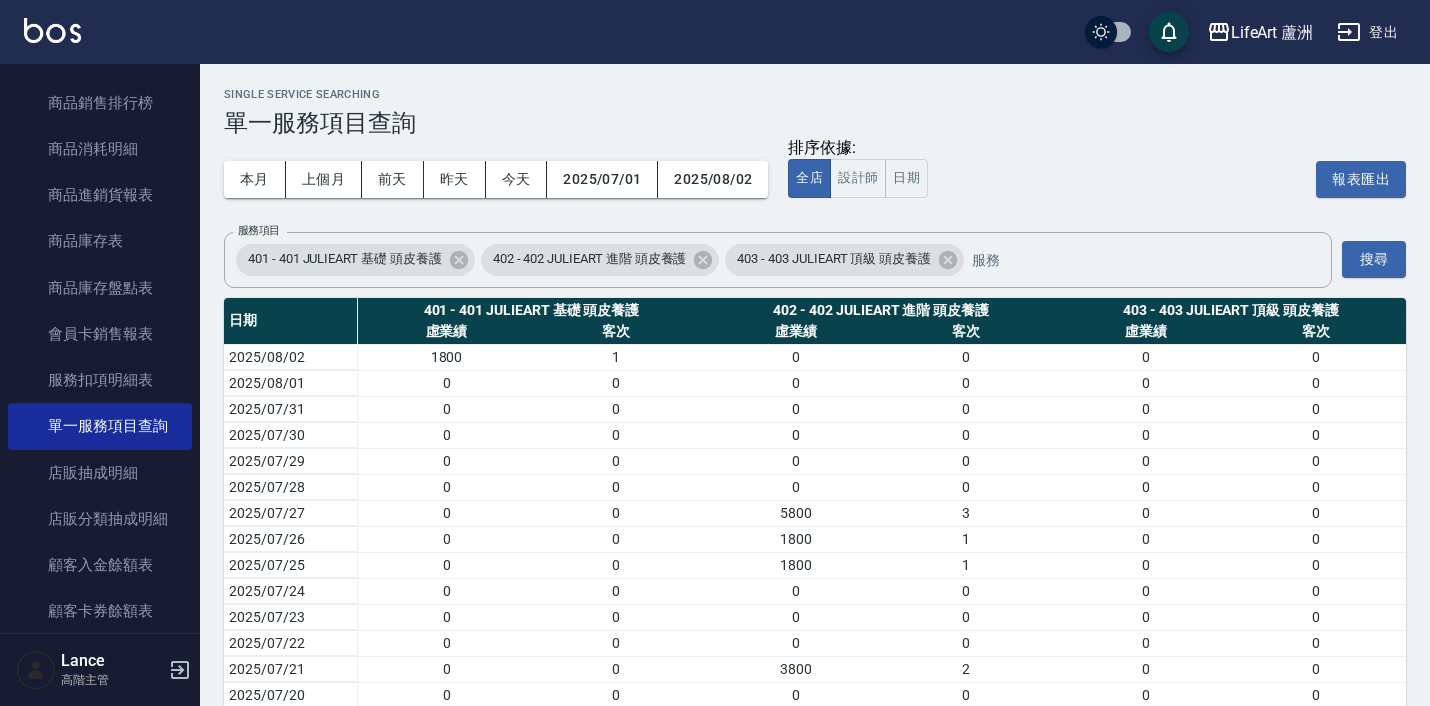 scroll, scrollTop: 0, scrollLeft: 0, axis: both 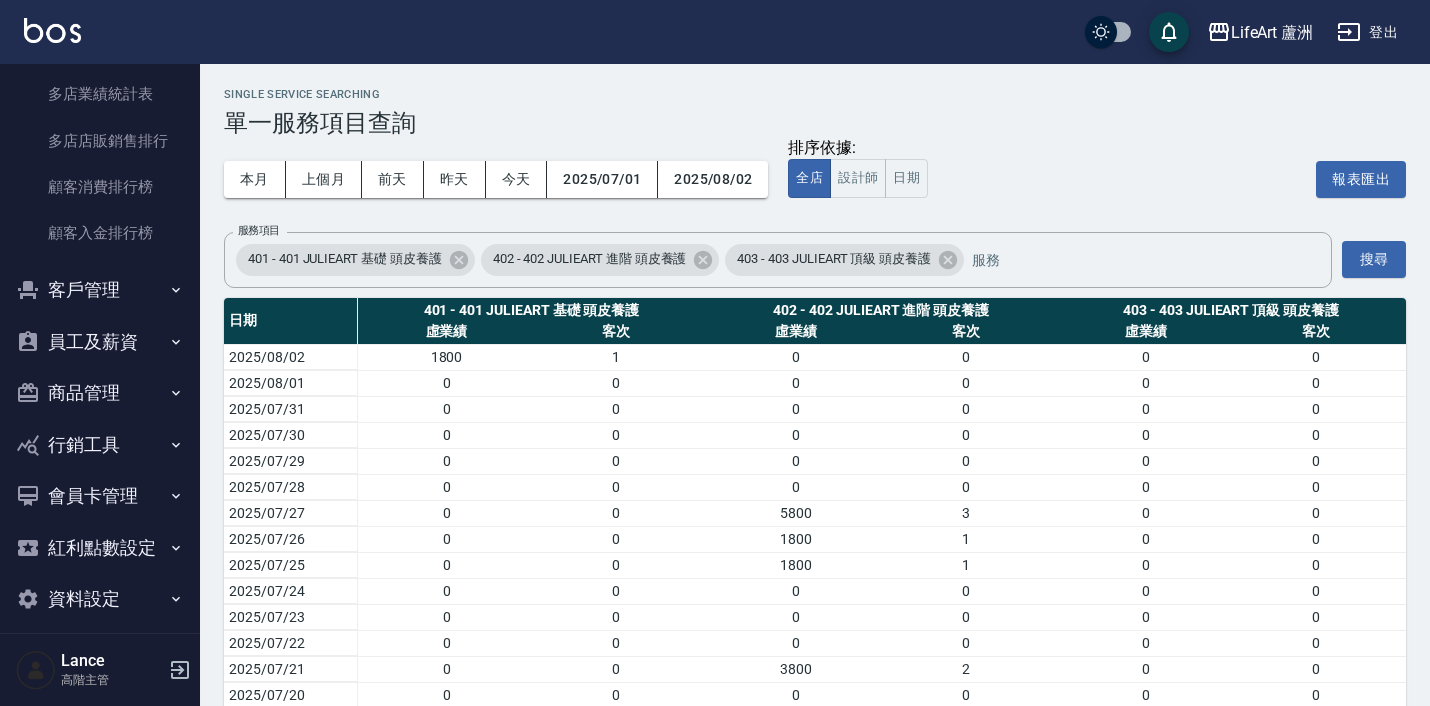 click on "資料設定" at bounding box center [100, 599] 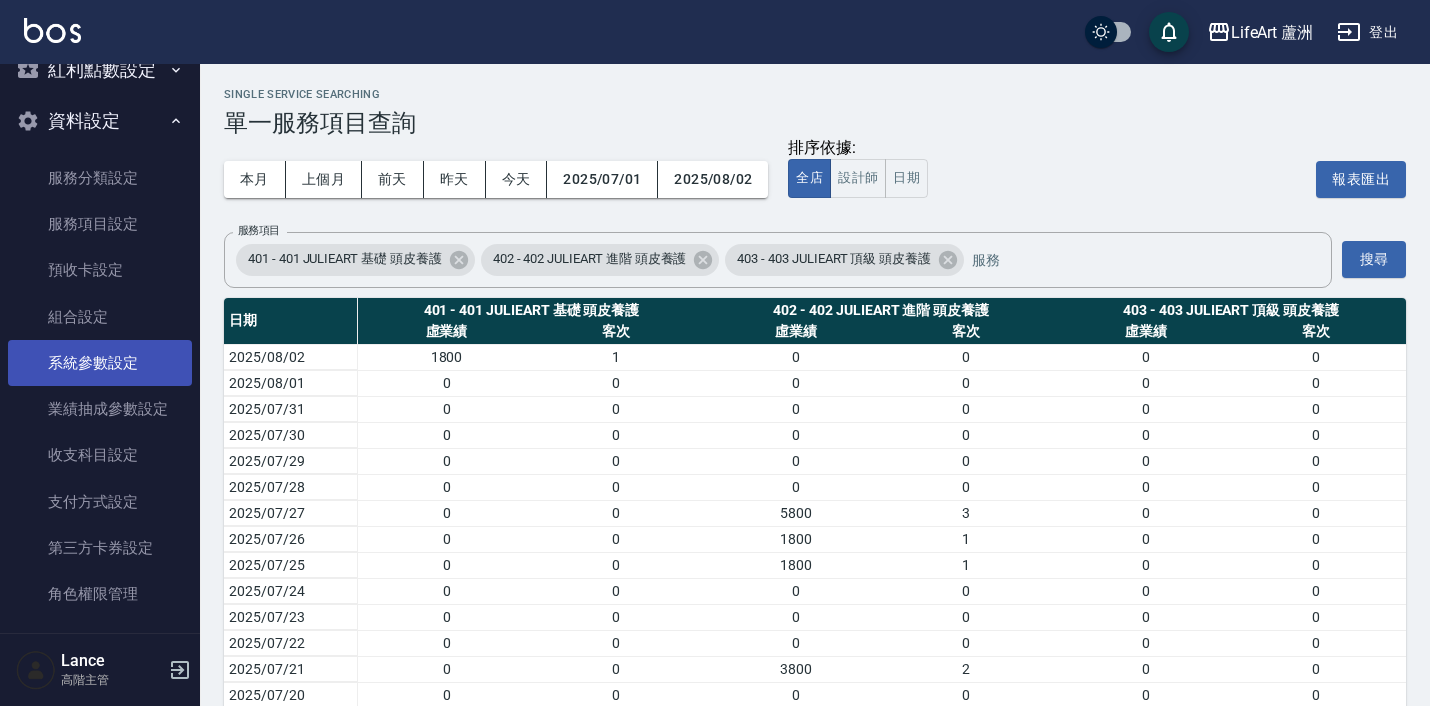 scroll, scrollTop: 2443, scrollLeft: 0, axis: vertical 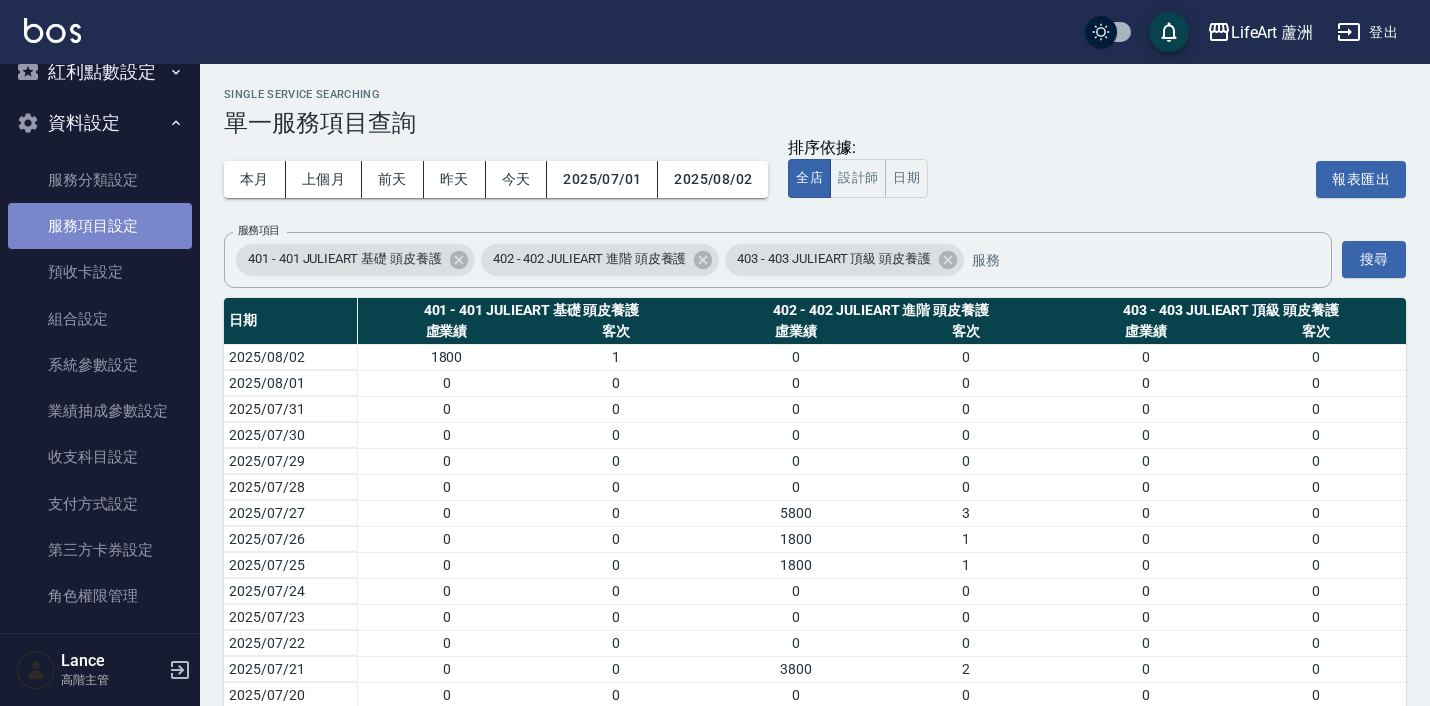 click on "服務項目設定" at bounding box center [100, 226] 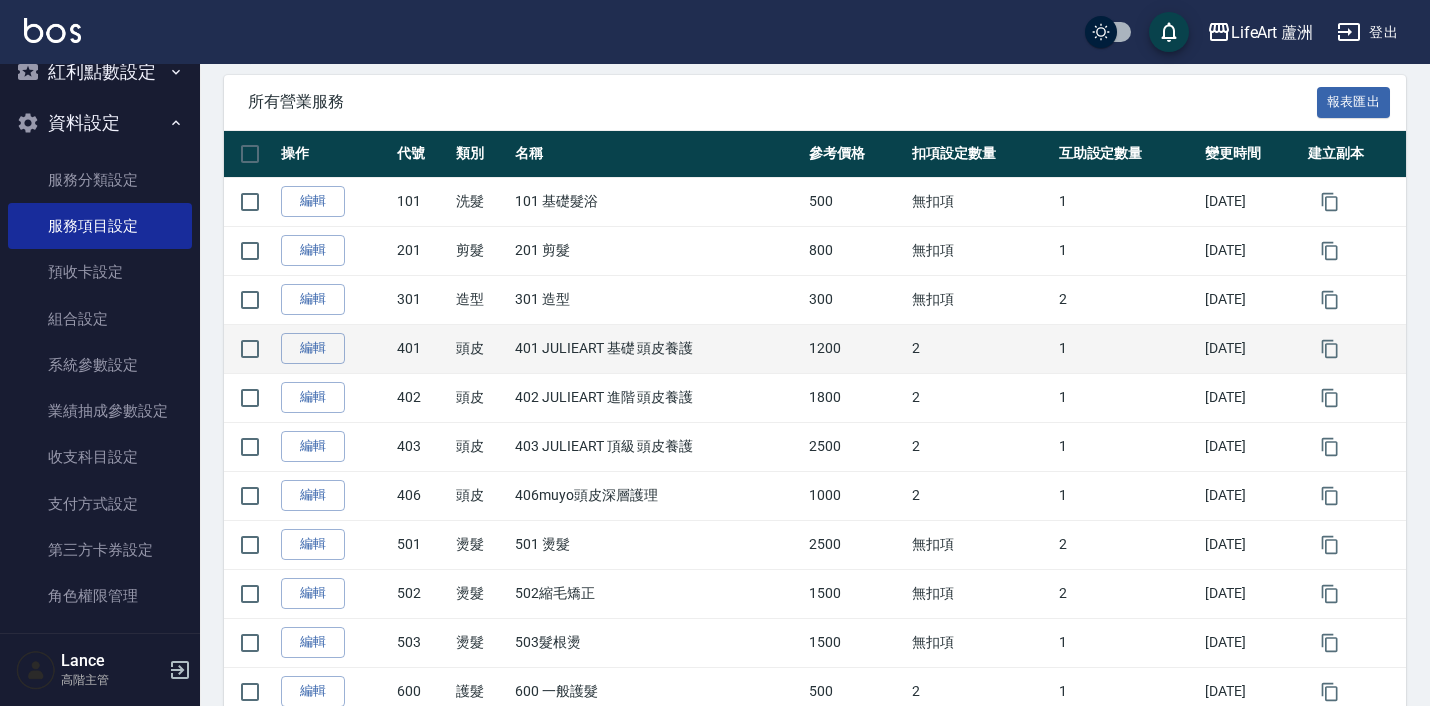 scroll, scrollTop: 250, scrollLeft: 0, axis: vertical 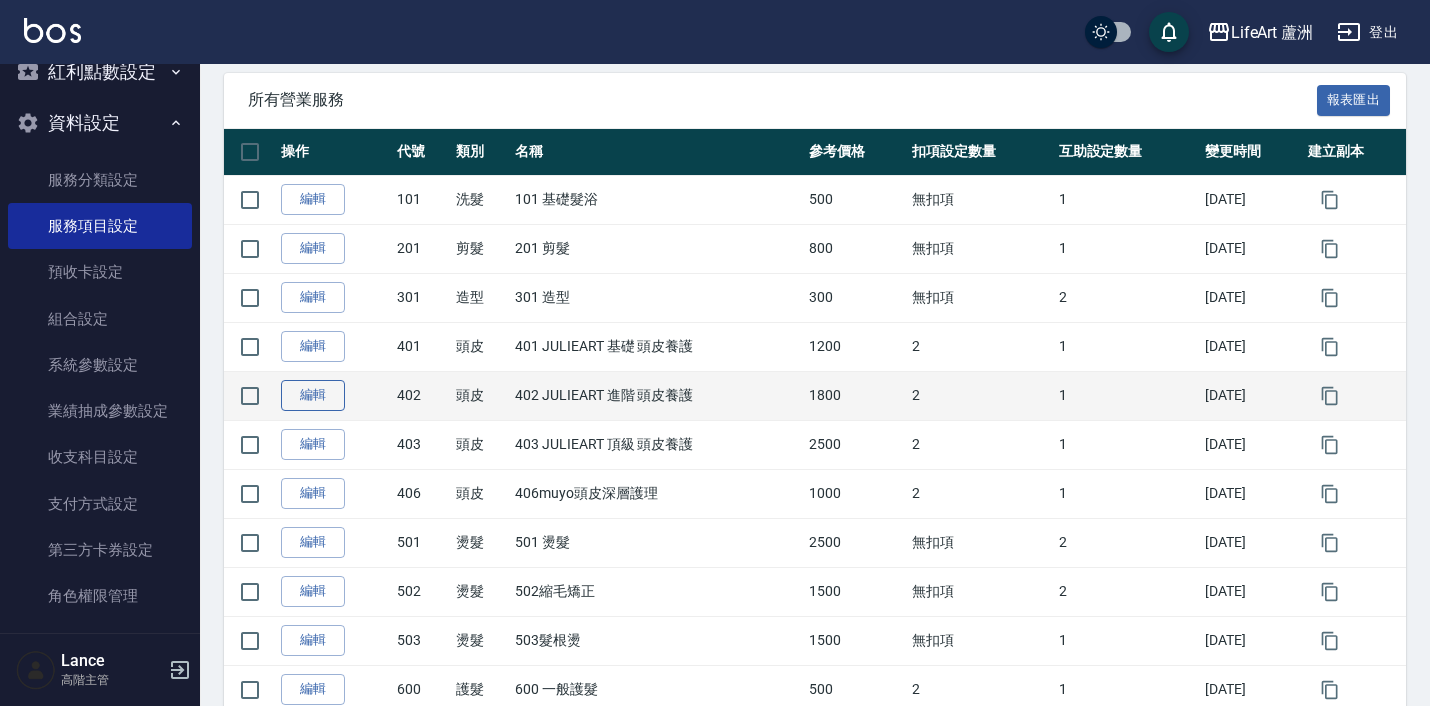 click on "編輯" at bounding box center (313, 395) 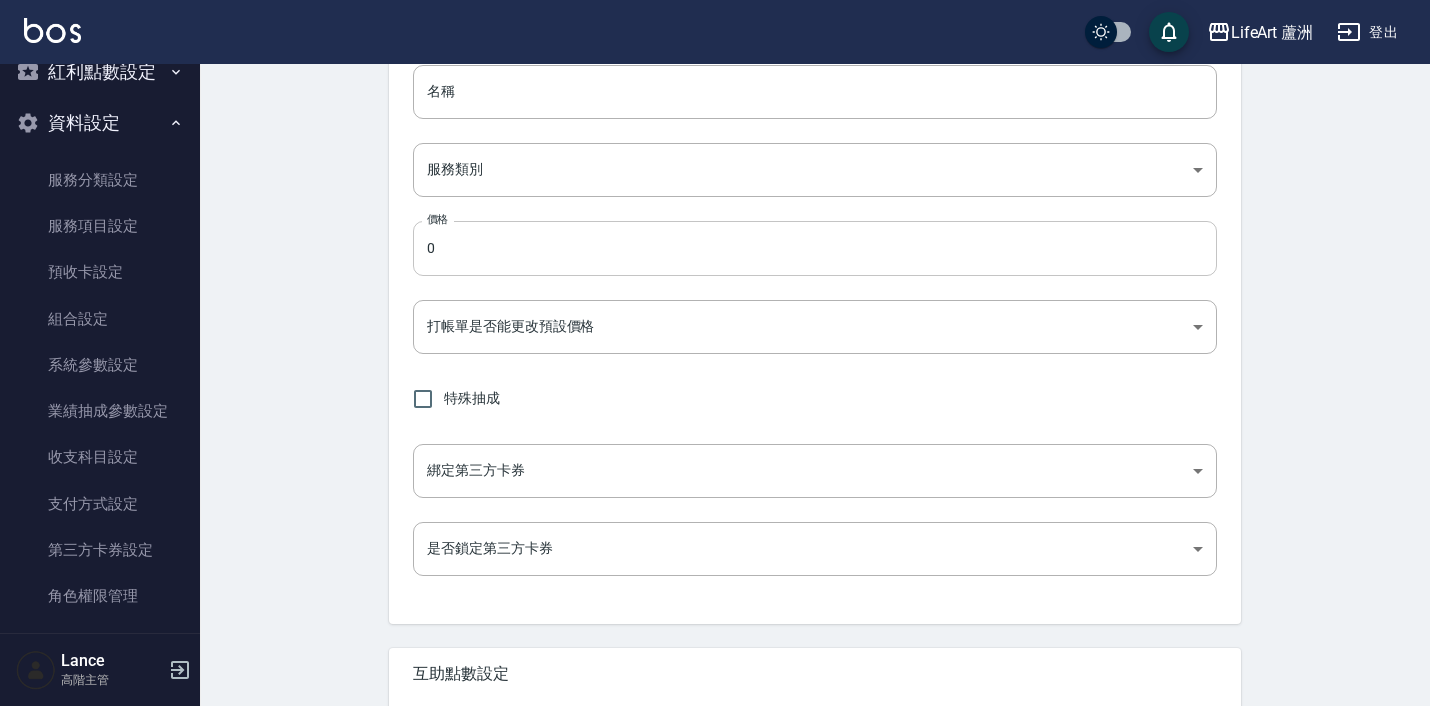 type on "402" 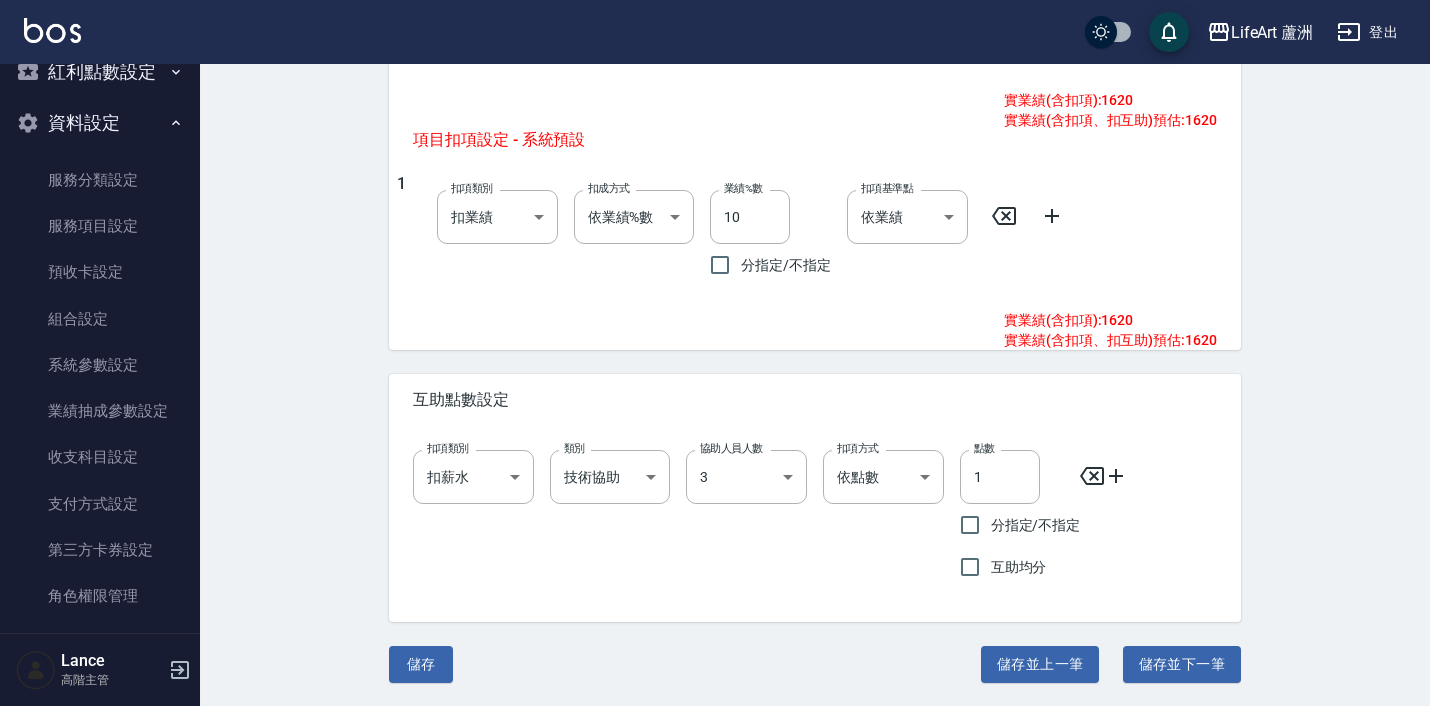 scroll, scrollTop: 1003, scrollLeft: 0, axis: vertical 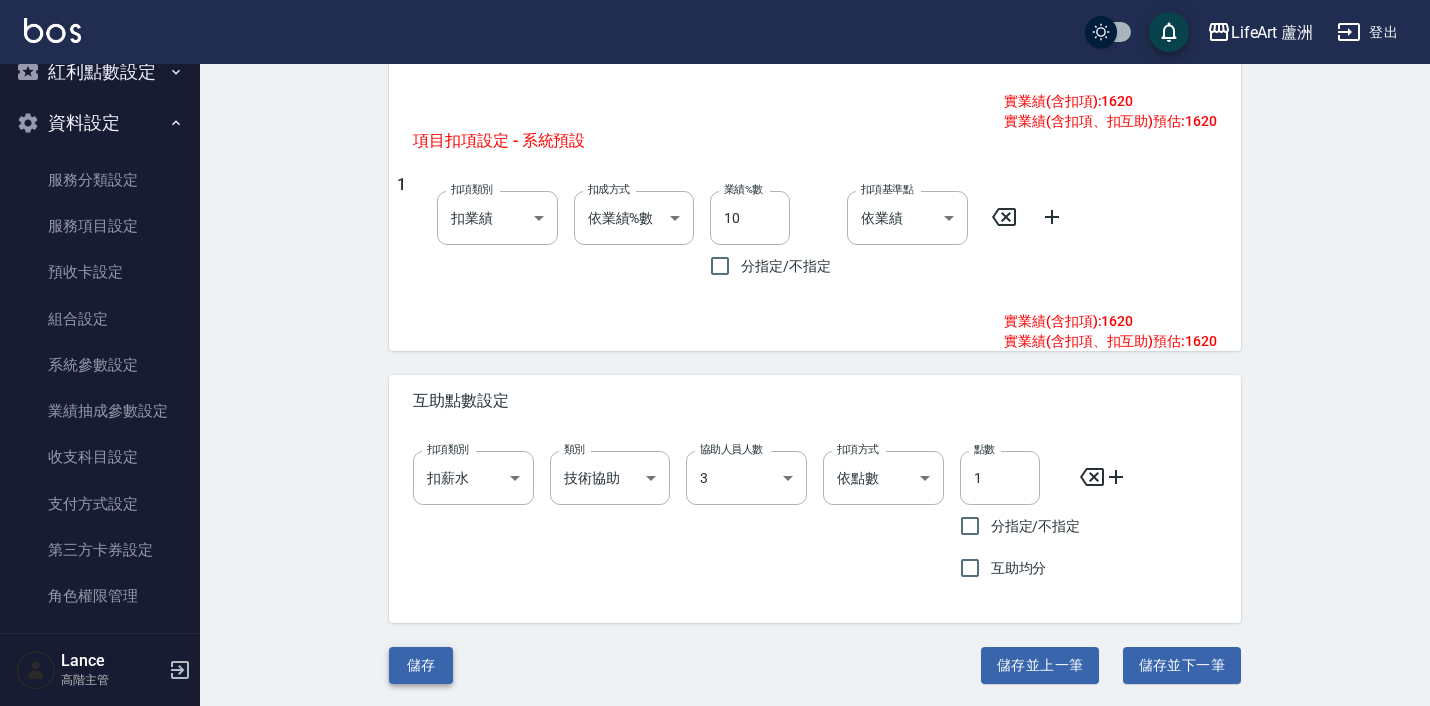 click on "儲存" at bounding box center [421, 665] 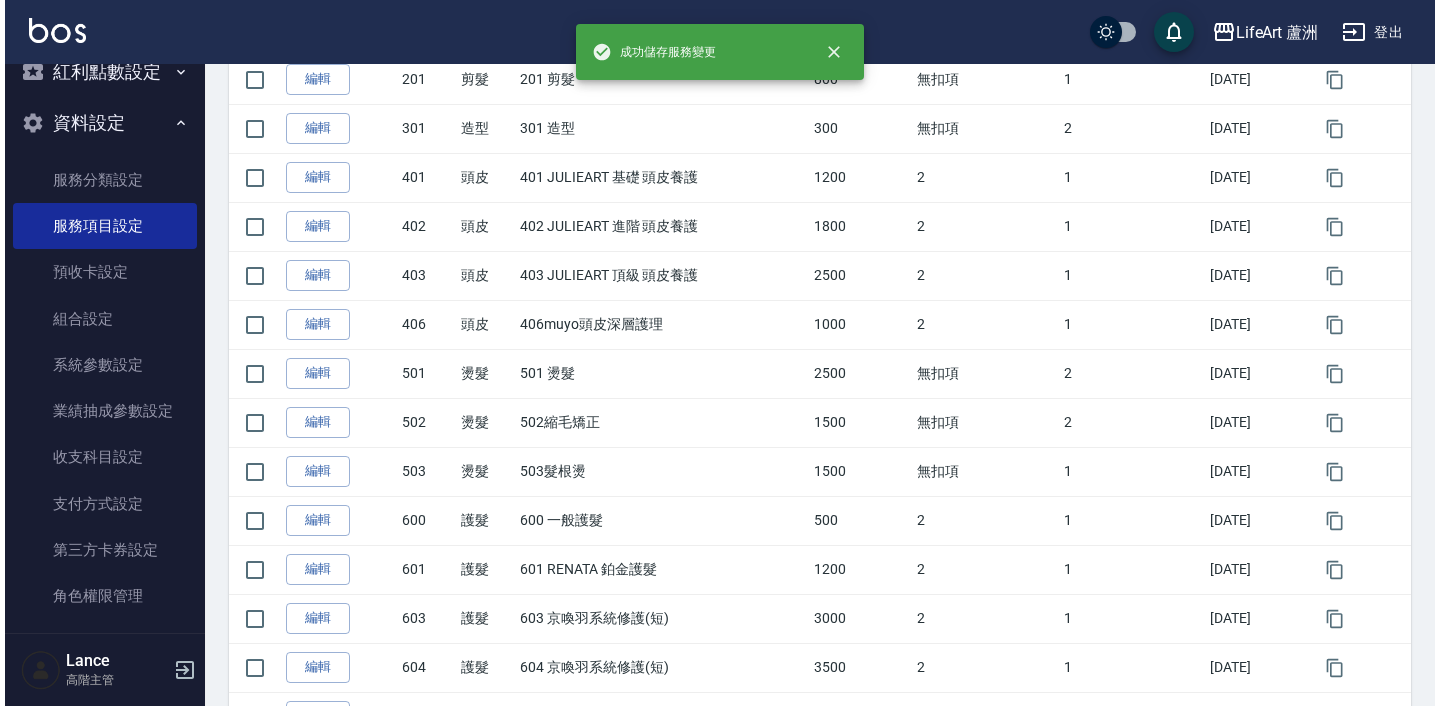 scroll, scrollTop: 421, scrollLeft: 0, axis: vertical 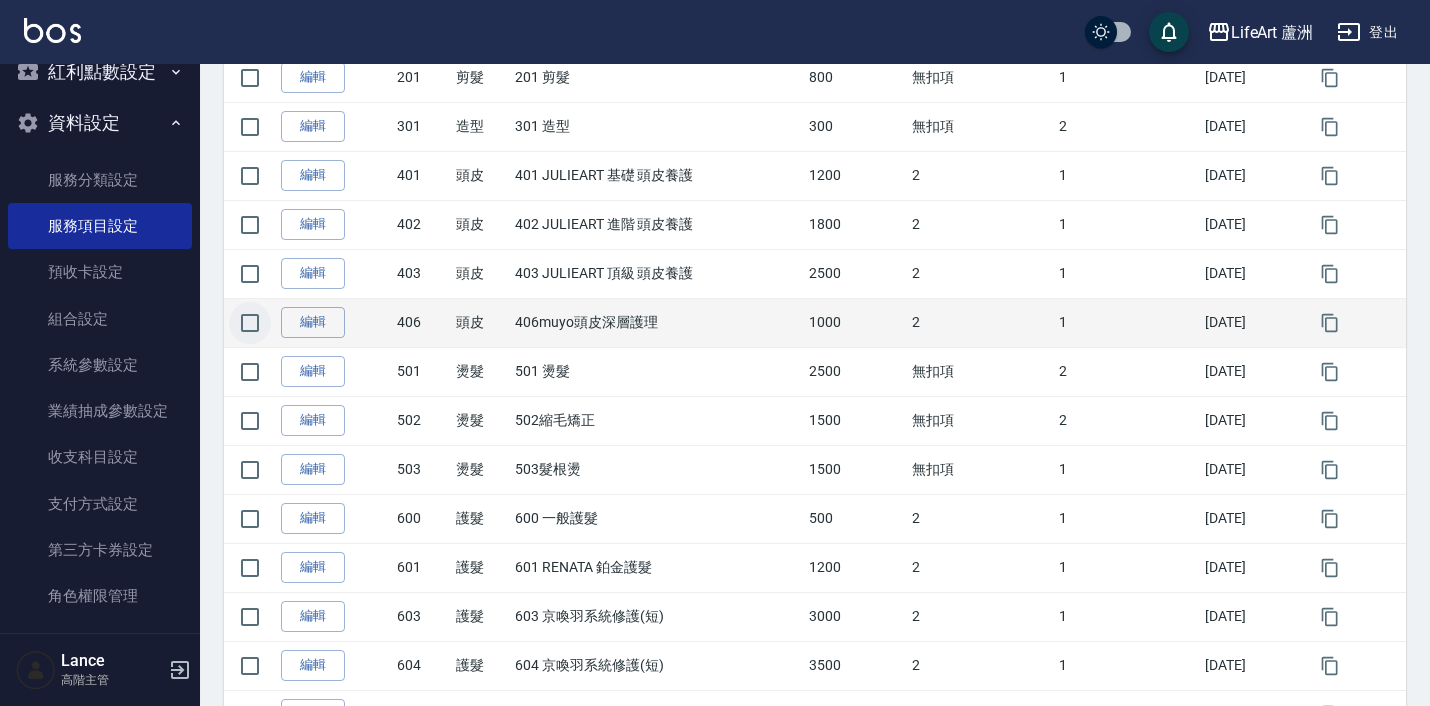click at bounding box center [250, 323] 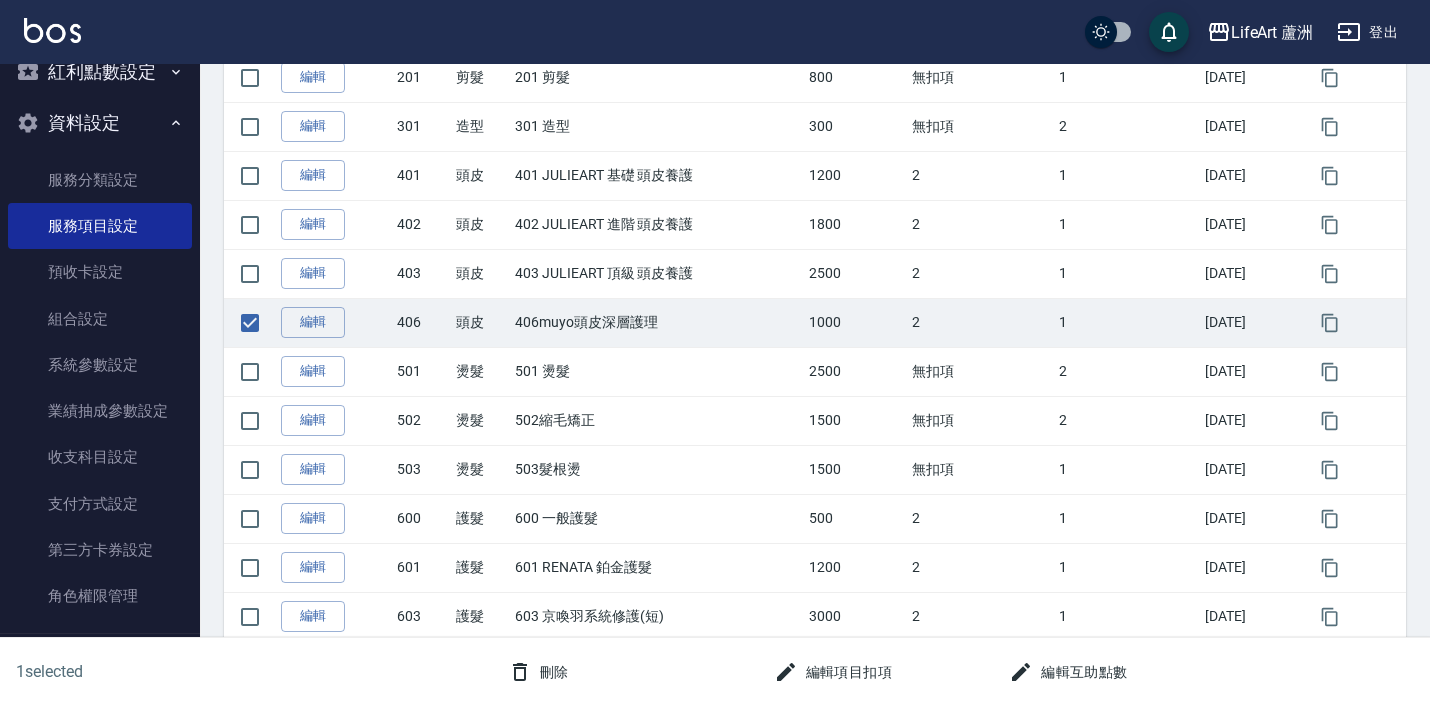 click on "刪除" at bounding box center (538, 672) 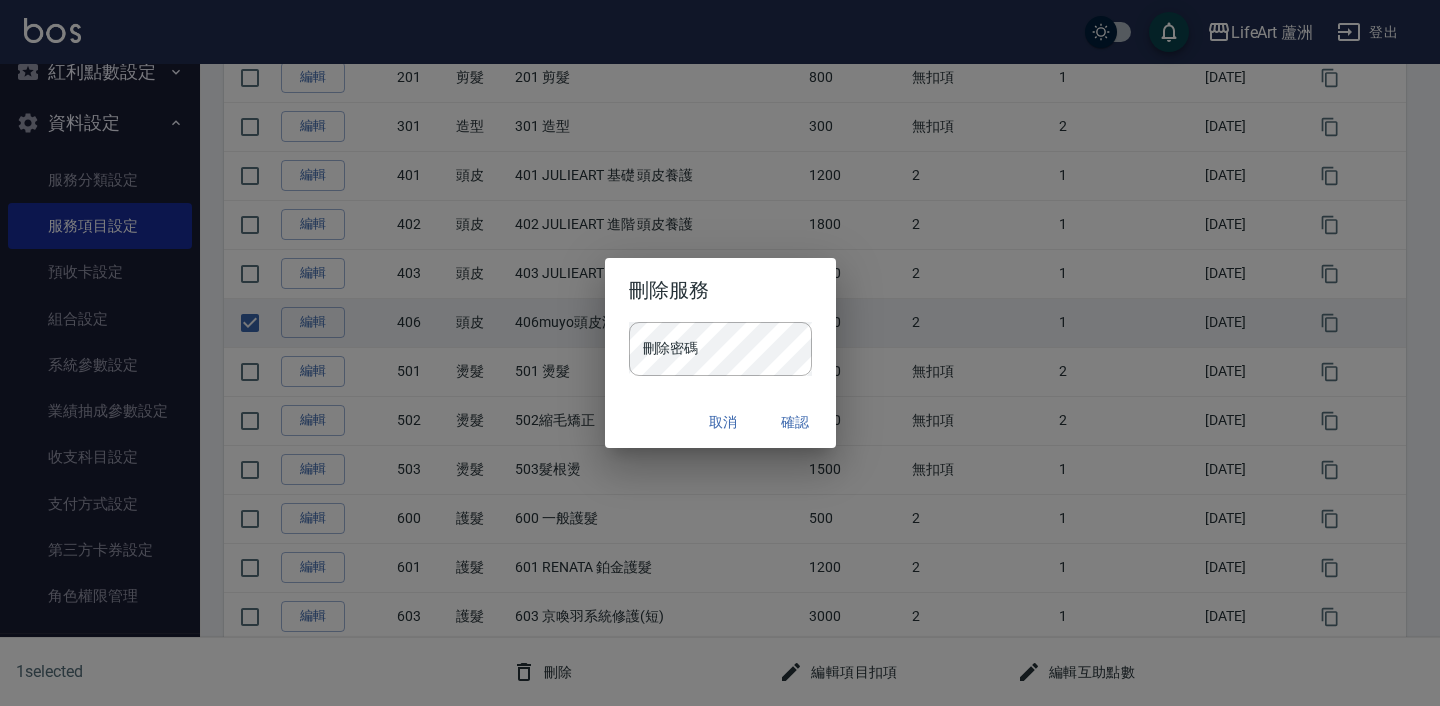 click on "刪除密碼 刪除密碼" at bounding box center (720, 359) 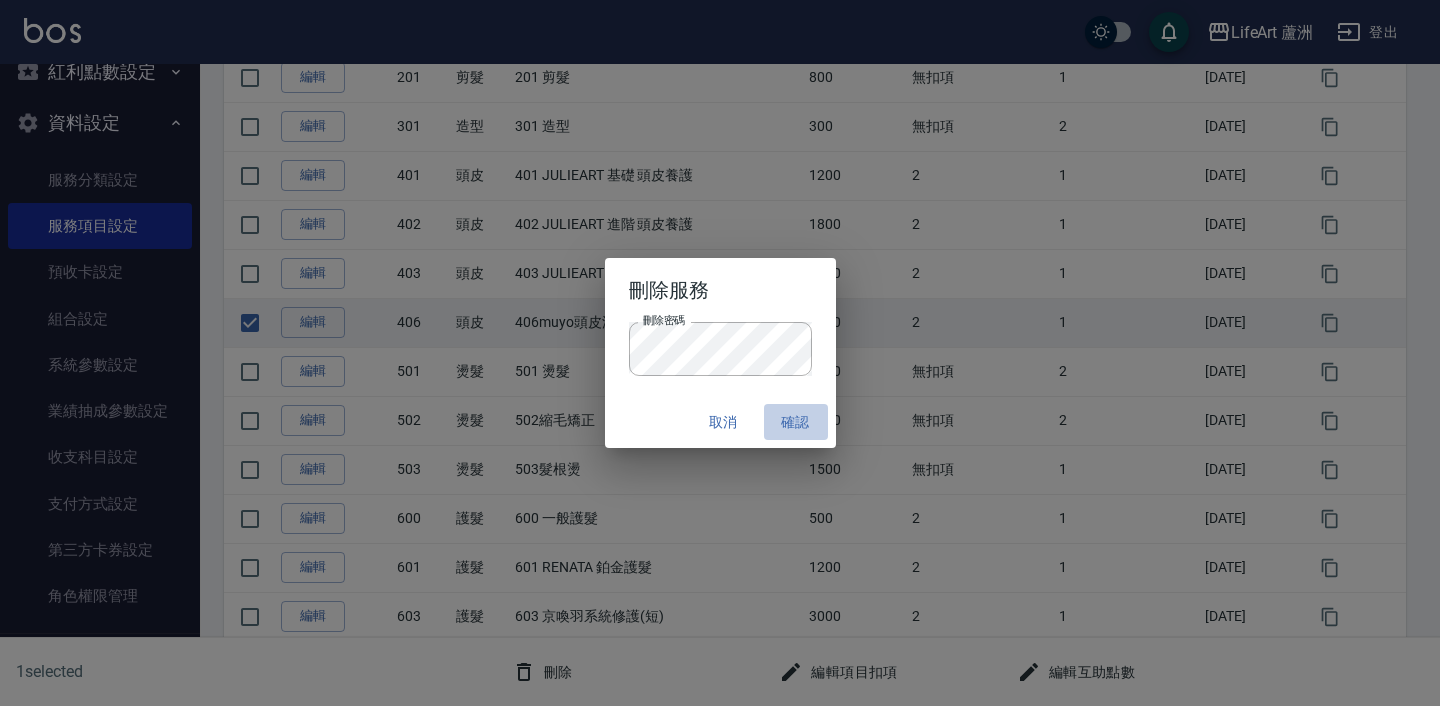 click on "確認" at bounding box center [796, 422] 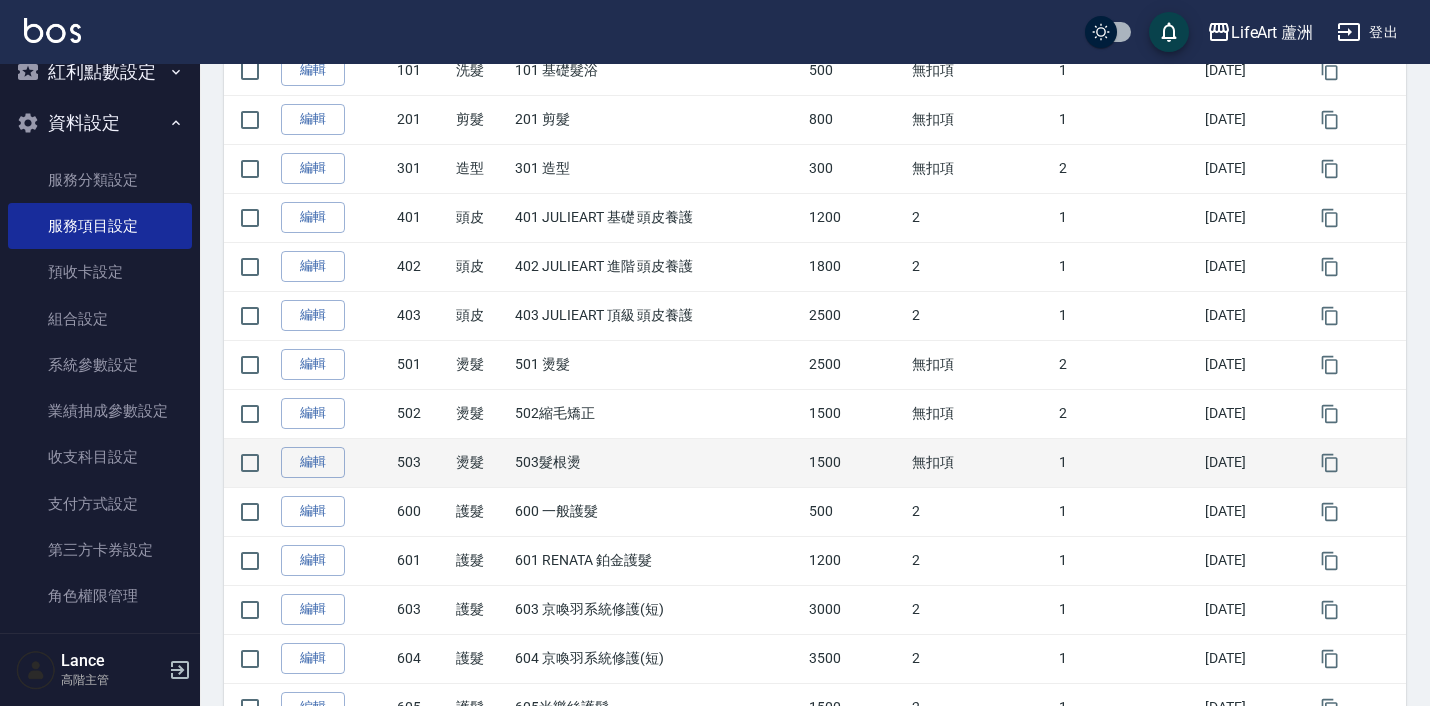 scroll, scrollTop: 311, scrollLeft: 0, axis: vertical 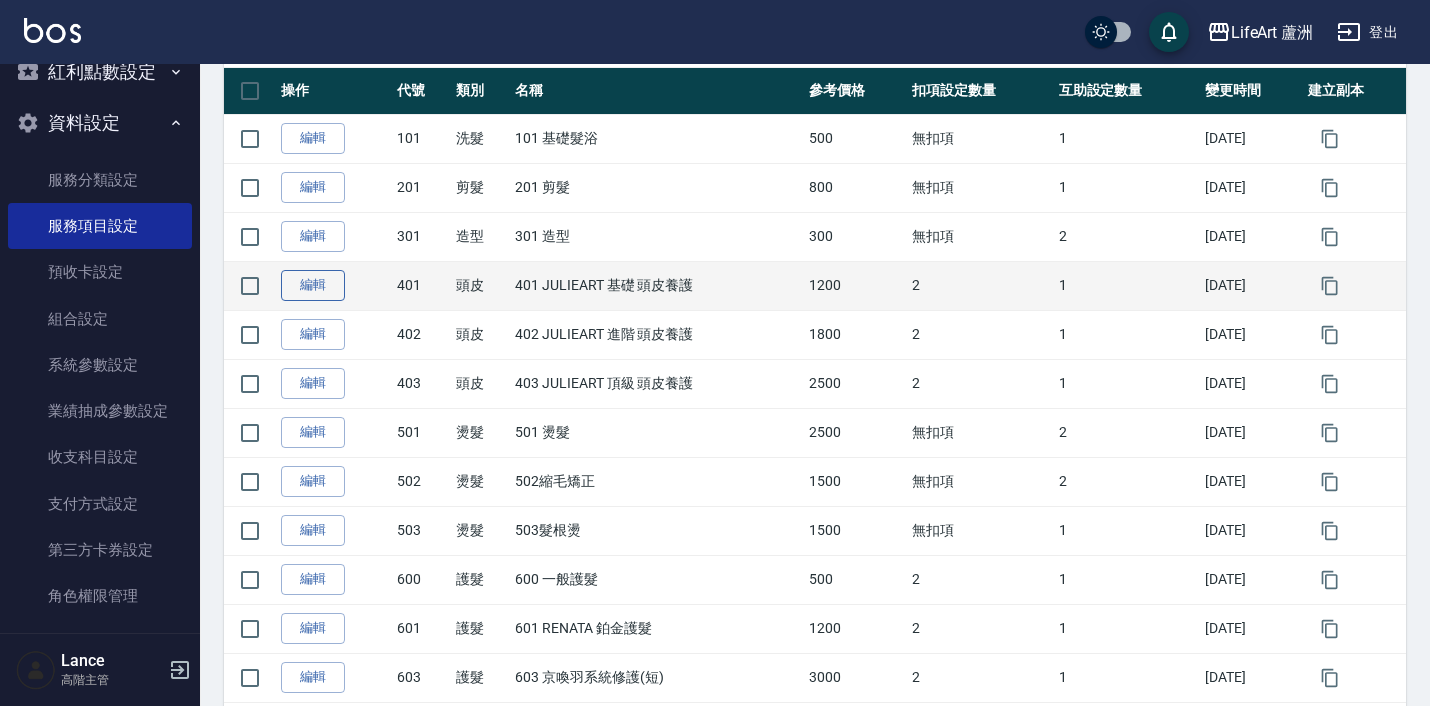 click on "編輯" at bounding box center [313, 285] 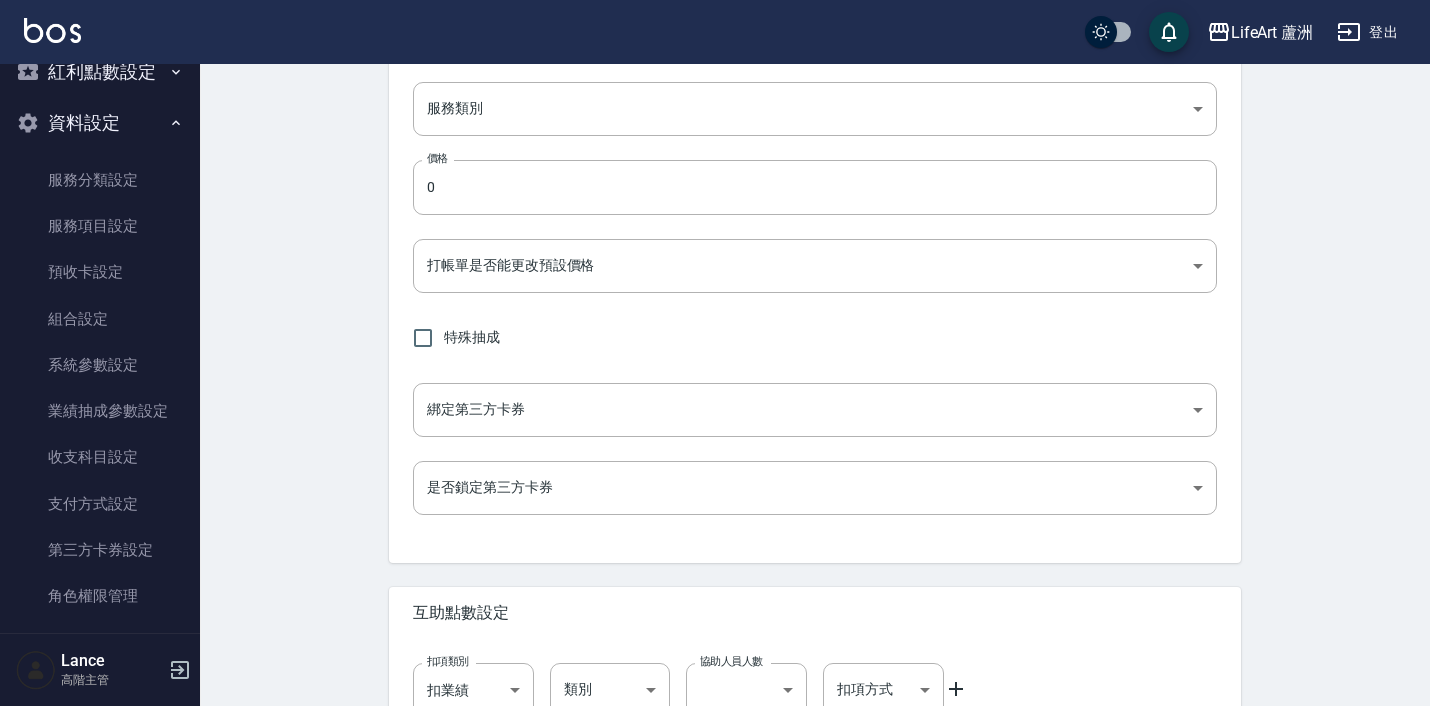 scroll, scrollTop: 0, scrollLeft: 0, axis: both 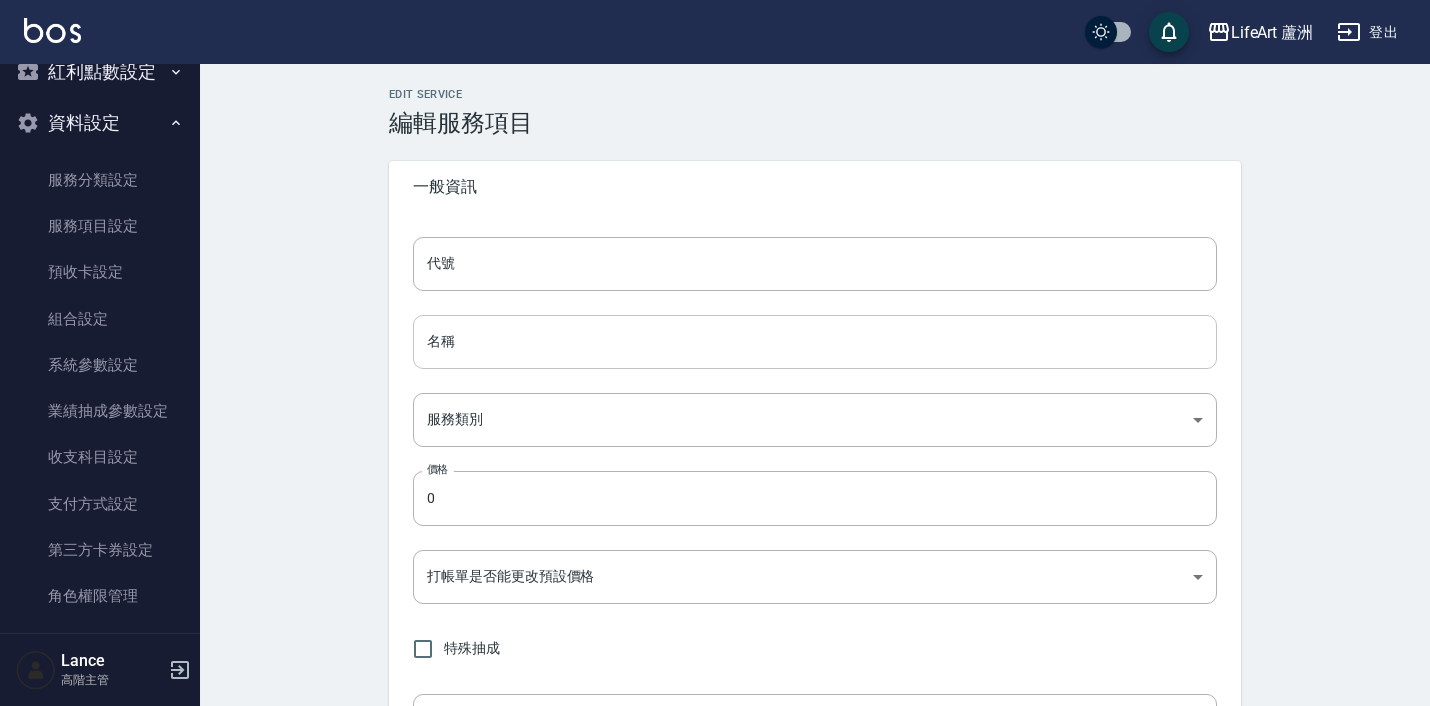 type on "401" 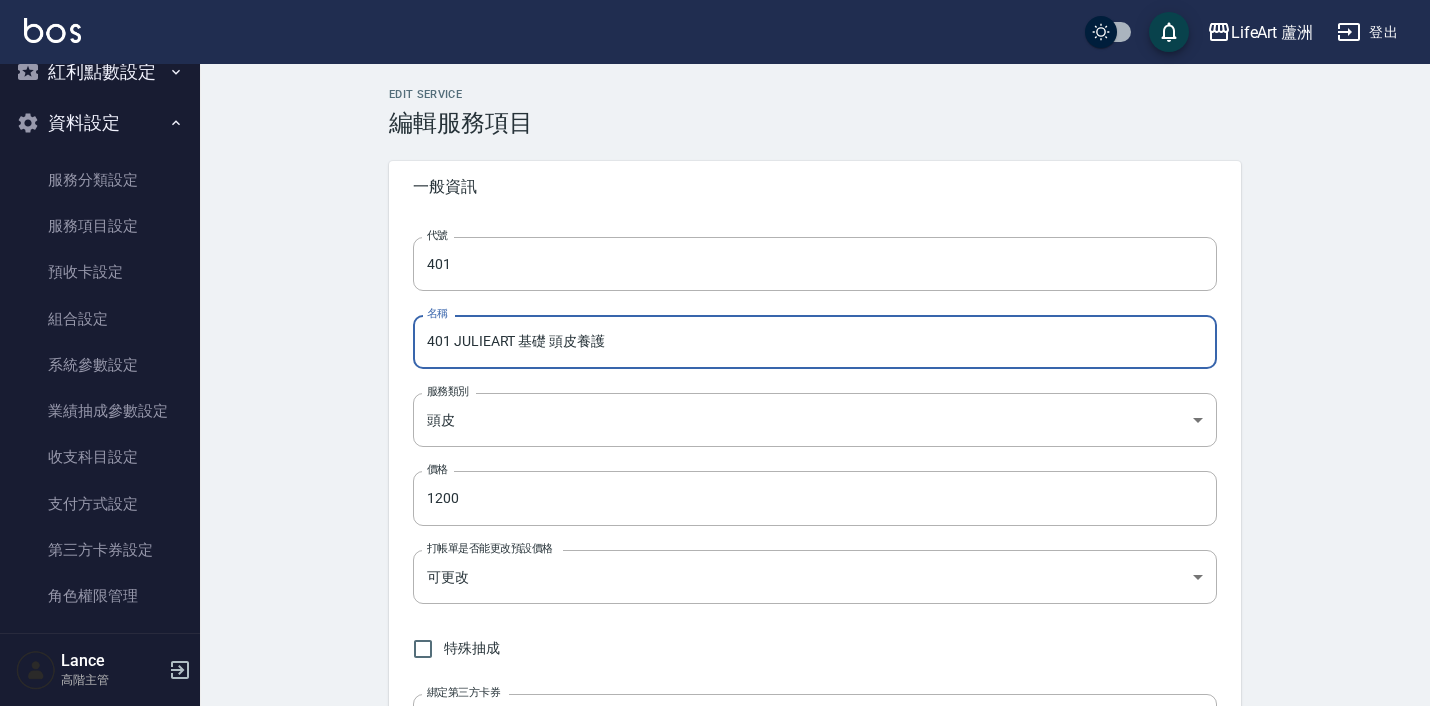drag, startPoint x: 650, startPoint y: 341, endPoint x: 457, endPoint y: 343, distance: 193.01036 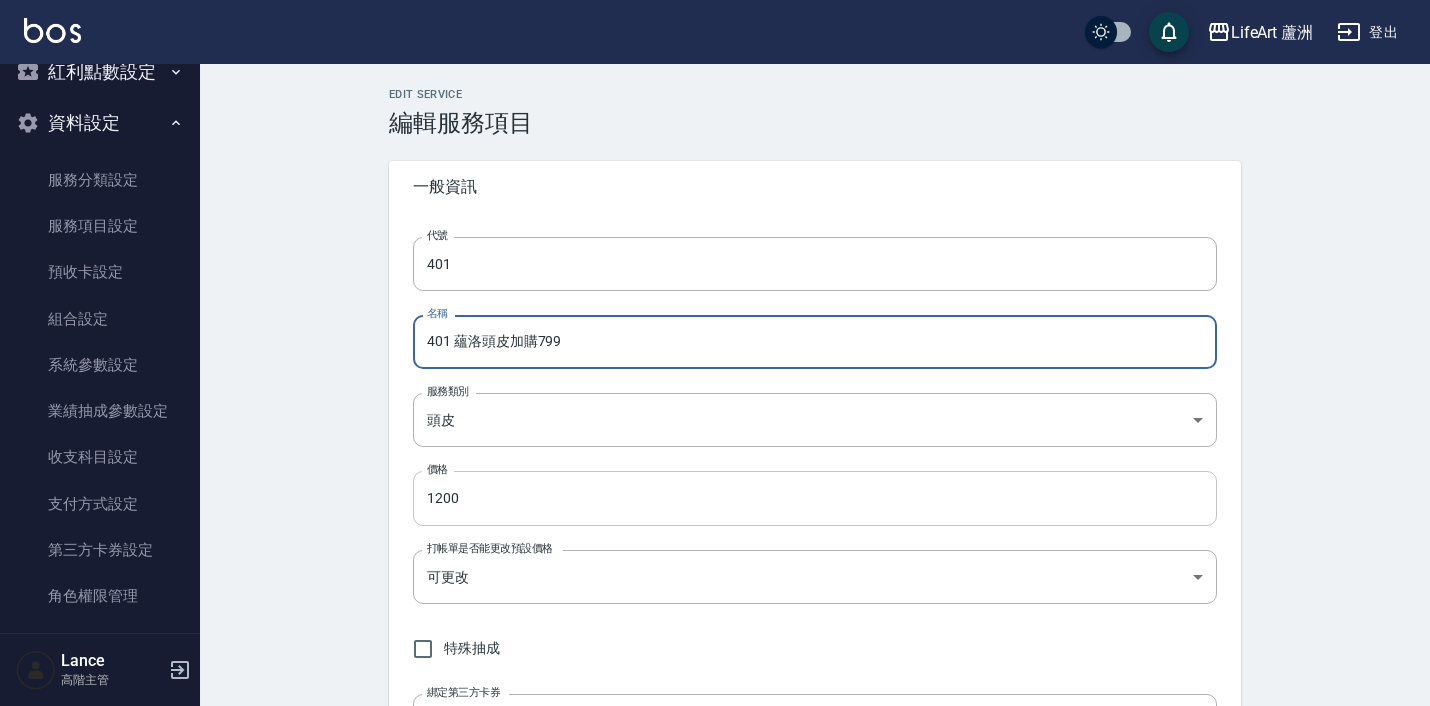type on "401 蘊洛頭皮加購799" 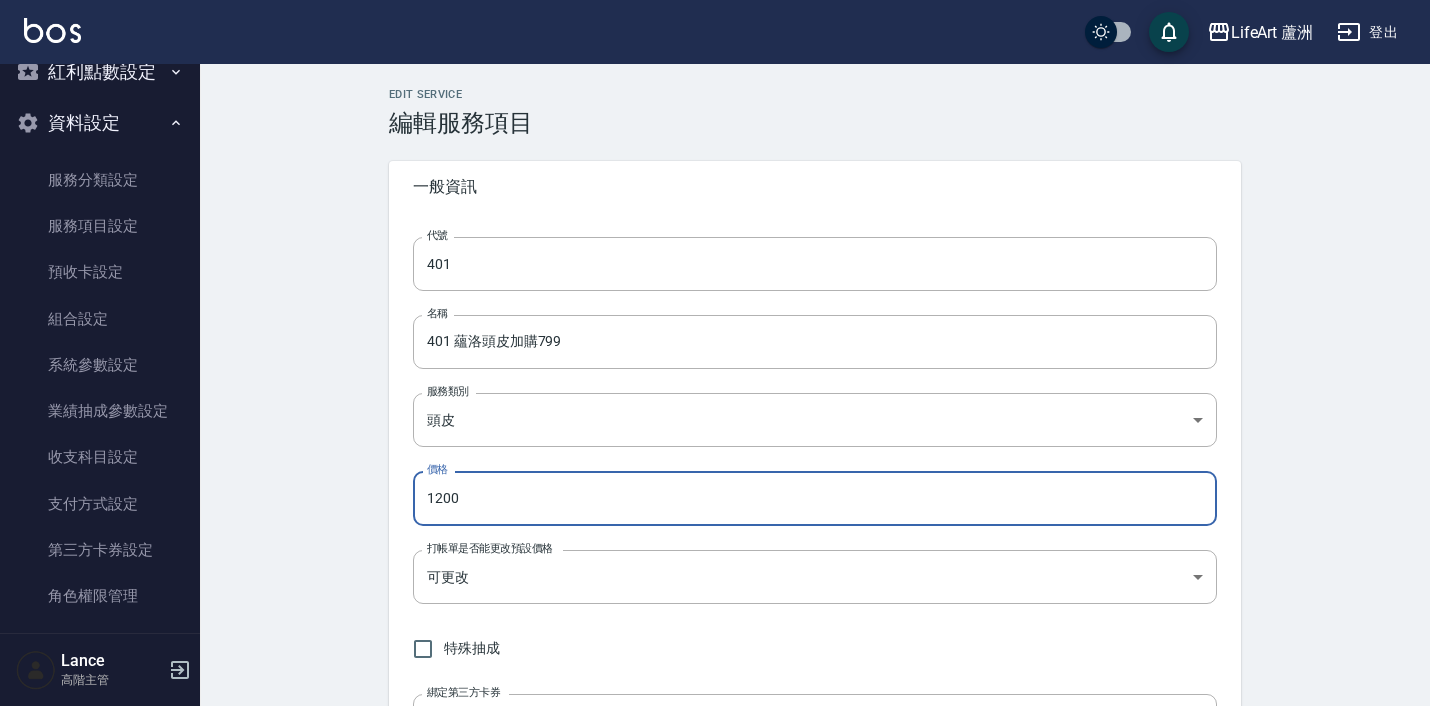 click on "1200" at bounding box center (815, 498) 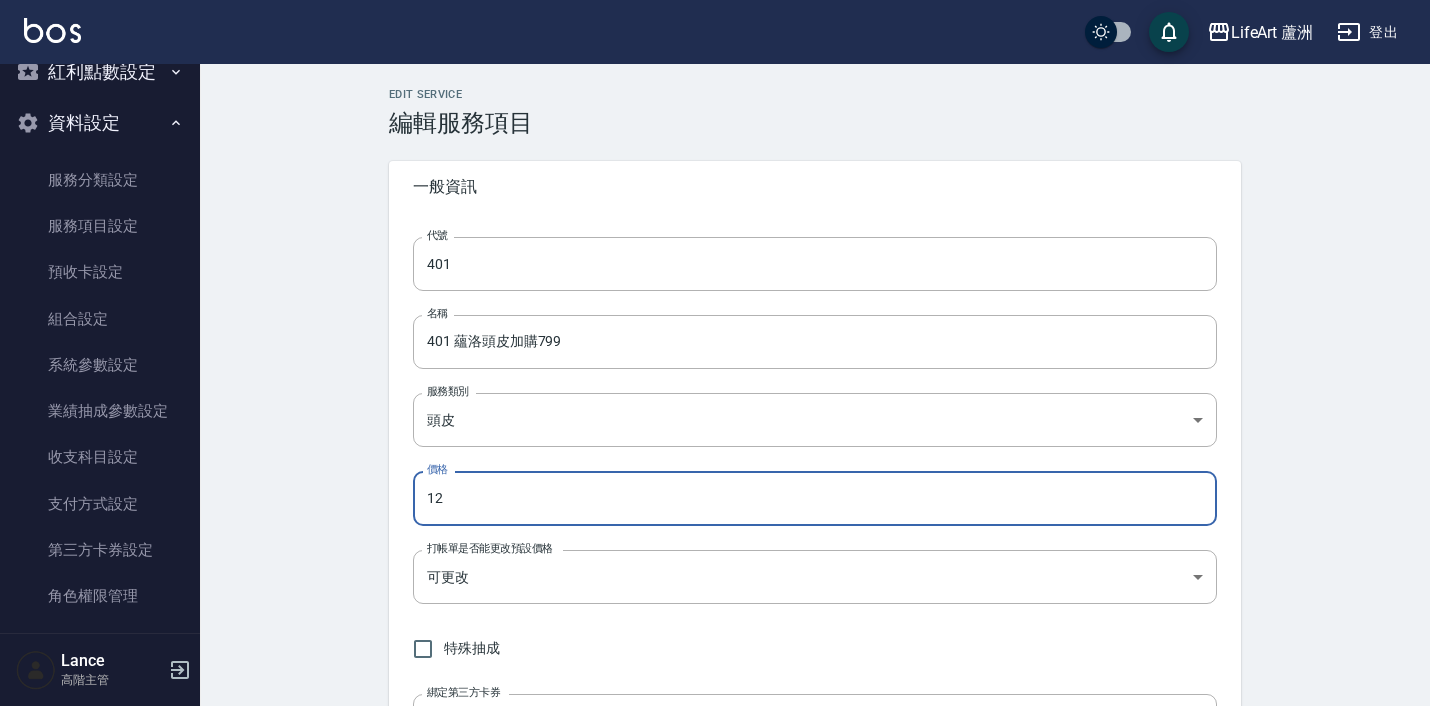 type on "1" 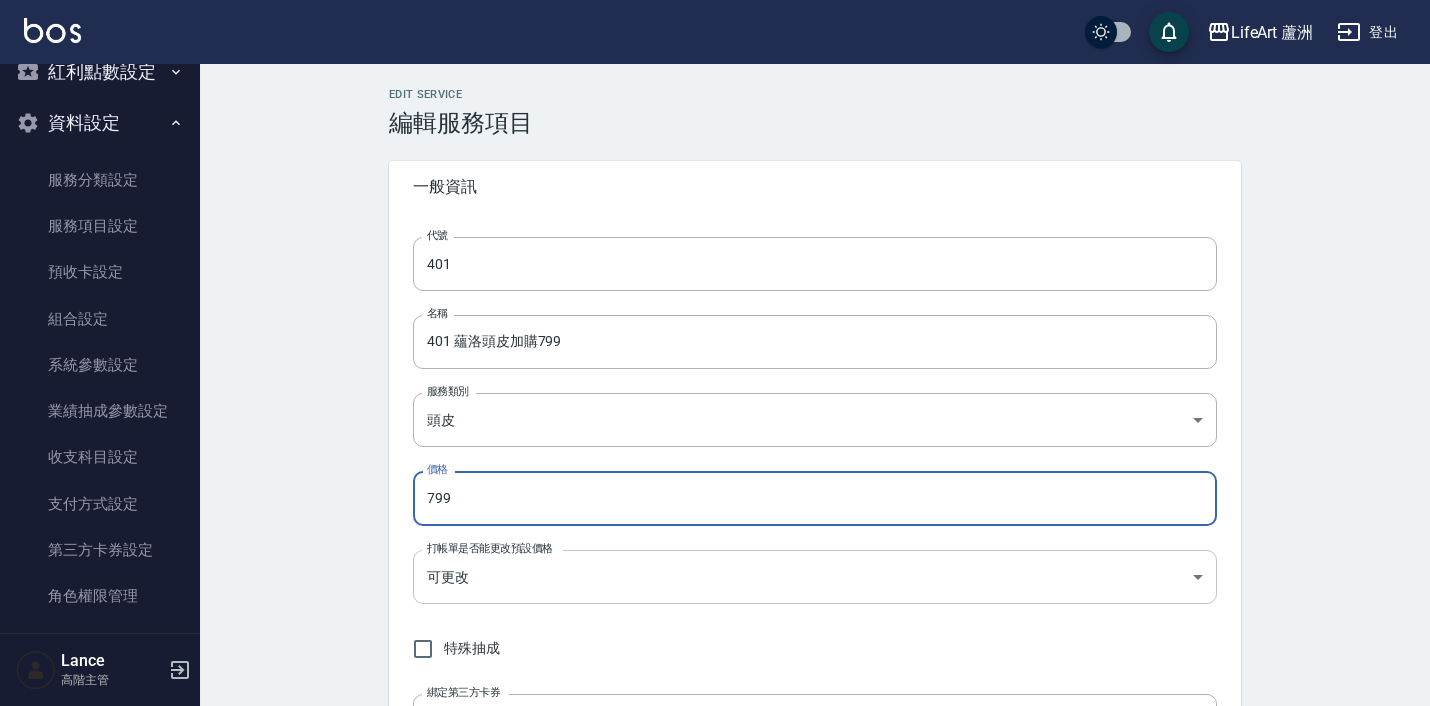type on "799" 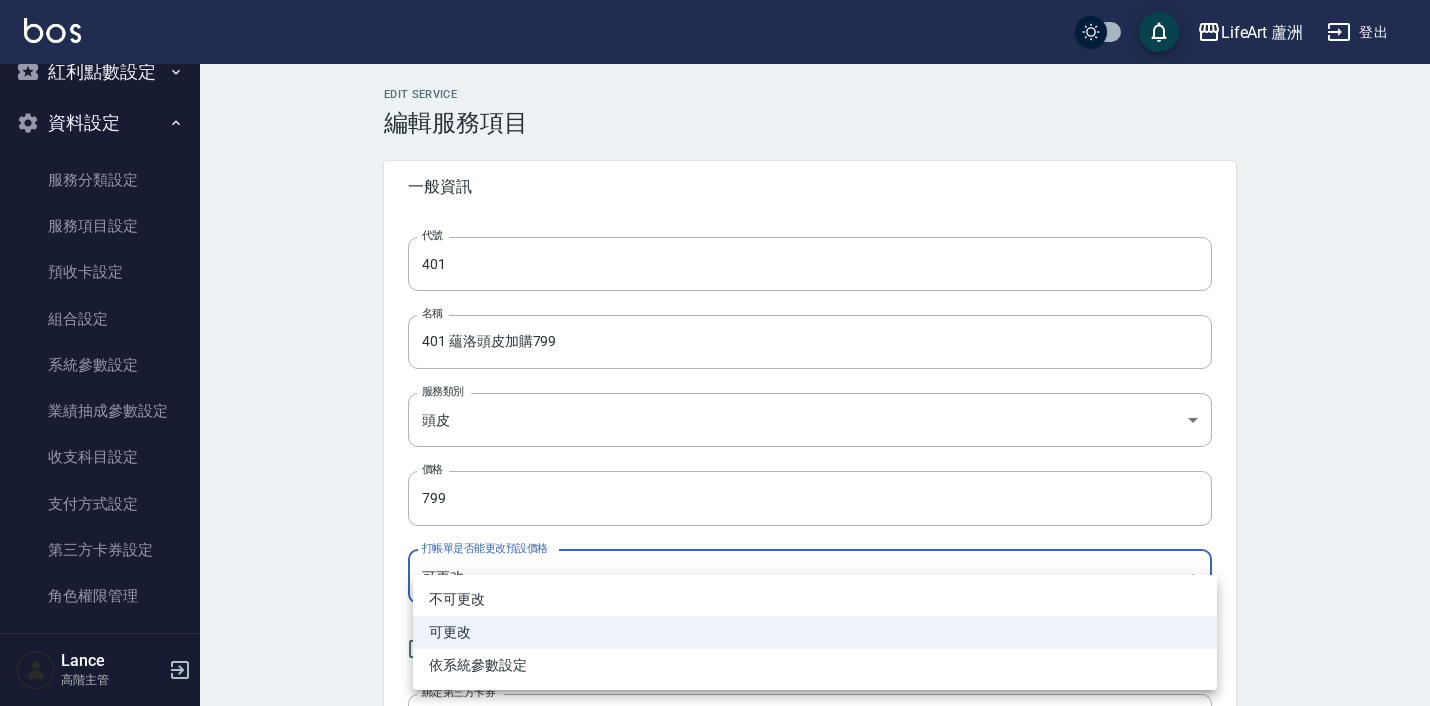 click on "LifeArt 蘆洲 登出 櫃檯作業 打帳單 帳單列表 掛單列表 座位開單 營業儀表板 現金收支登錄 高階收支登錄 材料自購登錄 每日結帳 排班表 現場電腦打卡 掃碼打卡 預約管理 預約管理 單日預約紀錄 單週預約紀錄 報表及分析 報表目錄 消費分析儀表板 店家區間累計表 店家日報表 店家排行榜 互助日報表 互助月報表 互助排行榜 互助點數明細 互助業績報表 全店業績分析表 每日業績分析表 營業統計分析表 營業項目月分析表 設計師業績表 設計師日報表 設計師業績分析表 設計師業績月報表 設計師抽成報表 設計師排行榜 商品銷售排行榜 商品消耗明細 商品進銷貨報表 商品庫存表 商品庫存盤點表 會員卡銷售報表 服務扣項明細表 單一服務項目查詢 店販抽成明細 店販分類抽成明細 顧客入金餘額表 顧客卡券餘額表 每日非現金明細 每日收支明細 收支分類明細表 收支匯款表" at bounding box center (715, 855) 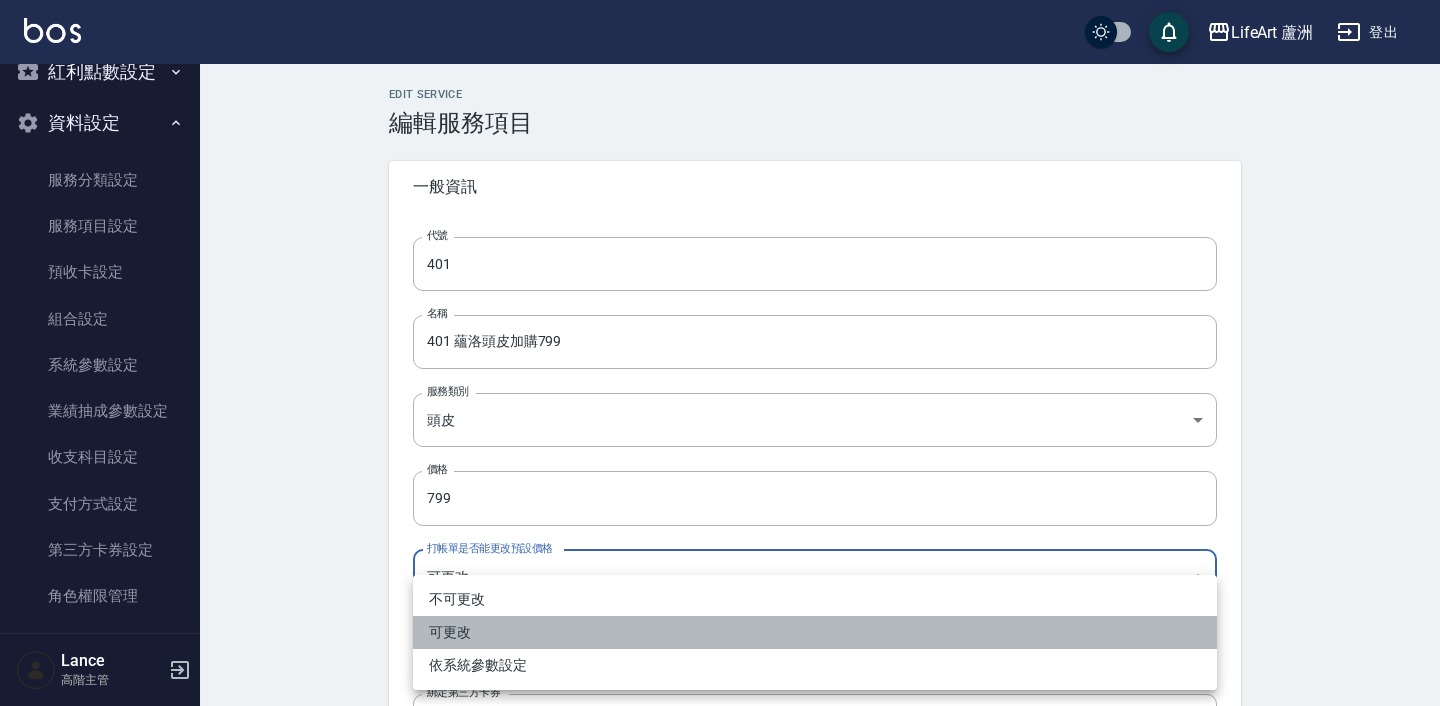 click on "可更改" at bounding box center (815, 632) 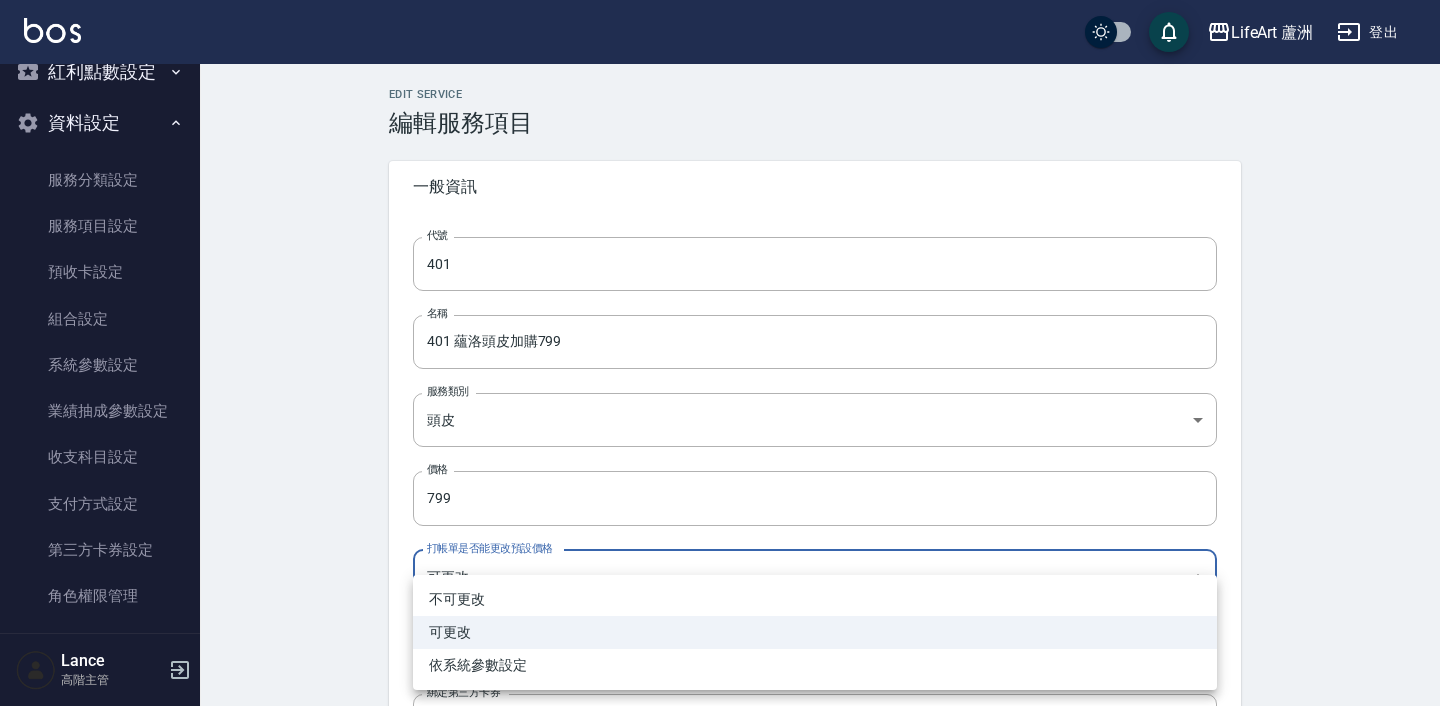 click on "LifeArt 蘆洲 登出 櫃檯作業 打帳單 帳單列表 掛單列表 座位開單 營業儀表板 現金收支登錄 高階收支登錄 材料自購登錄 每日結帳 排班表 現場電腦打卡 掃碼打卡 預約管理 預約管理 單日預約紀錄 單週預約紀錄 報表及分析 報表目錄 消費分析儀表板 店家區間累計表 店家日報表 店家排行榜 互助日報表 互助月報表 互助排行榜 互助點數明細 互助業績報表 全店業績分析表 每日業績分析表 營業統計分析表 營業項目月分析表 設計師業績表 設計師日報表 設計師業績分析表 設計師業績月報表 設計師抽成報表 設計師排行榜 商品銷售排行榜 商品消耗明細 商品進銷貨報表 商品庫存表 商品庫存盤點表 會員卡銷售報表 服務扣項明細表 單一服務項目查詢 店販抽成明細 店販分類抽成明細 顧客入金餘額表 顧客卡券餘額表 每日非現金明細 每日收支明細 收支分類明細表 收支匯款表" at bounding box center [720, 855] 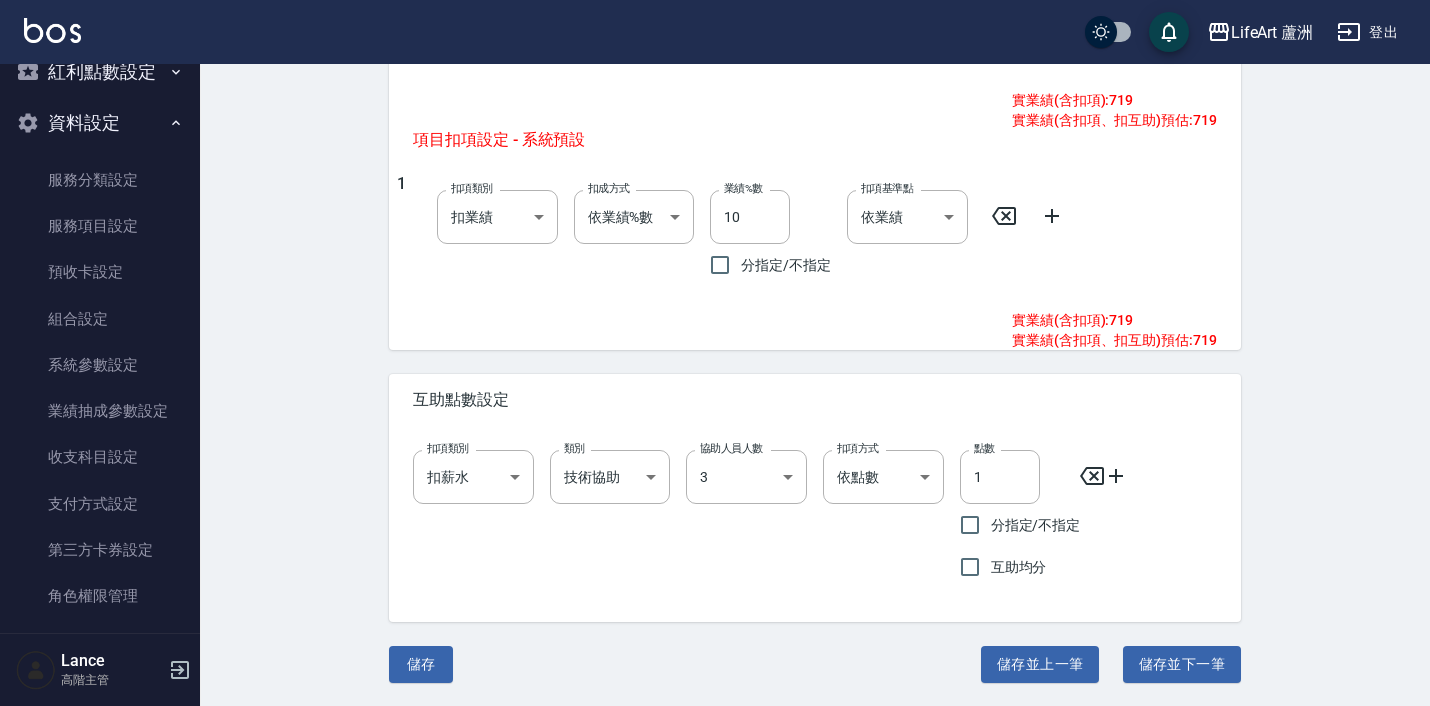 scroll, scrollTop: 1003, scrollLeft: 0, axis: vertical 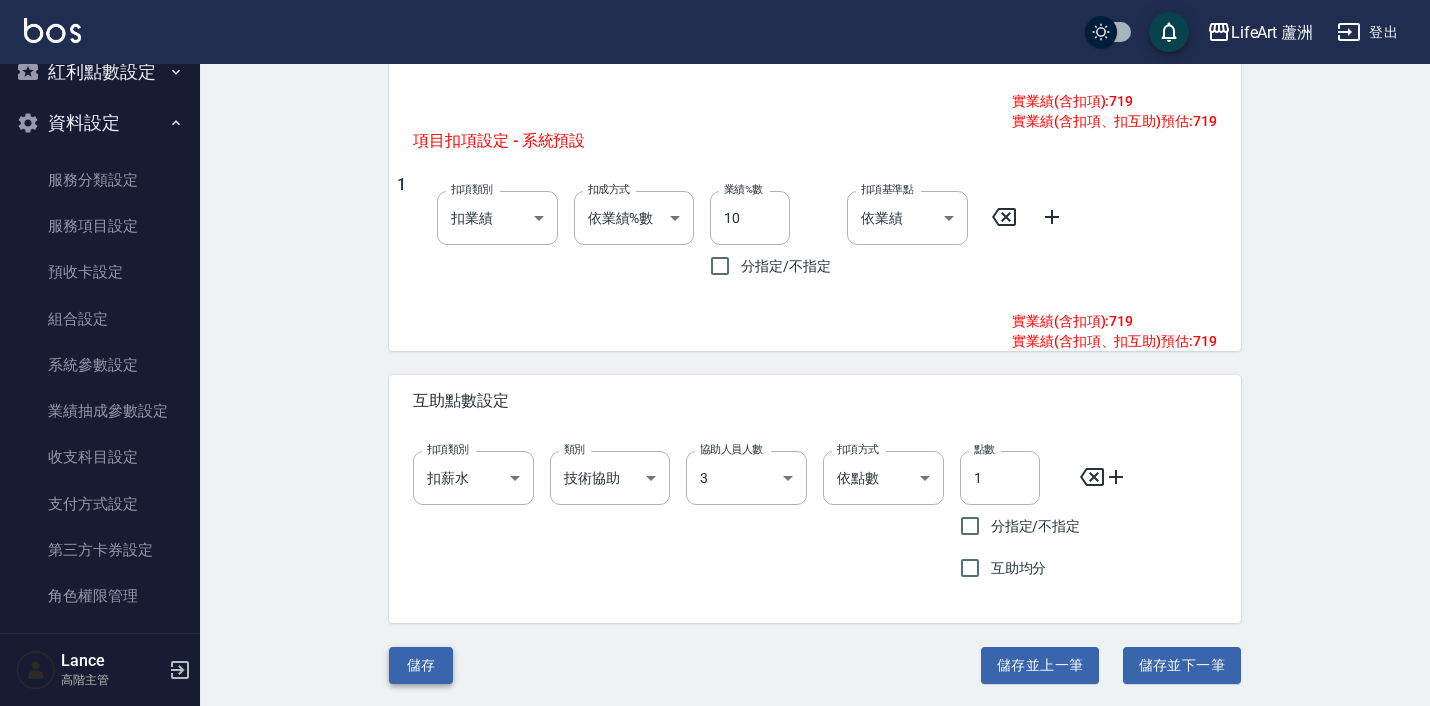click on "儲存" at bounding box center (421, 665) 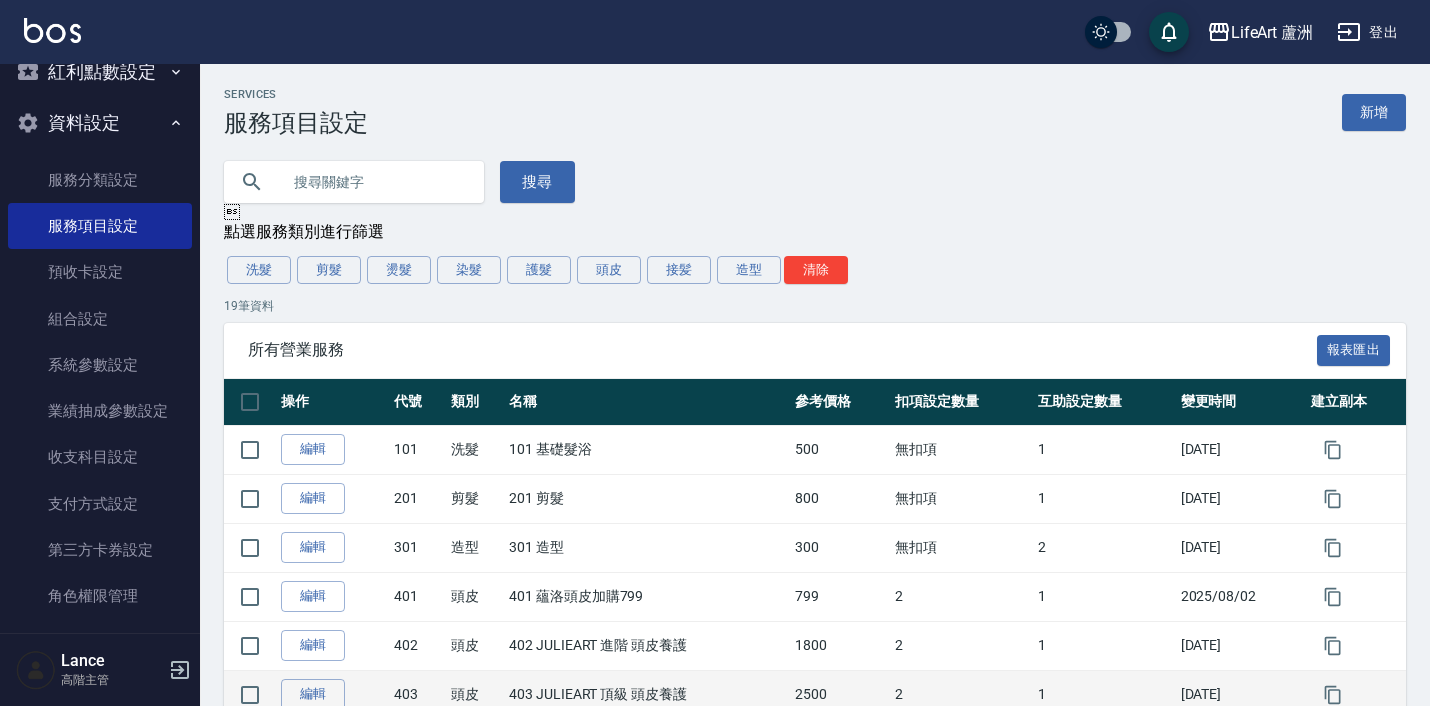 scroll, scrollTop: 0, scrollLeft: 0, axis: both 